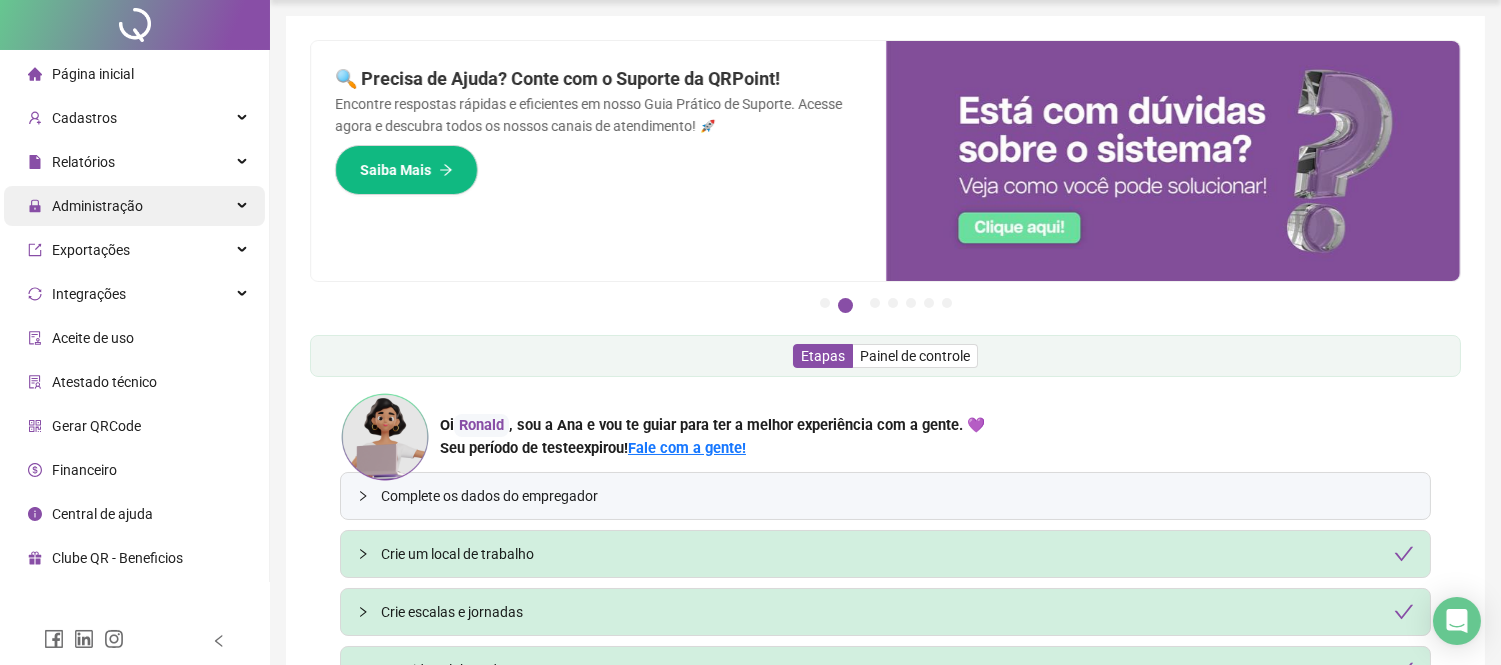 scroll, scrollTop: 0, scrollLeft: 0, axis: both 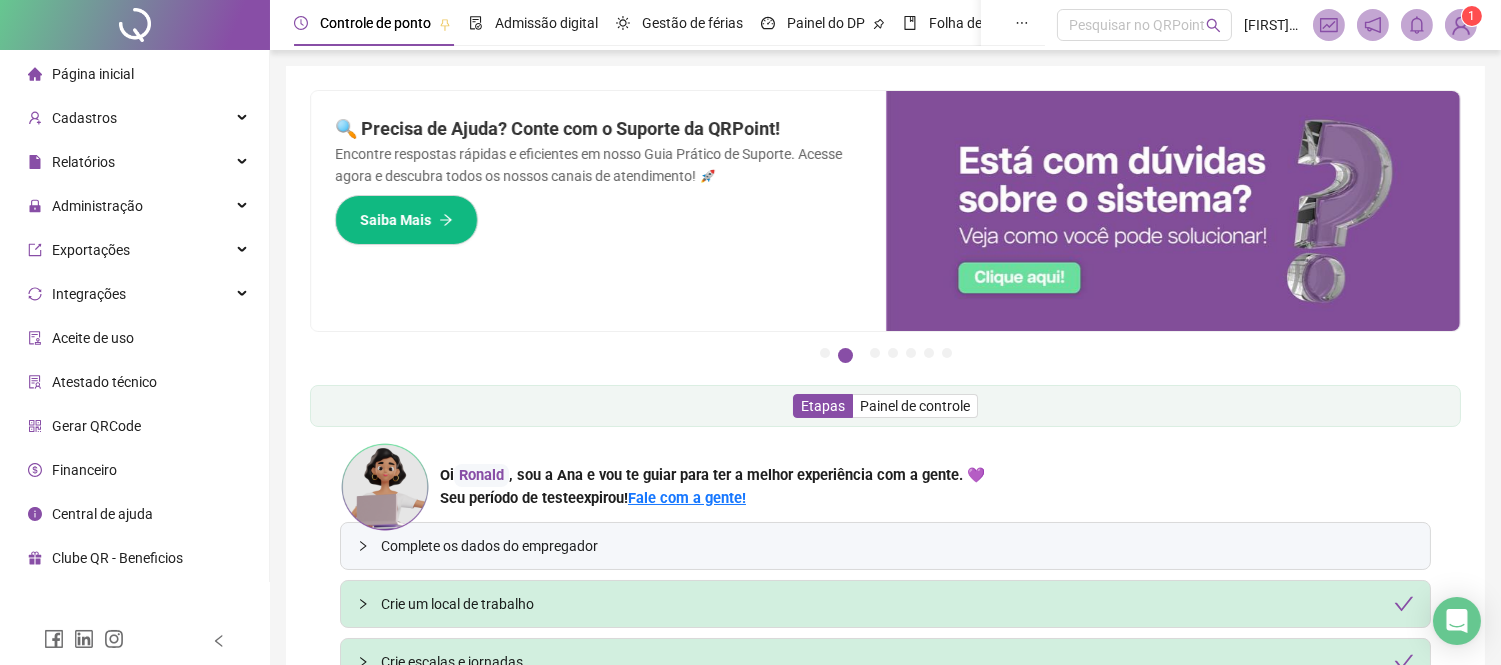 click on "Página inicial" at bounding box center [93, 74] 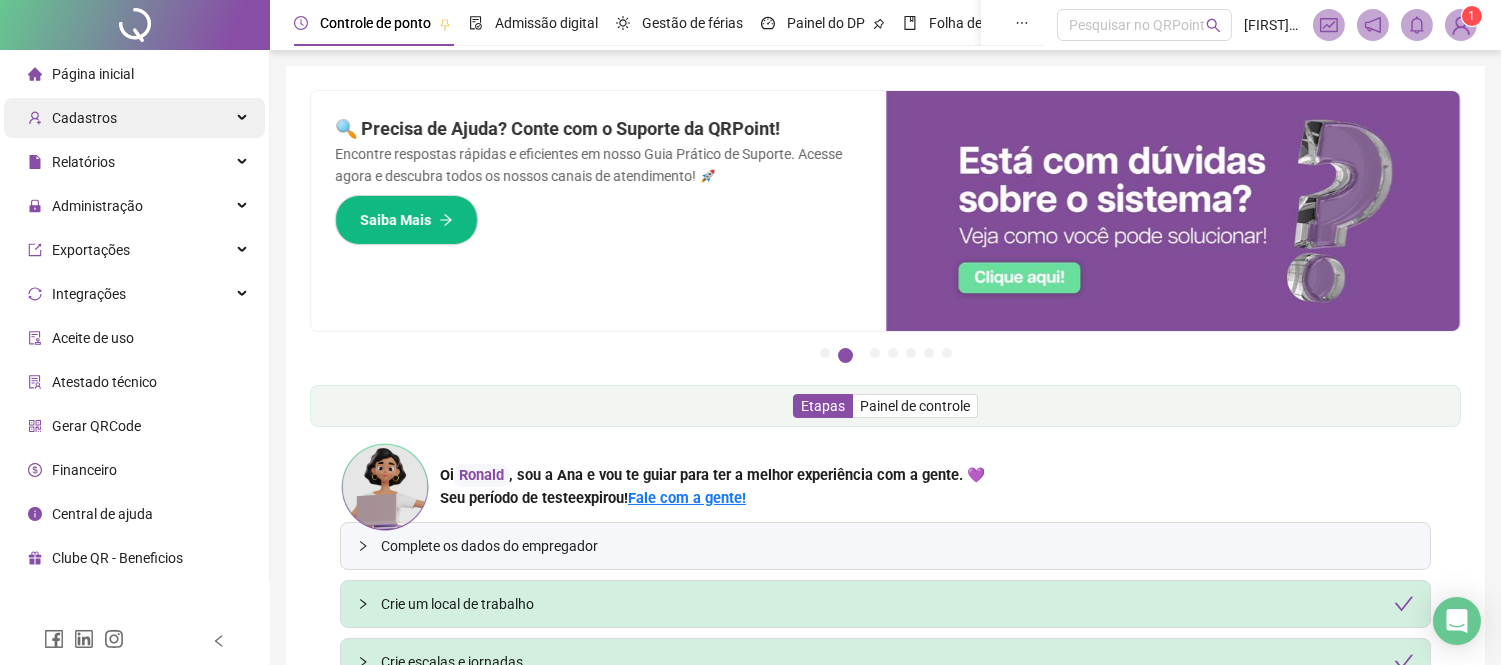 click on "Cadastros" at bounding box center (134, 118) 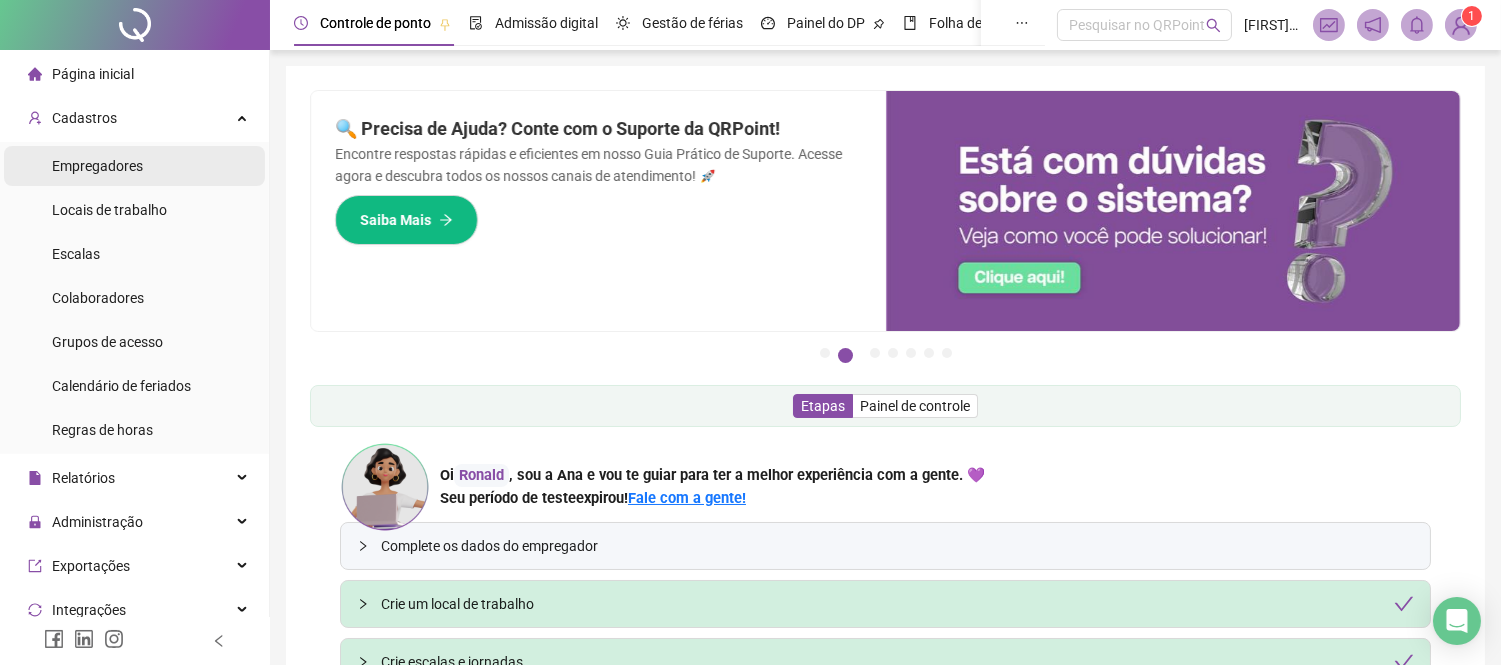 click on "Empregadores" at bounding box center [134, 166] 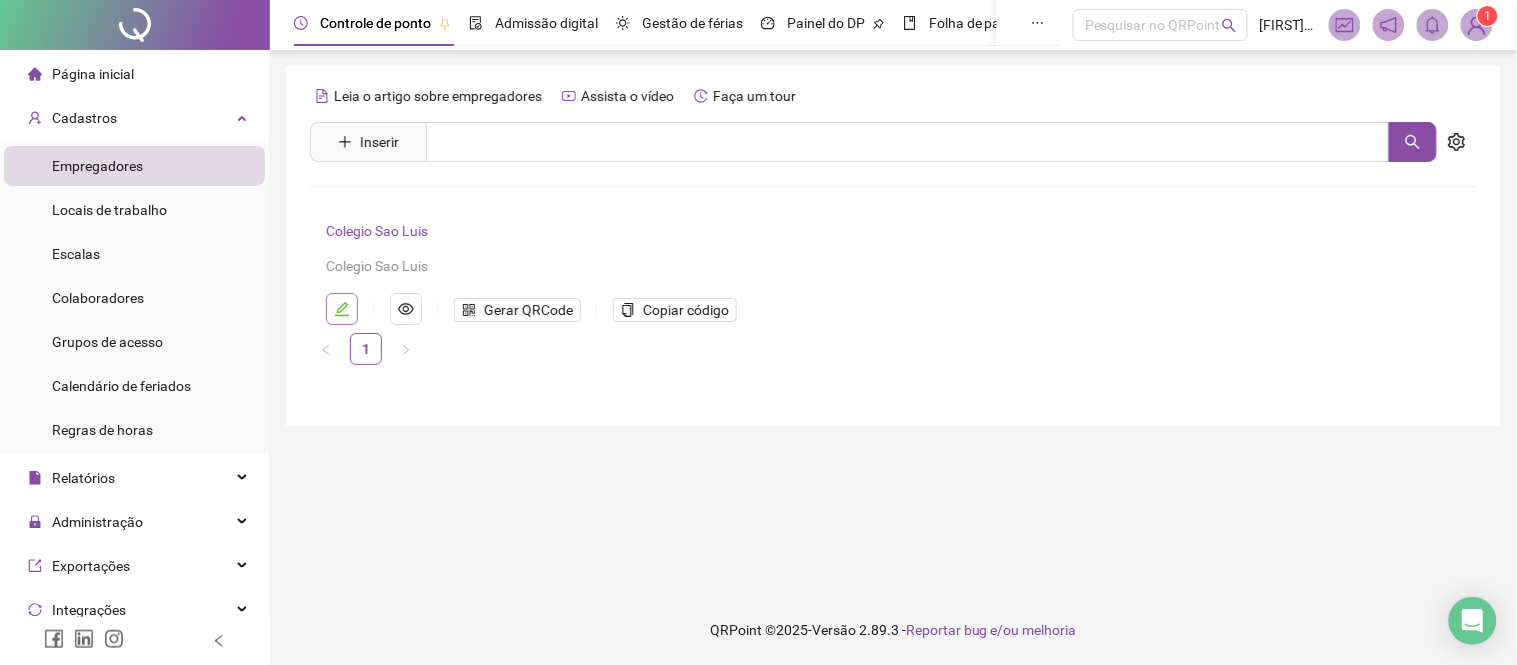 click 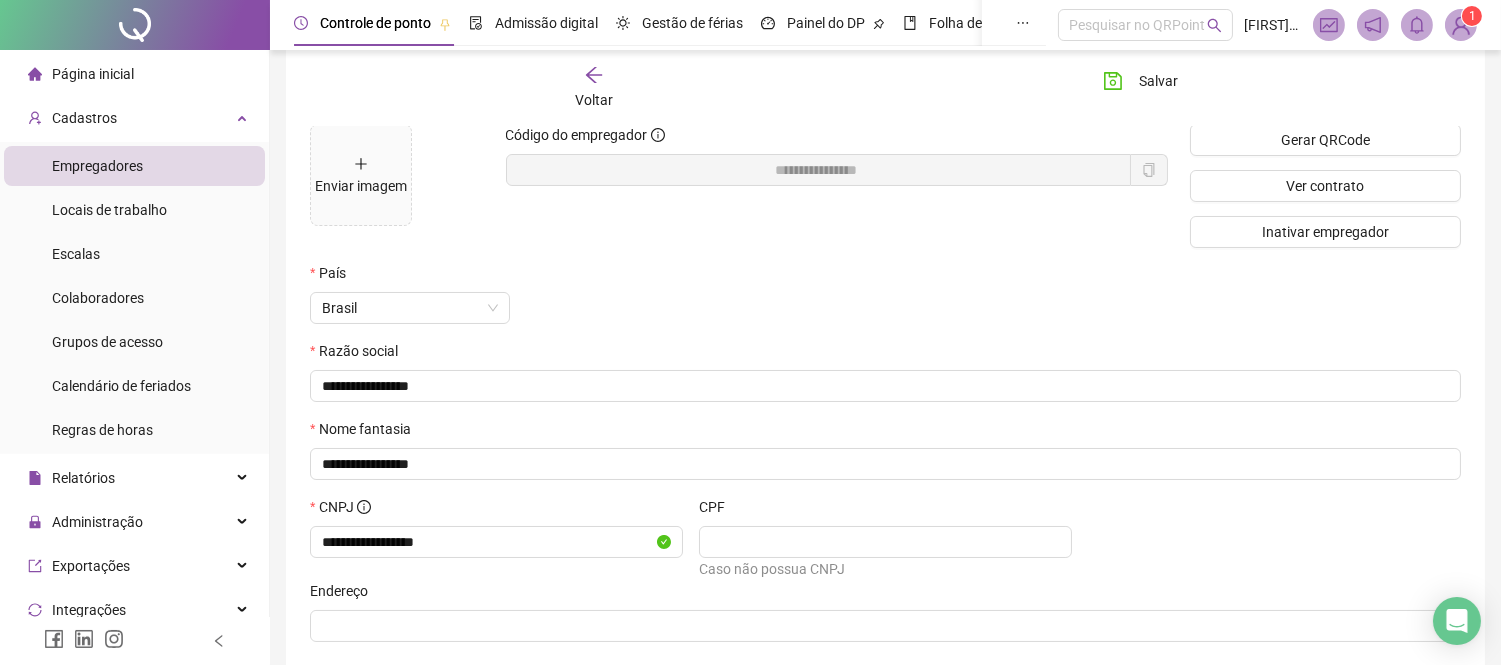 scroll, scrollTop: 0, scrollLeft: 0, axis: both 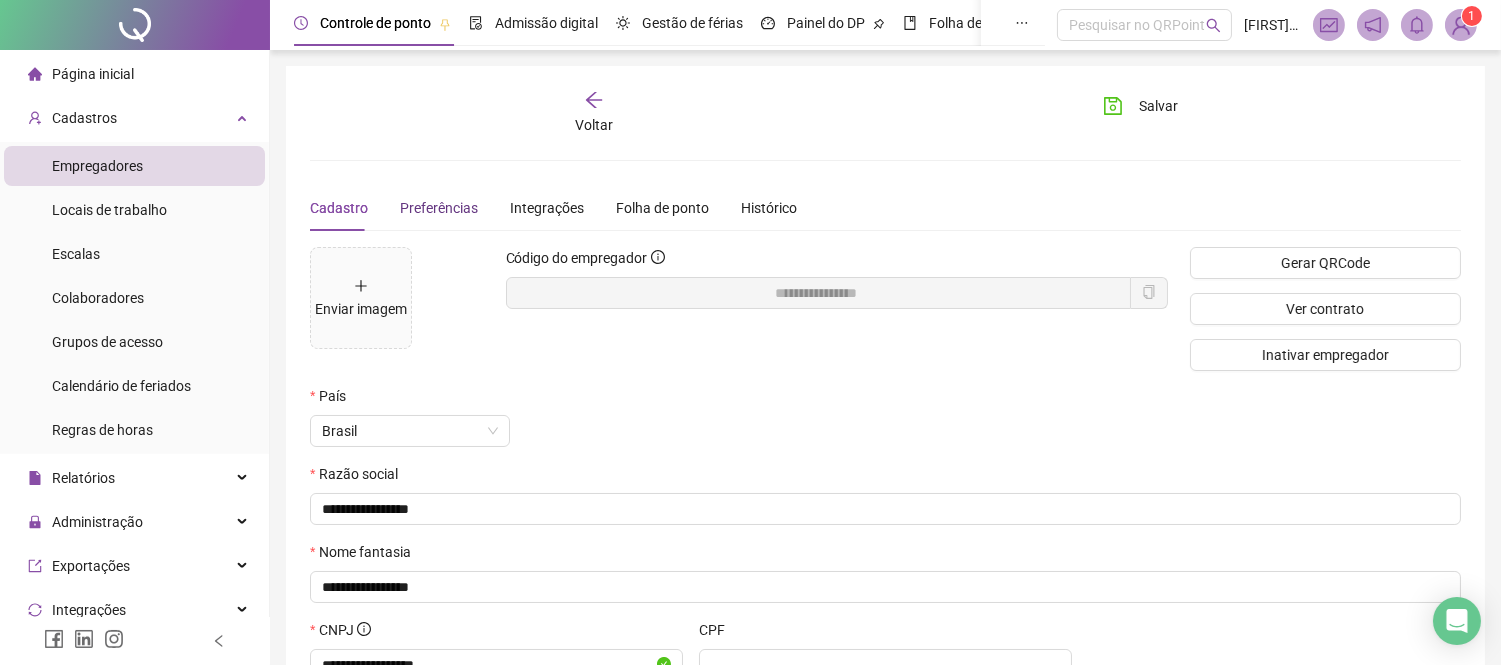 click on "Preferências" at bounding box center (439, 208) 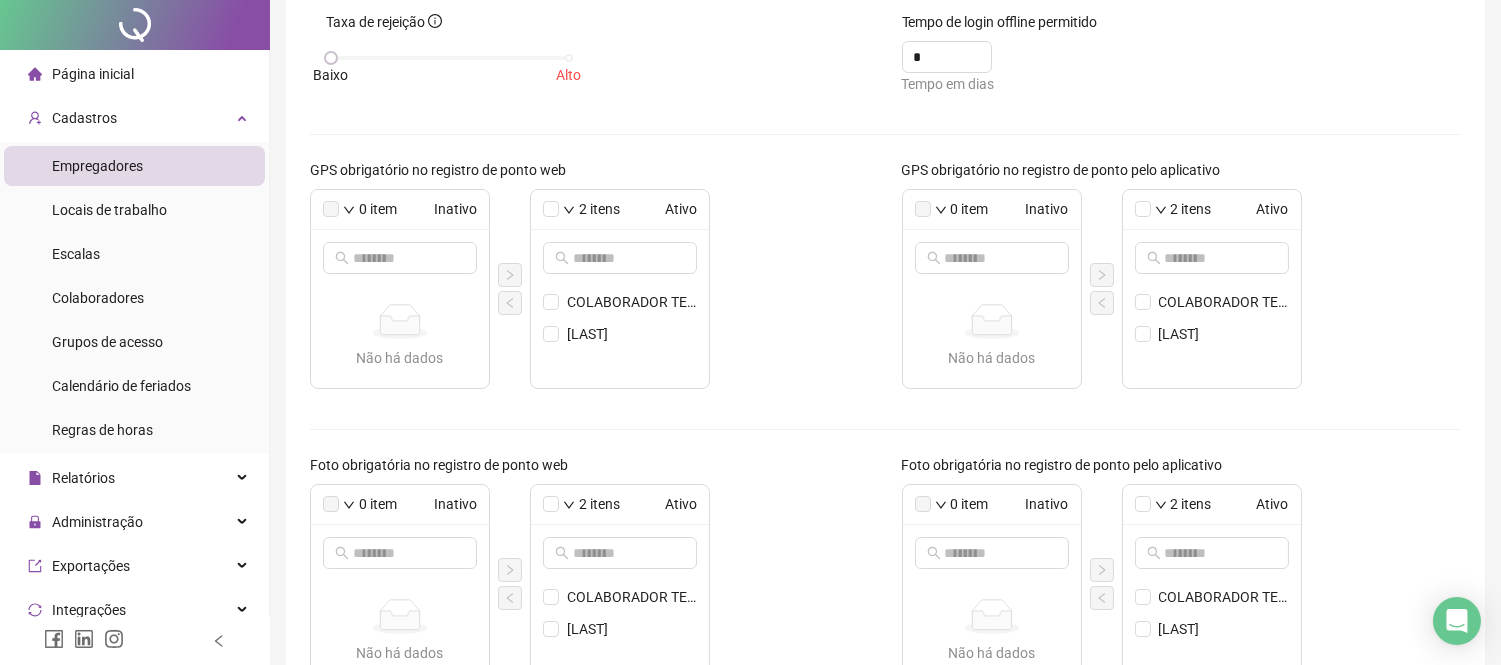 scroll, scrollTop: 0, scrollLeft: 0, axis: both 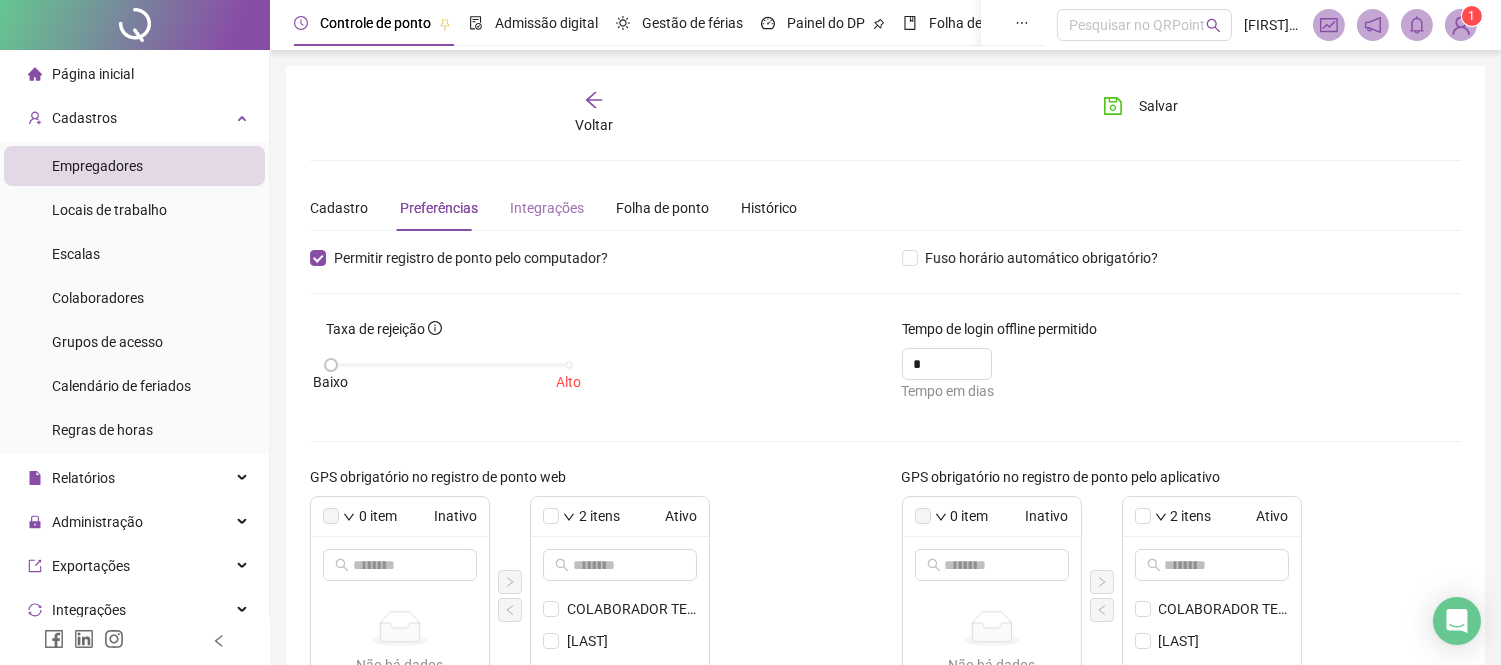 click on "Integrações" at bounding box center [547, 208] 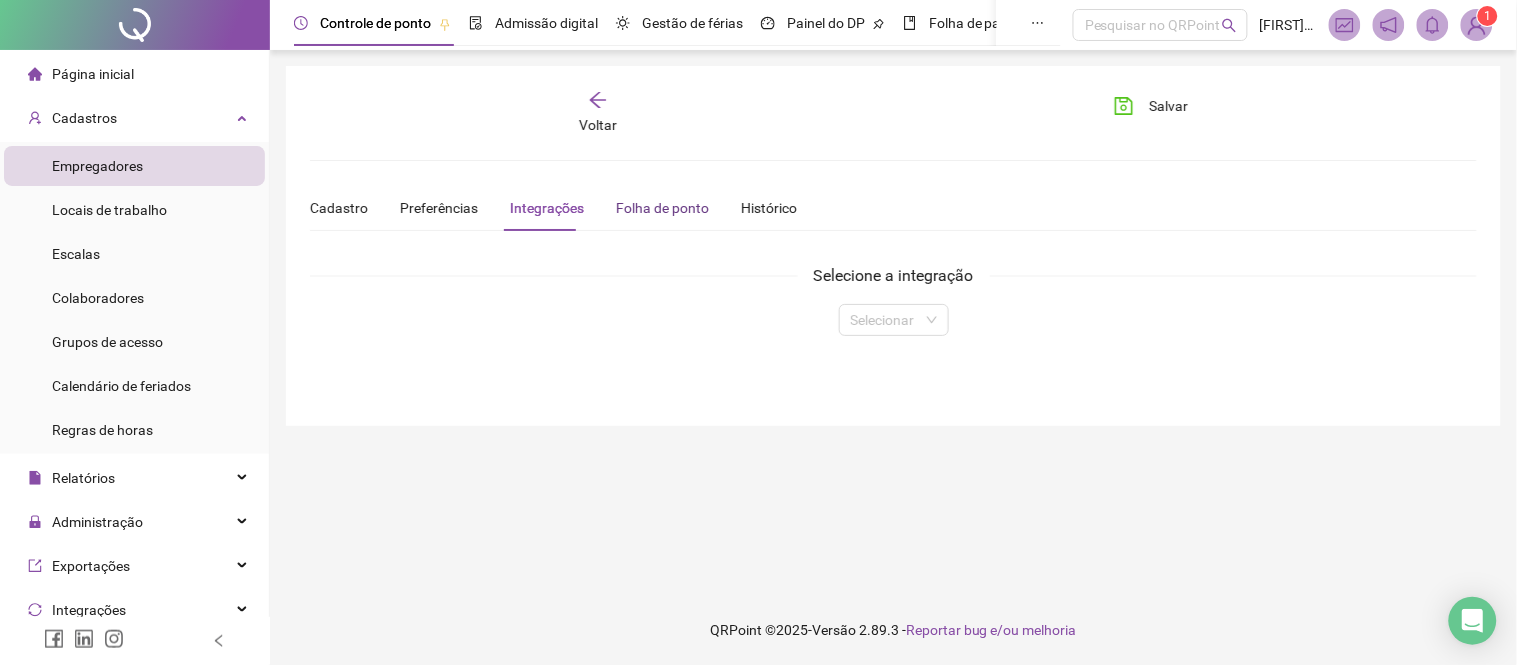 click on "Folha de ponto" at bounding box center (662, 208) 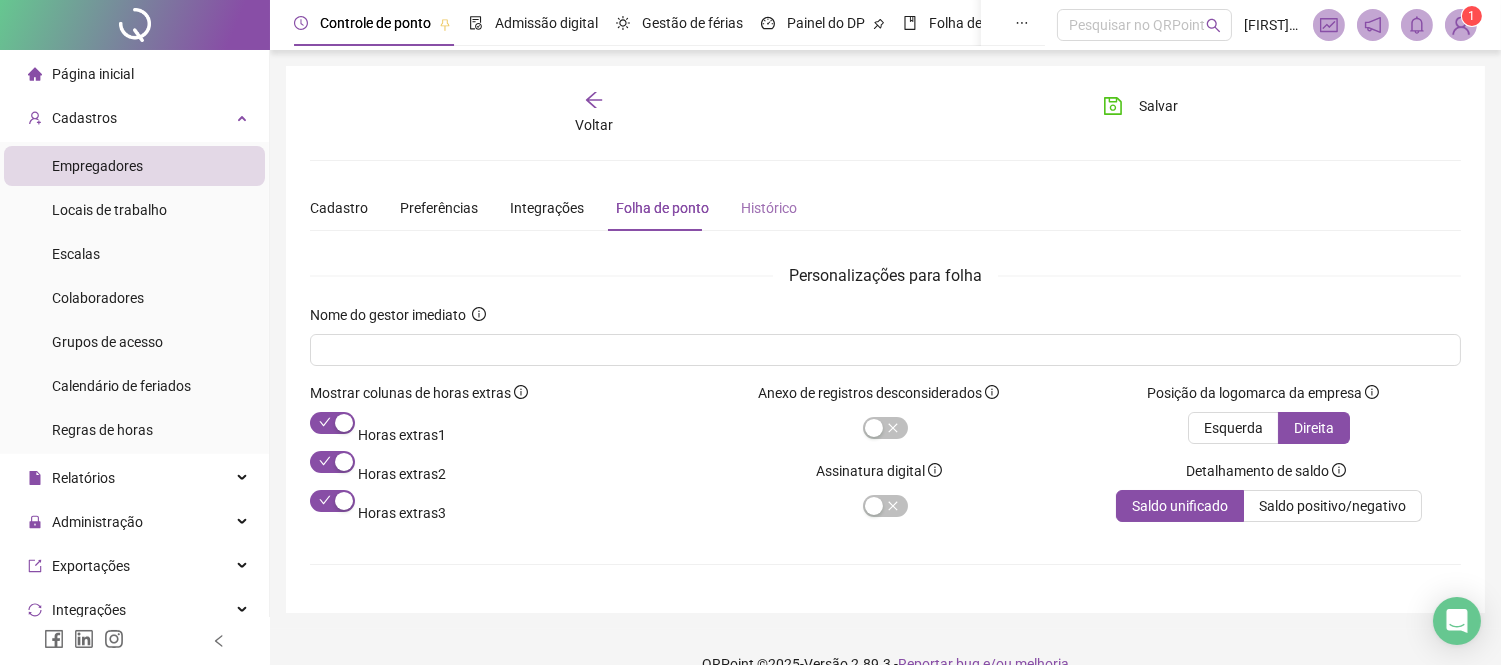 click on "Histórico" at bounding box center [769, 208] 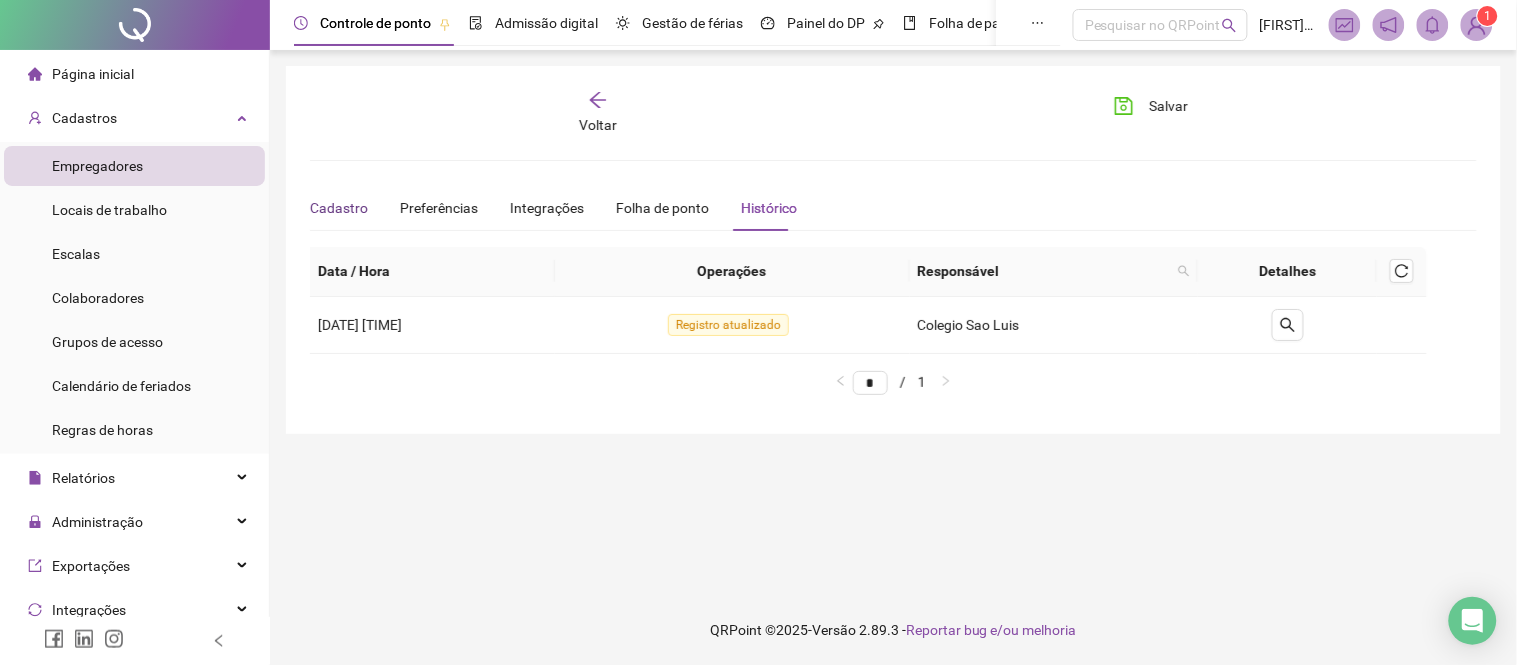 click on "Cadastro" at bounding box center (339, 208) 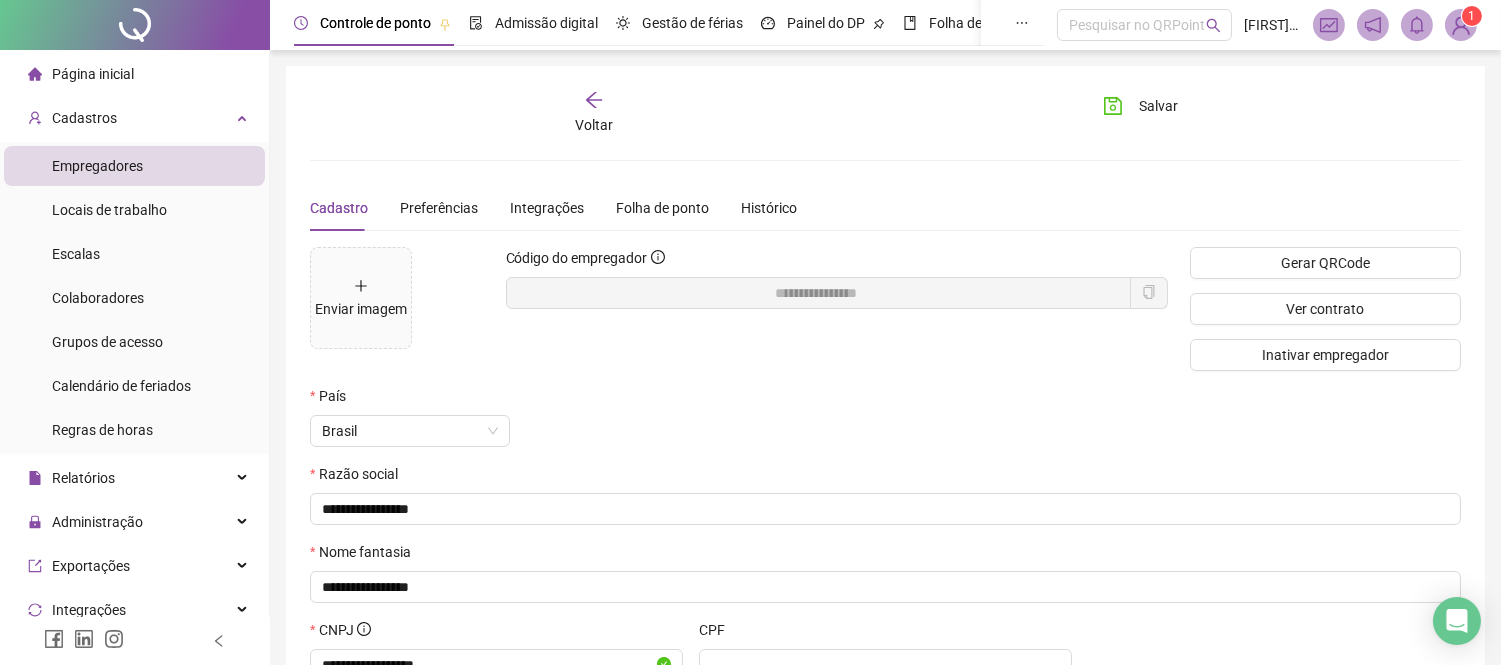 click on "Voltar" at bounding box center [594, 125] 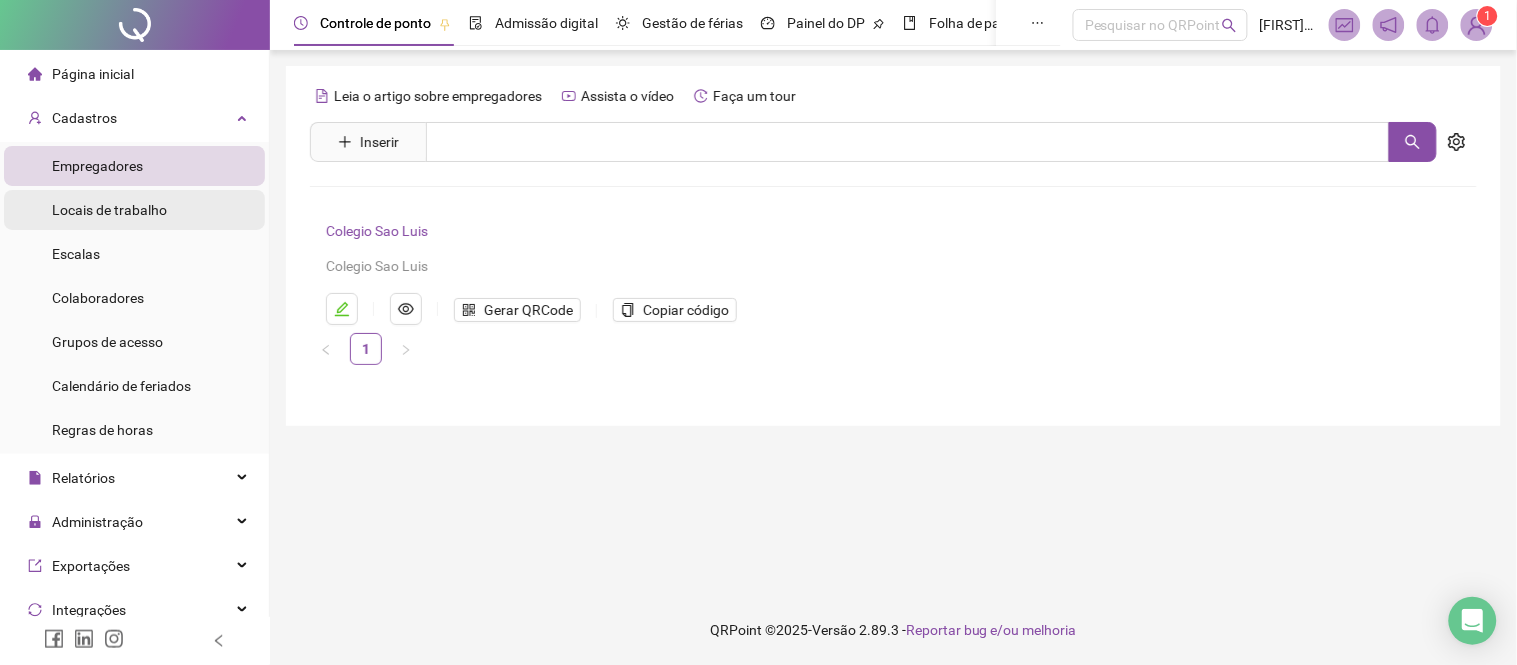 click on "Locais de trabalho" at bounding box center [109, 210] 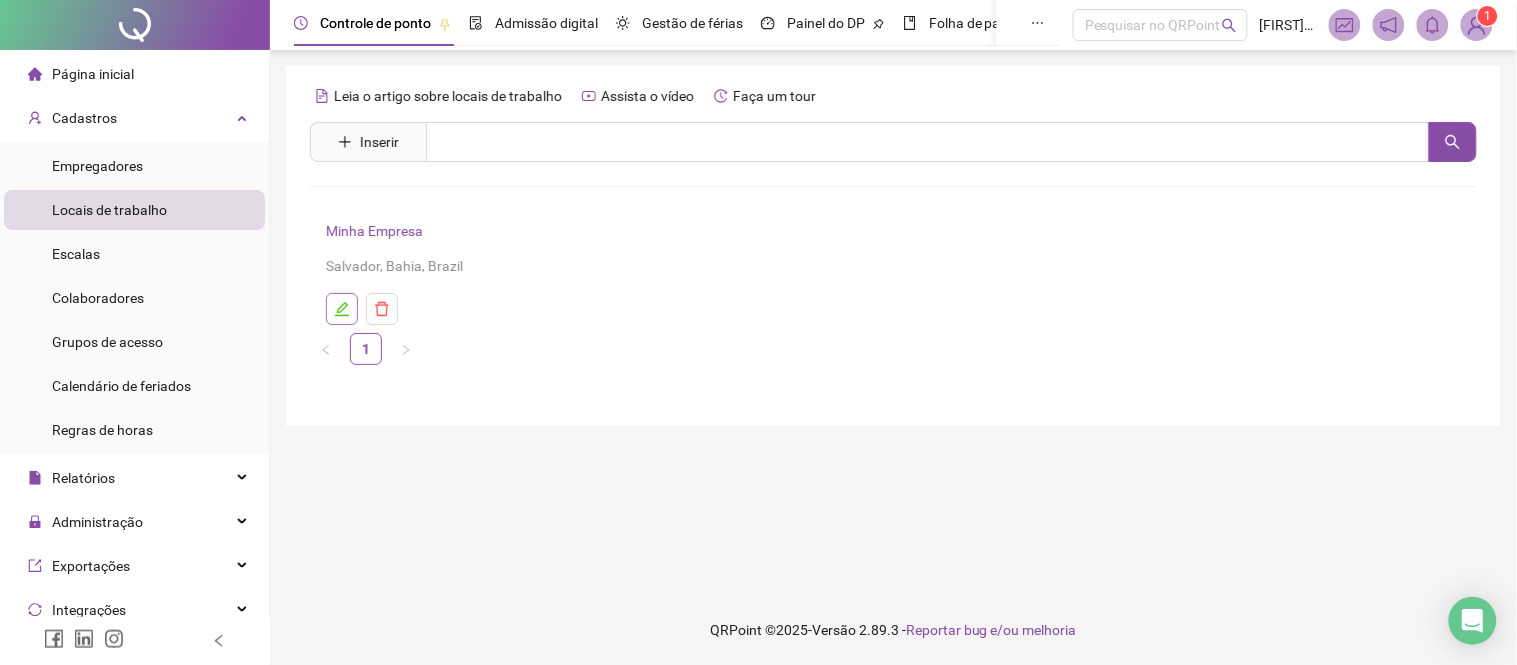 click 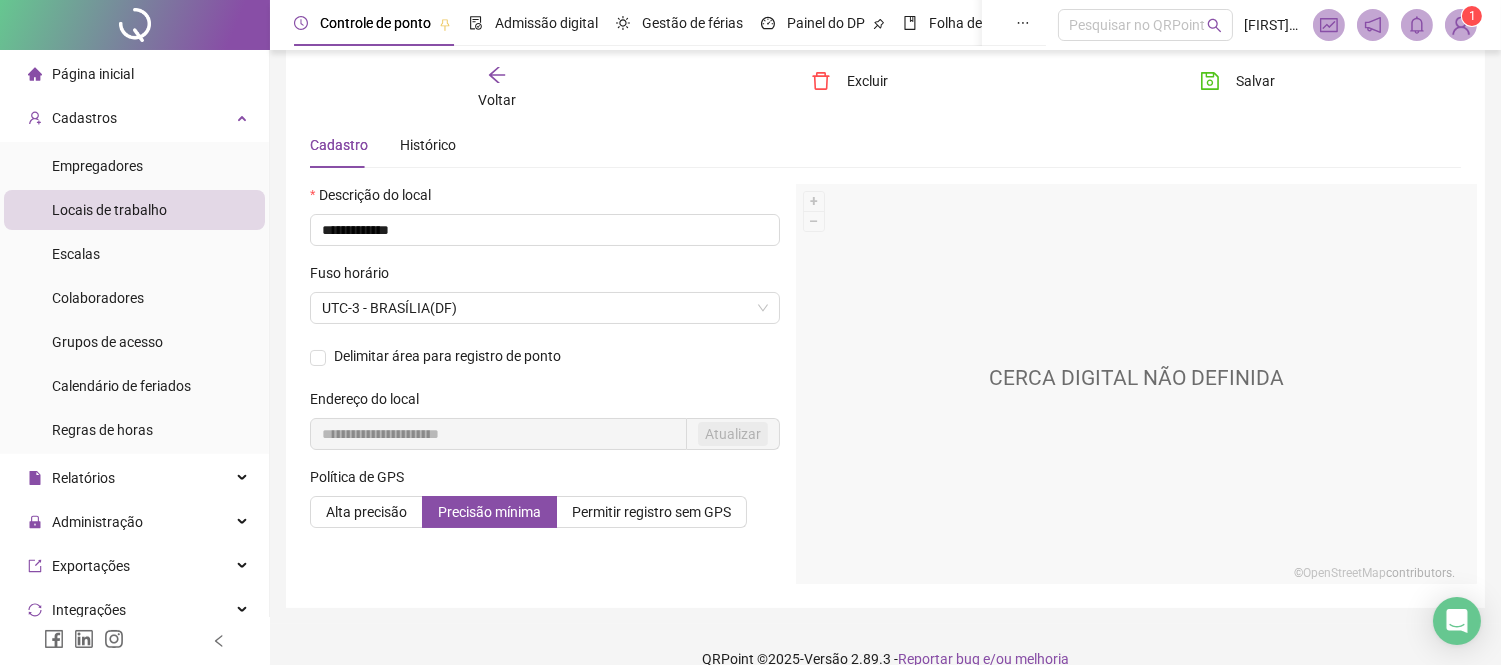 scroll, scrollTop: 90, scrollLeft: 0, axis: vertical 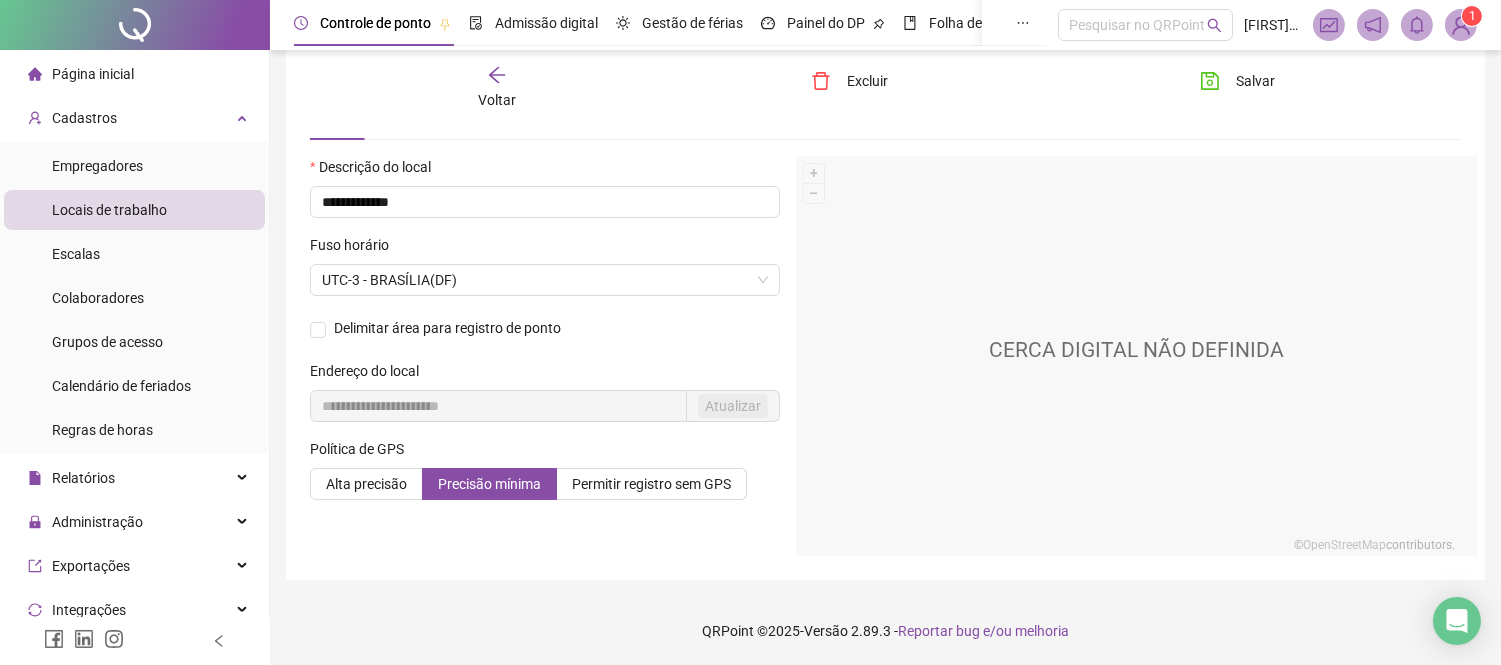 click on "Endereço do local" at bounding box center (545, 375) 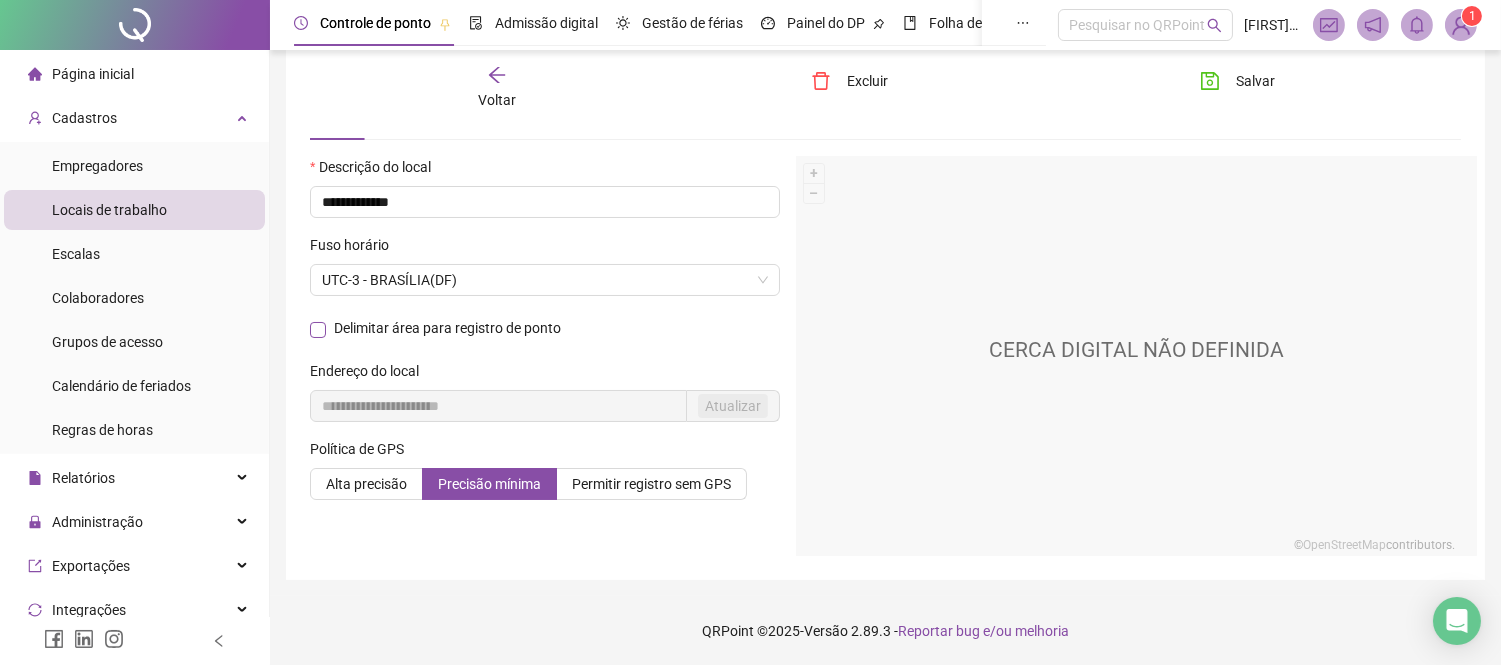 click on "Delimitar área para registro de ponto" at bounding box center (439, 330) 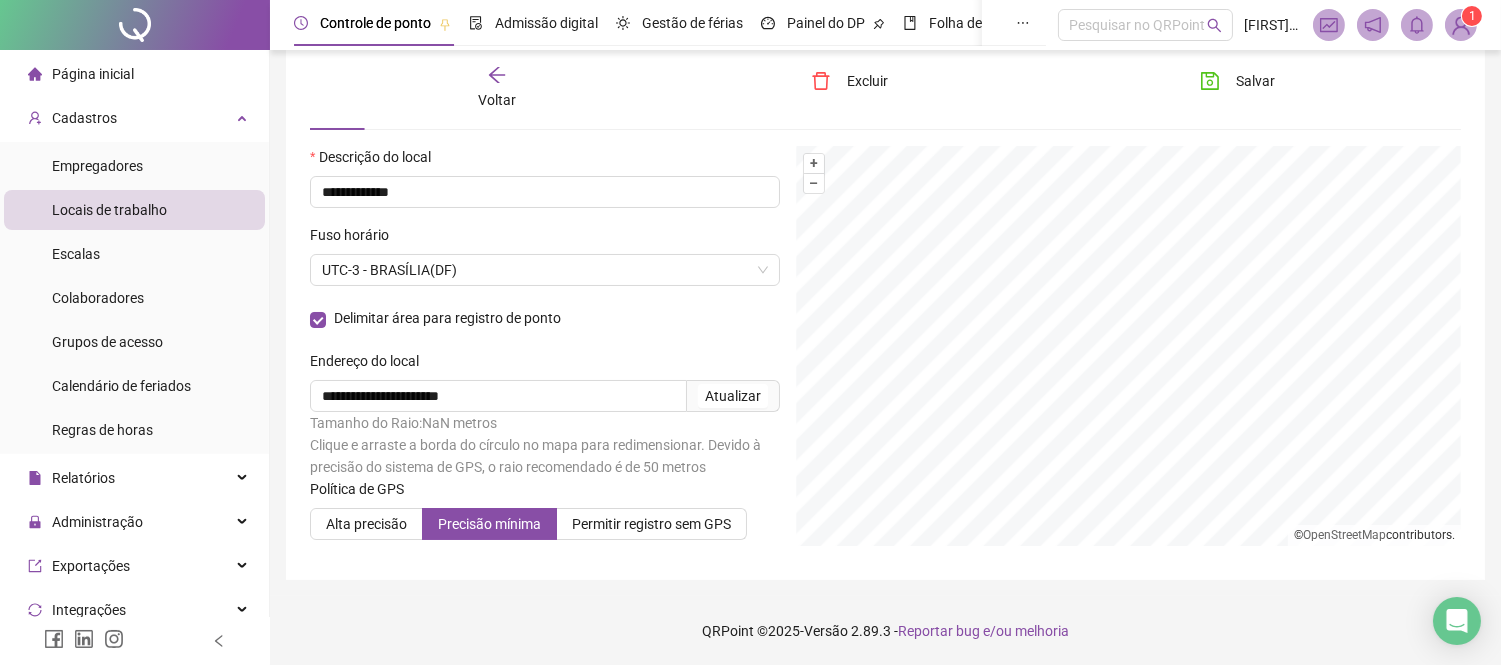 scroll, scrollTop: 102, scrollLeft: 0, axis: vertical 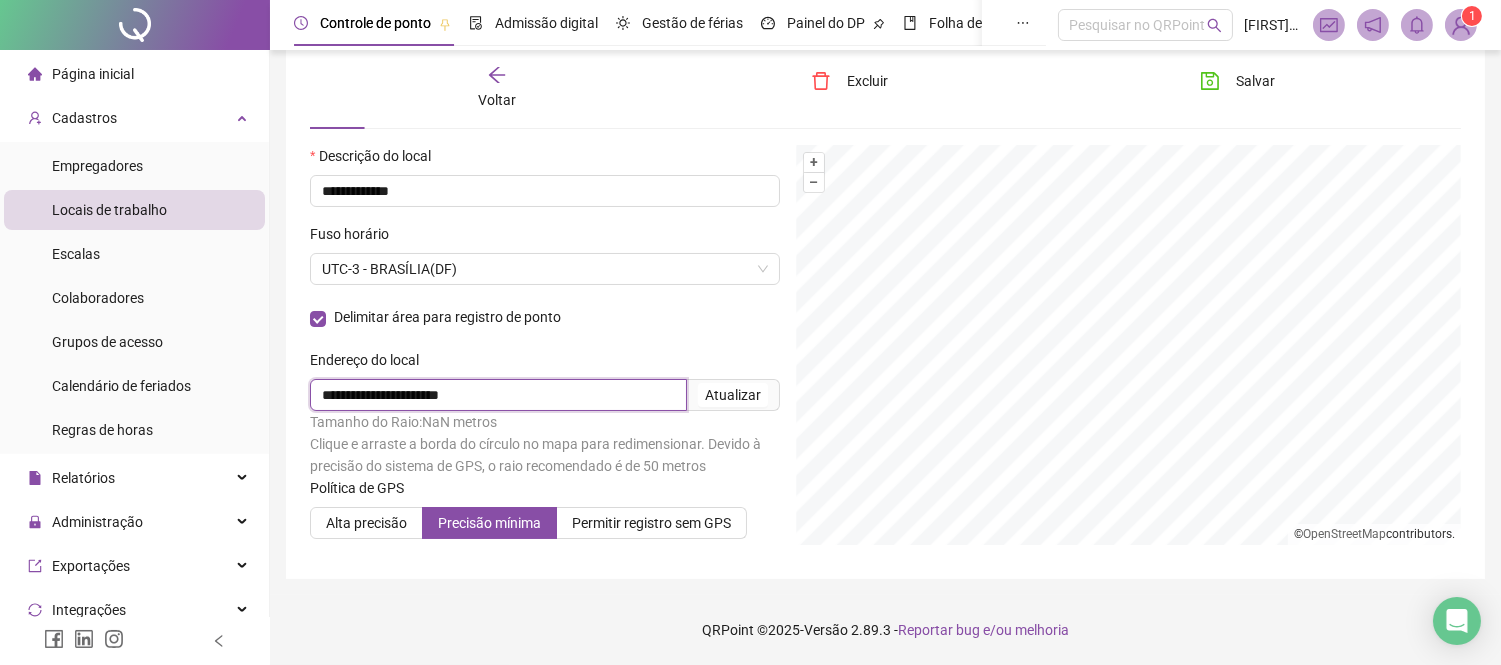 click on "**********" at bounding box center (498, 395) 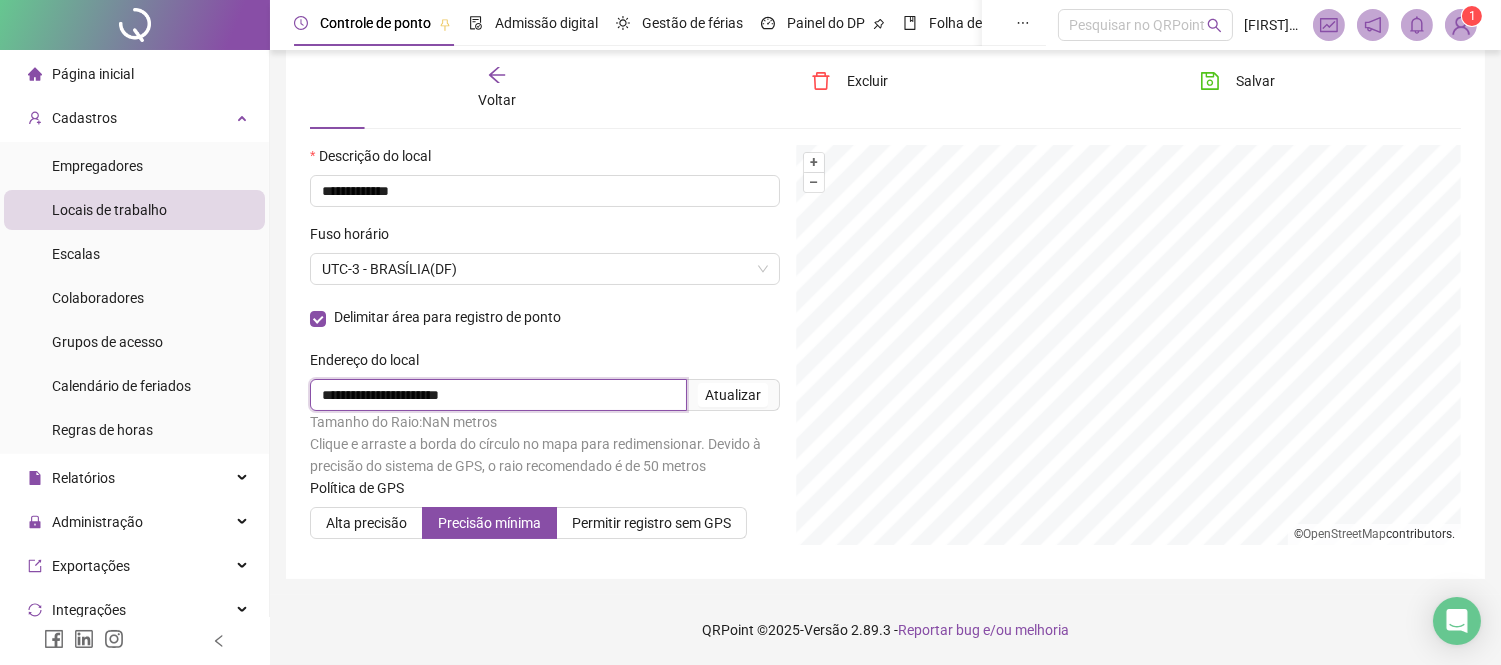 click on "**********" at bounding box center [498, 395] 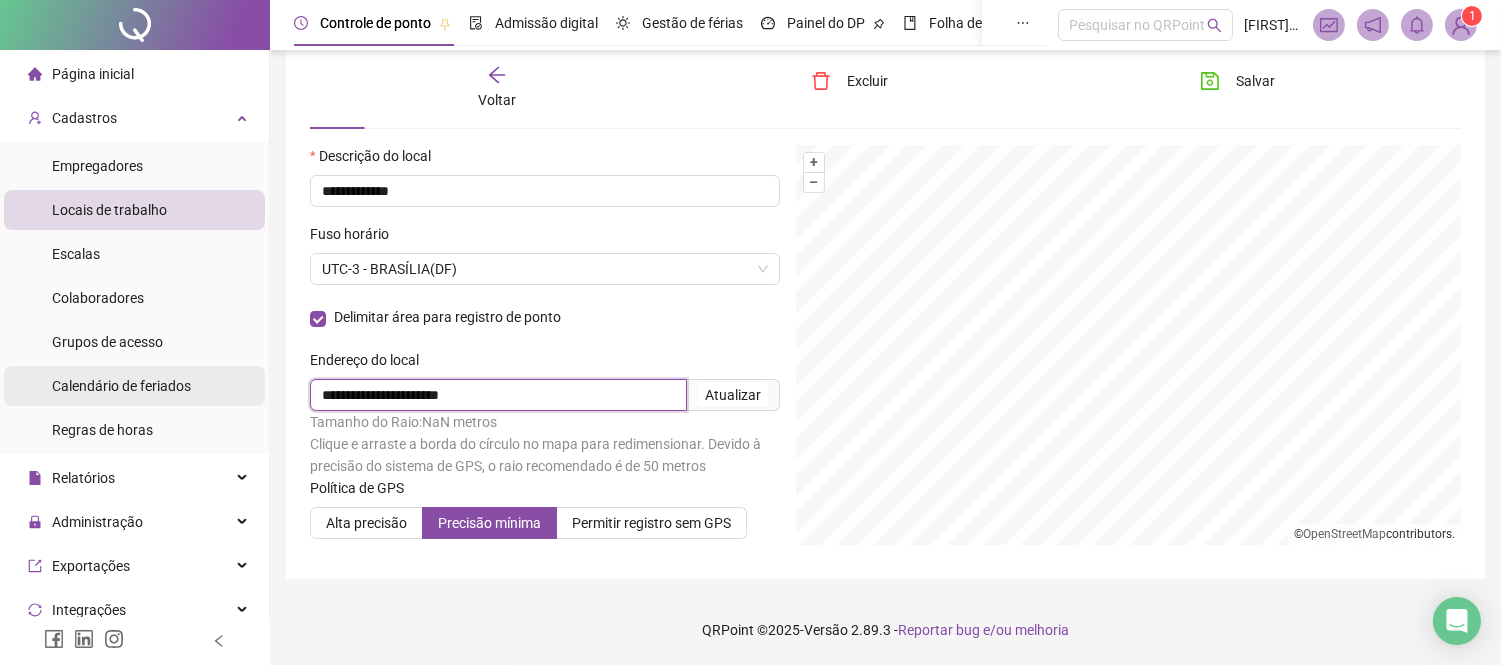 drag, startPoint x: 492, startPoint y: 396, endPoint x: 85, endPoint y: 392, distance: 407.01965 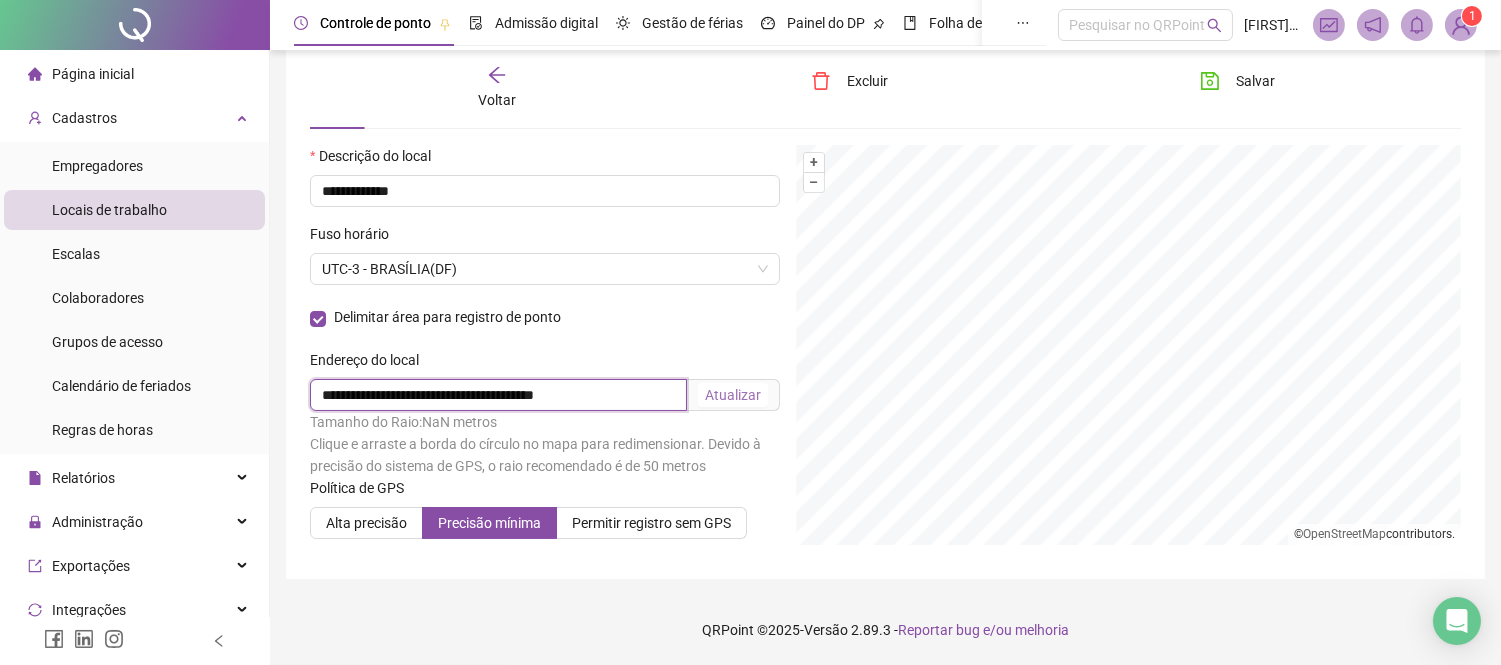 type on "**********" 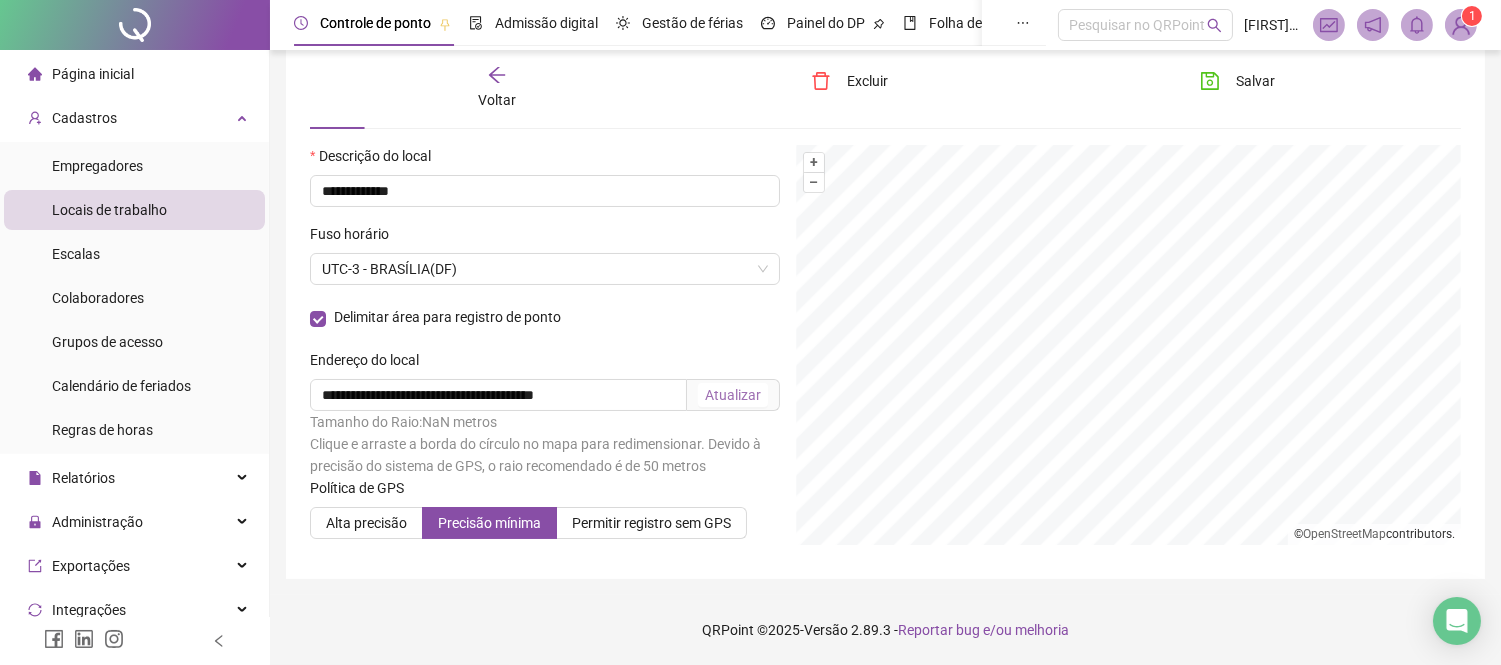click on "Atualizar" at bounding box center [733, 395] 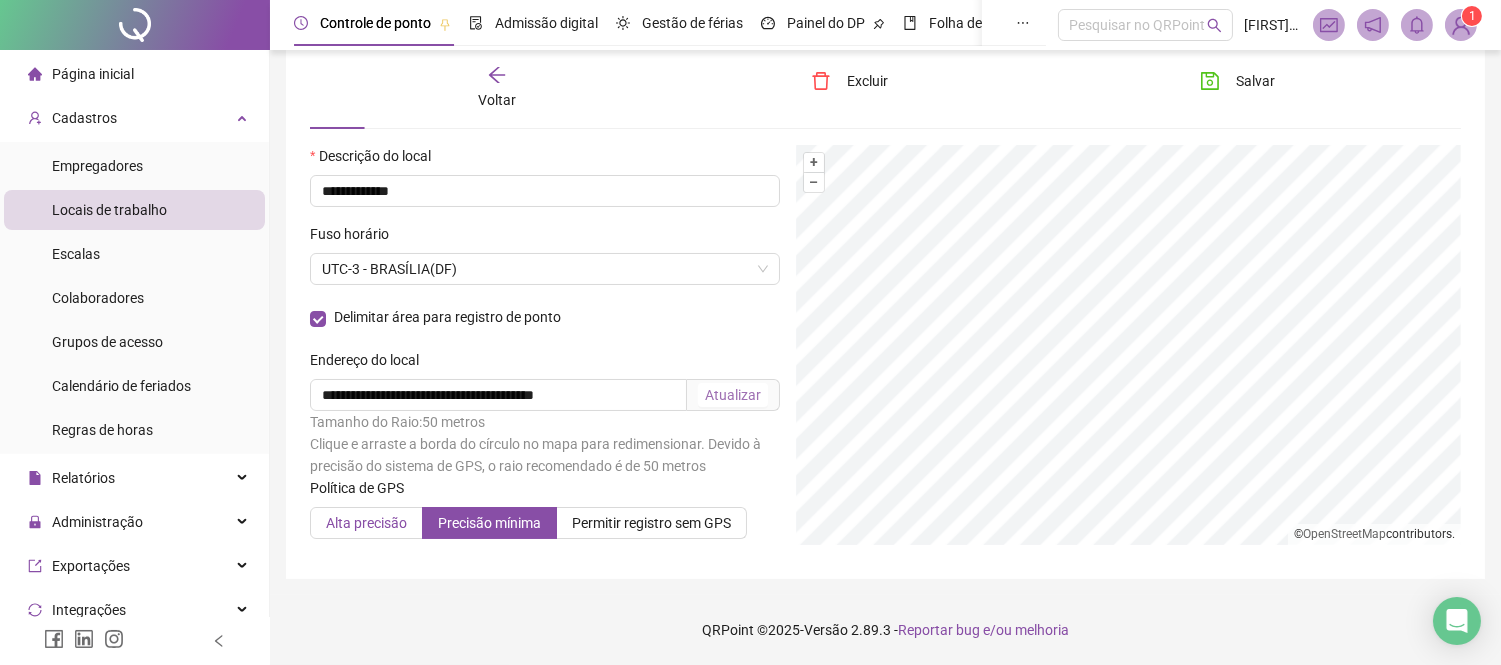 click on "Alta precisão" at bounding box center [366, 523] 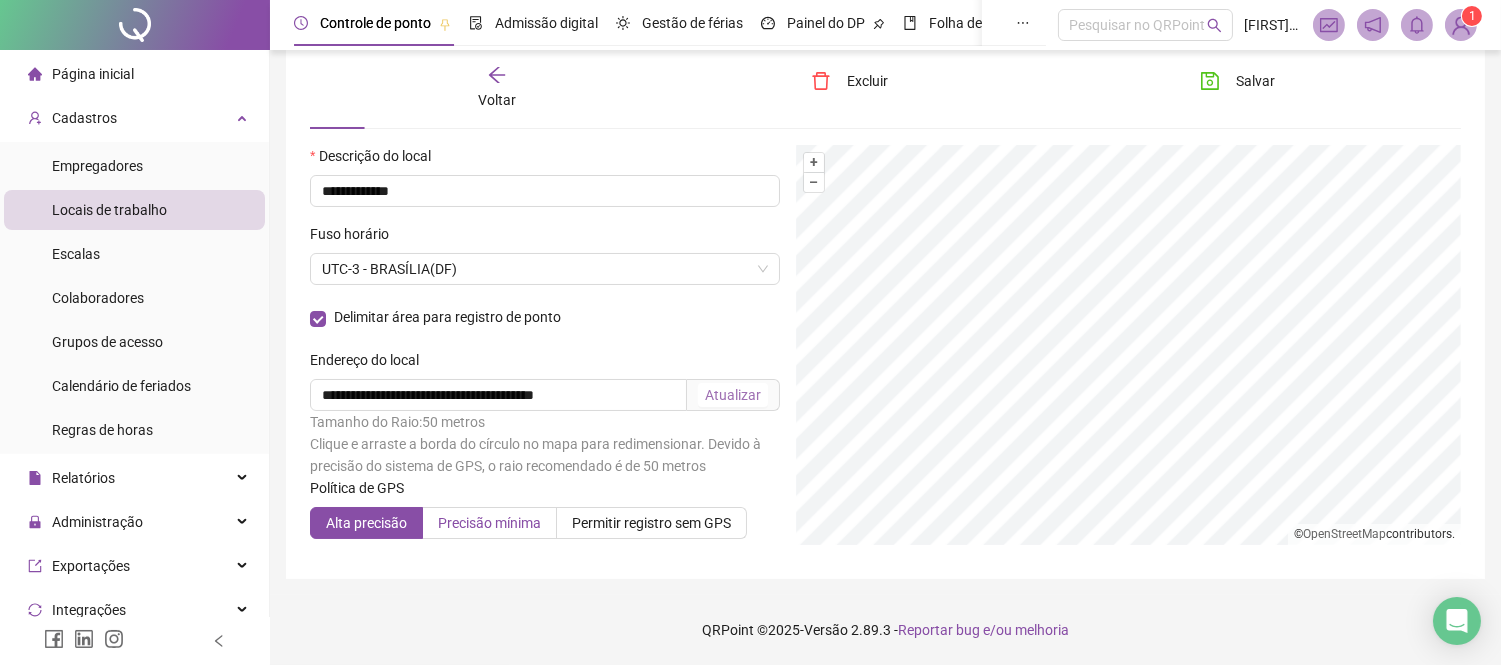 click on "Precisão mínima" at bounding box center (489, 523) 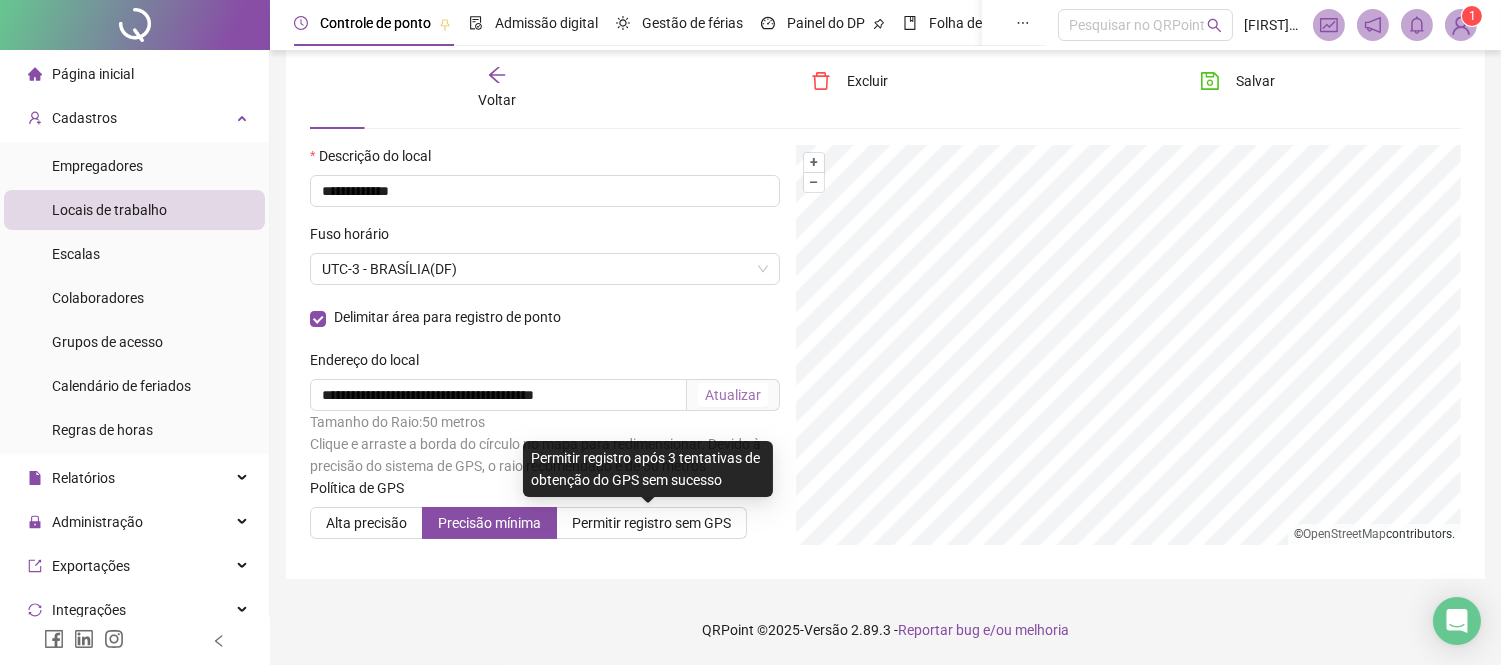 click on "Política de GPS Alta precisão Precisão mínima Permitir registro sem GPS" at bounding box center [545, 516] 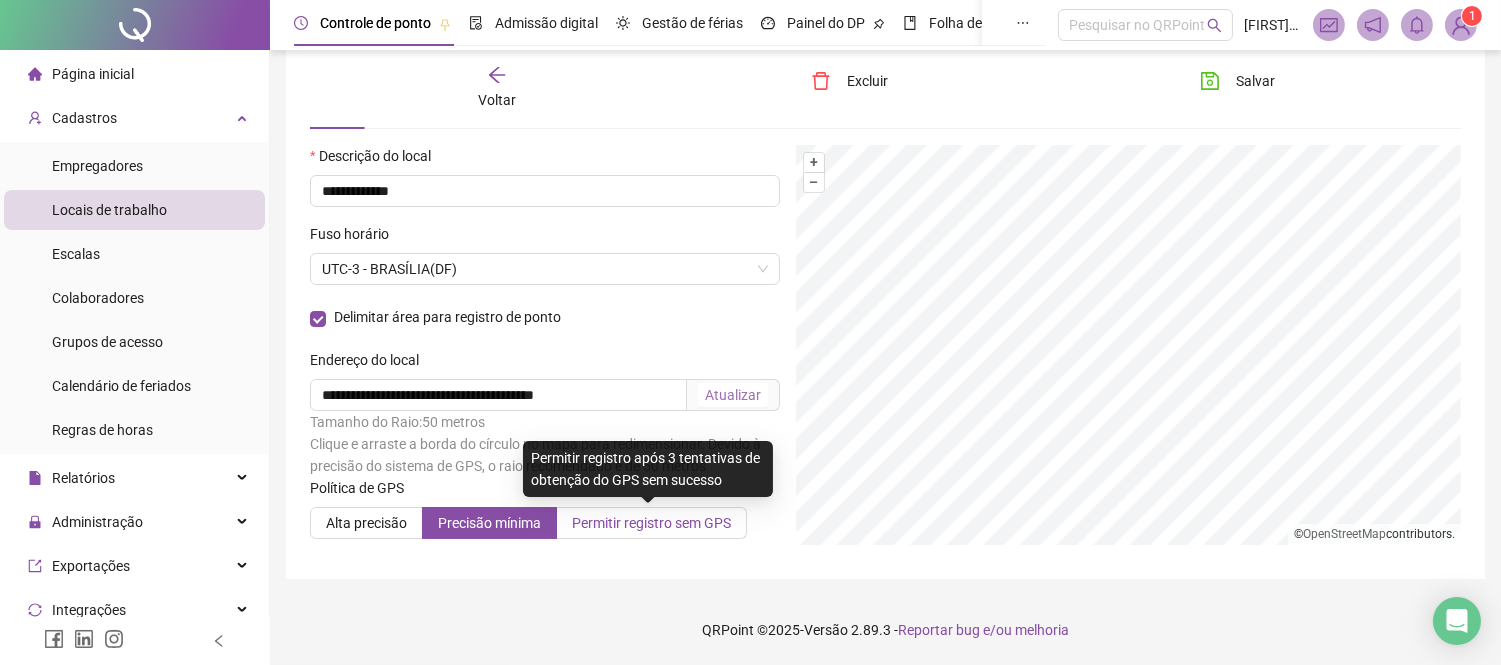 click on "Permitir registro sem GPS" at bounding box center (651, 523) 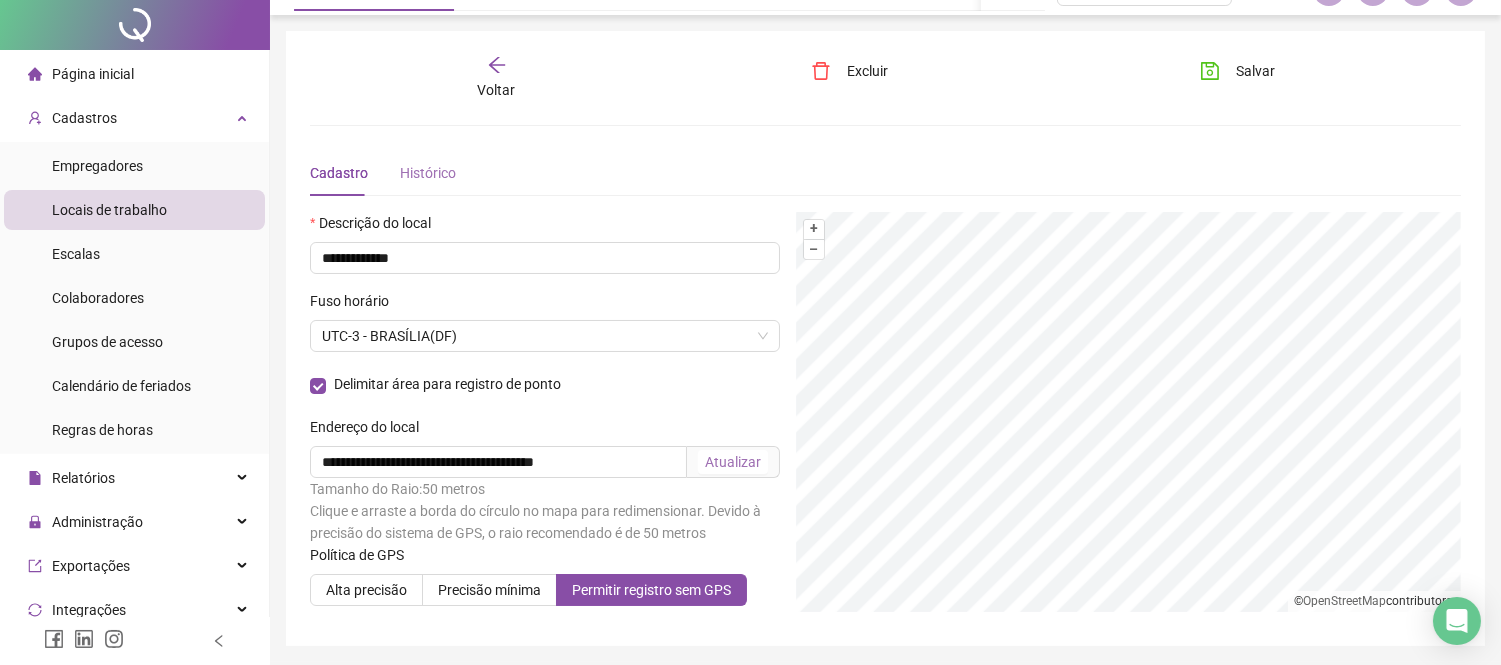 scroll, scrollTop: 0, scrollLeft: 0, axis: both 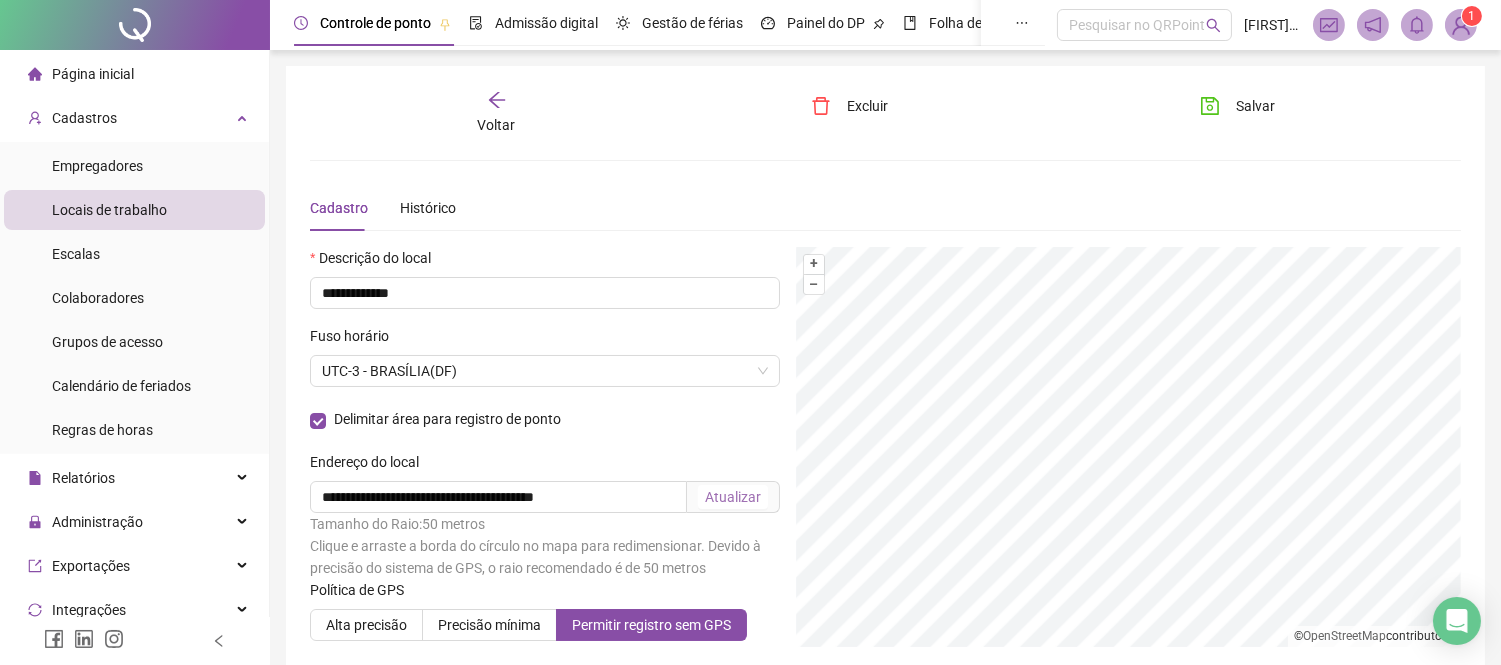 click on "Voltar" at bounding box center (497, 125) 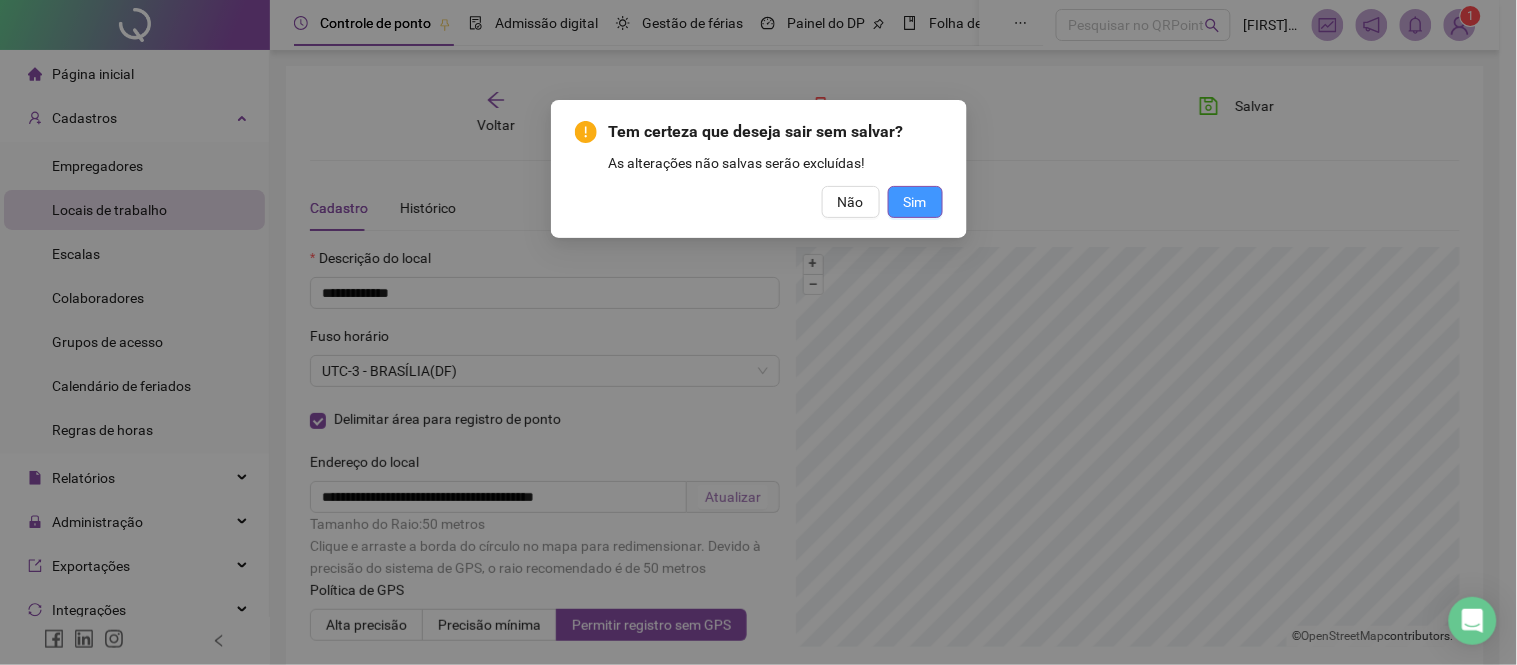 drag, startPoint x: 907, startPoint y: 182, endPoint x: 915, endPoint y: 194, distance: 14.422205 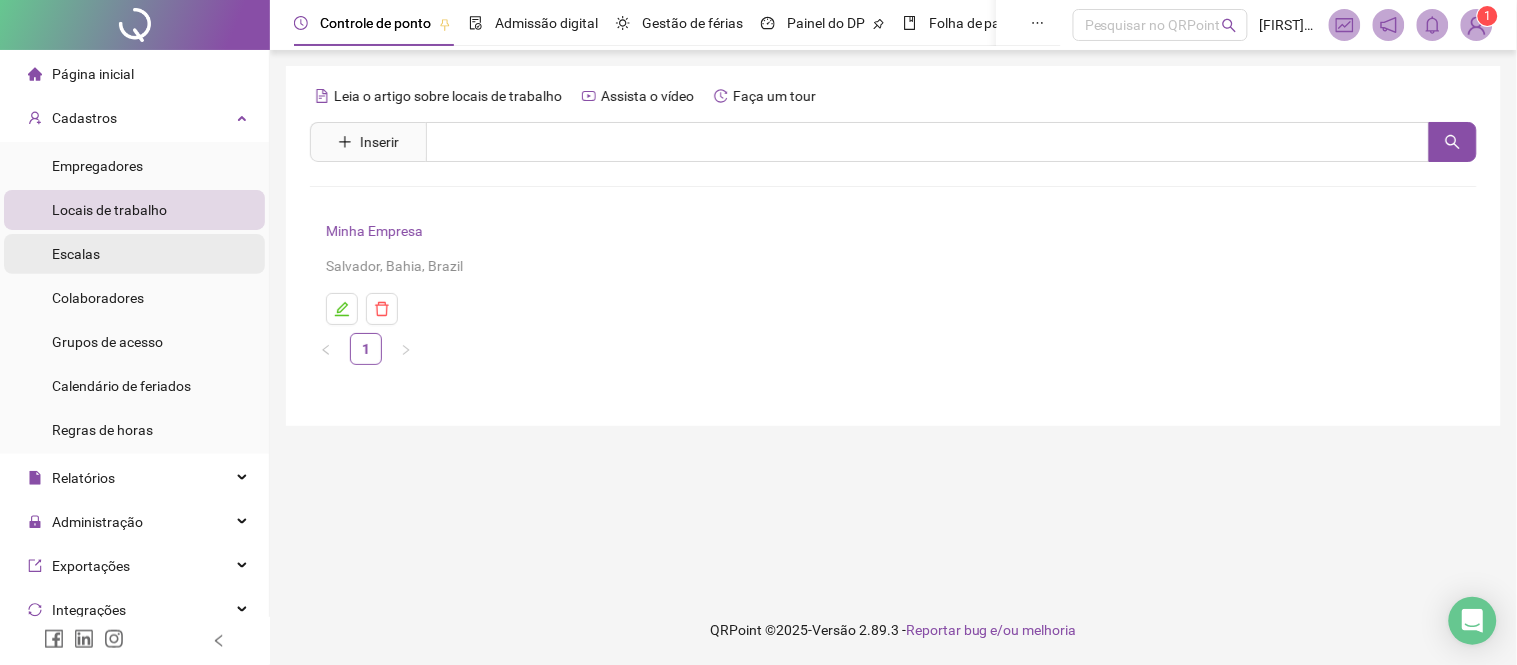 click on "Escalas" at bounding box center [134, 254] 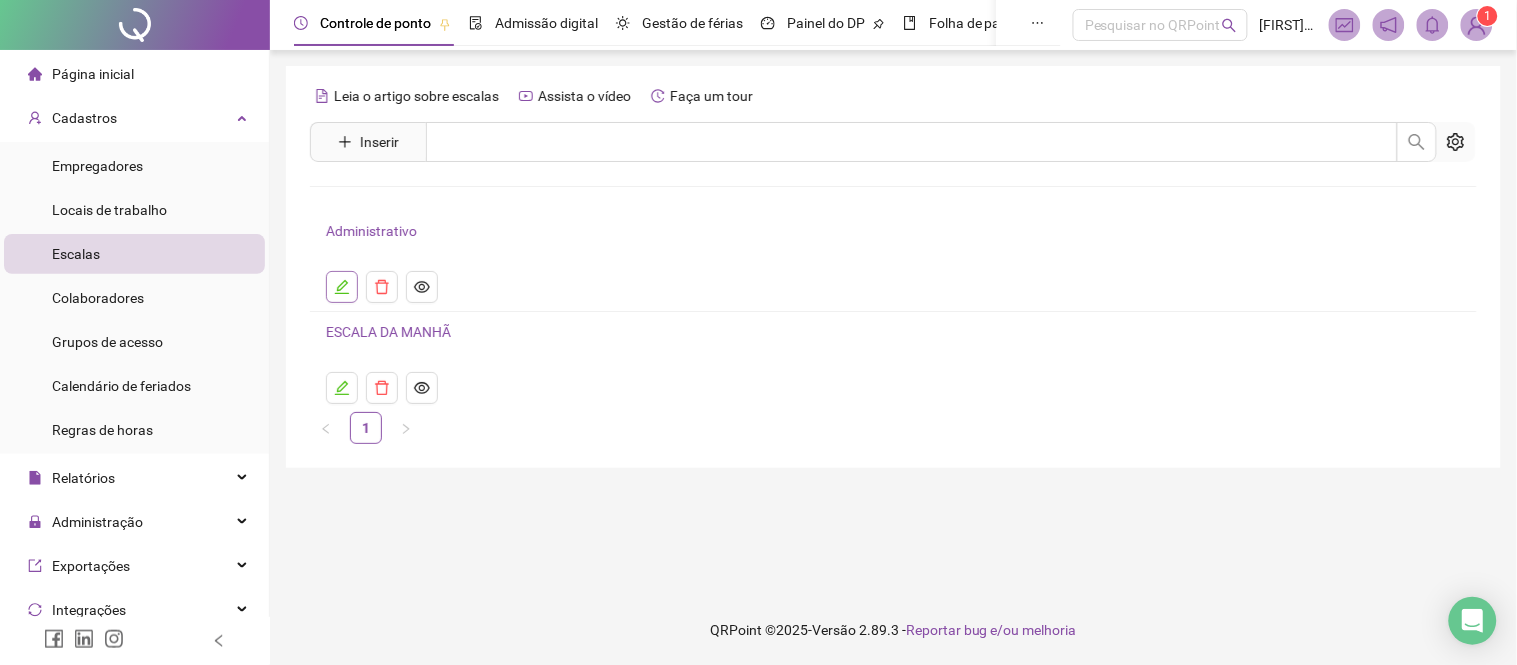 click 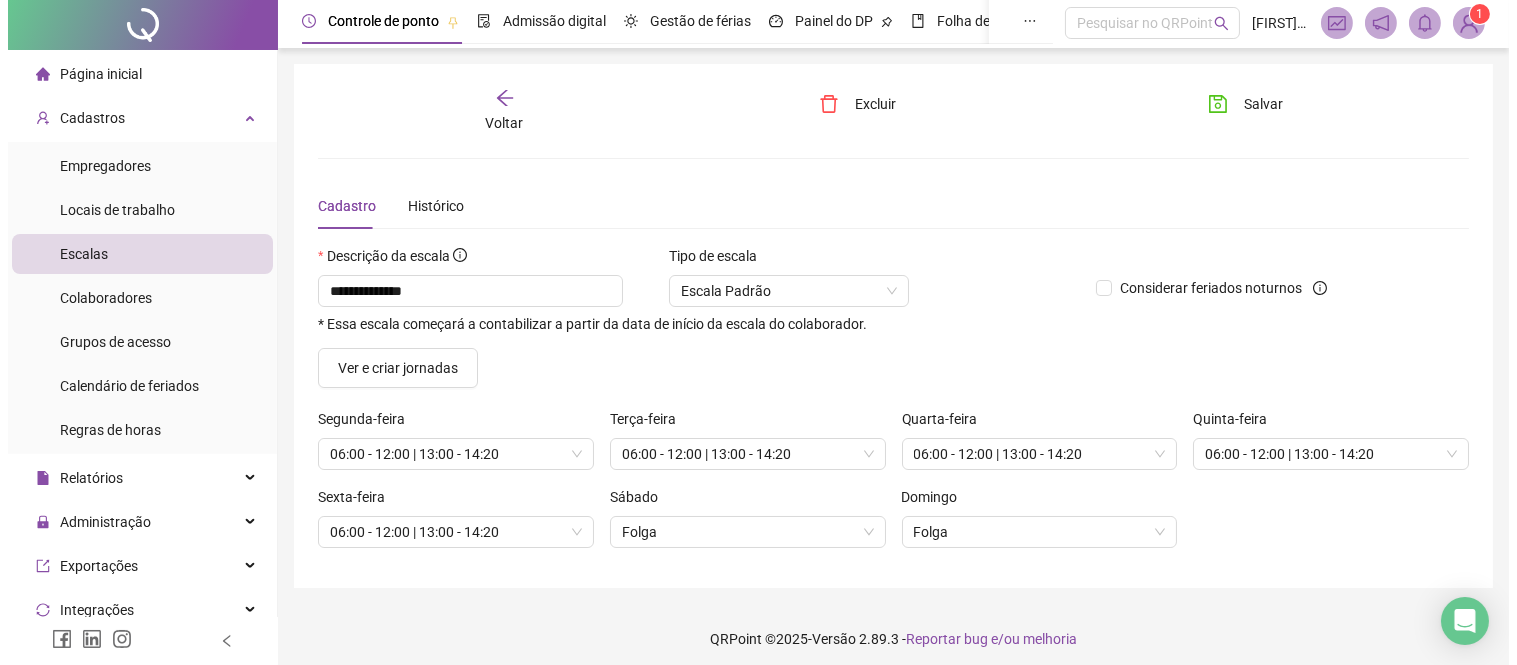 scroll, scrollTop: 0, scrollLeft: 0, axis: both 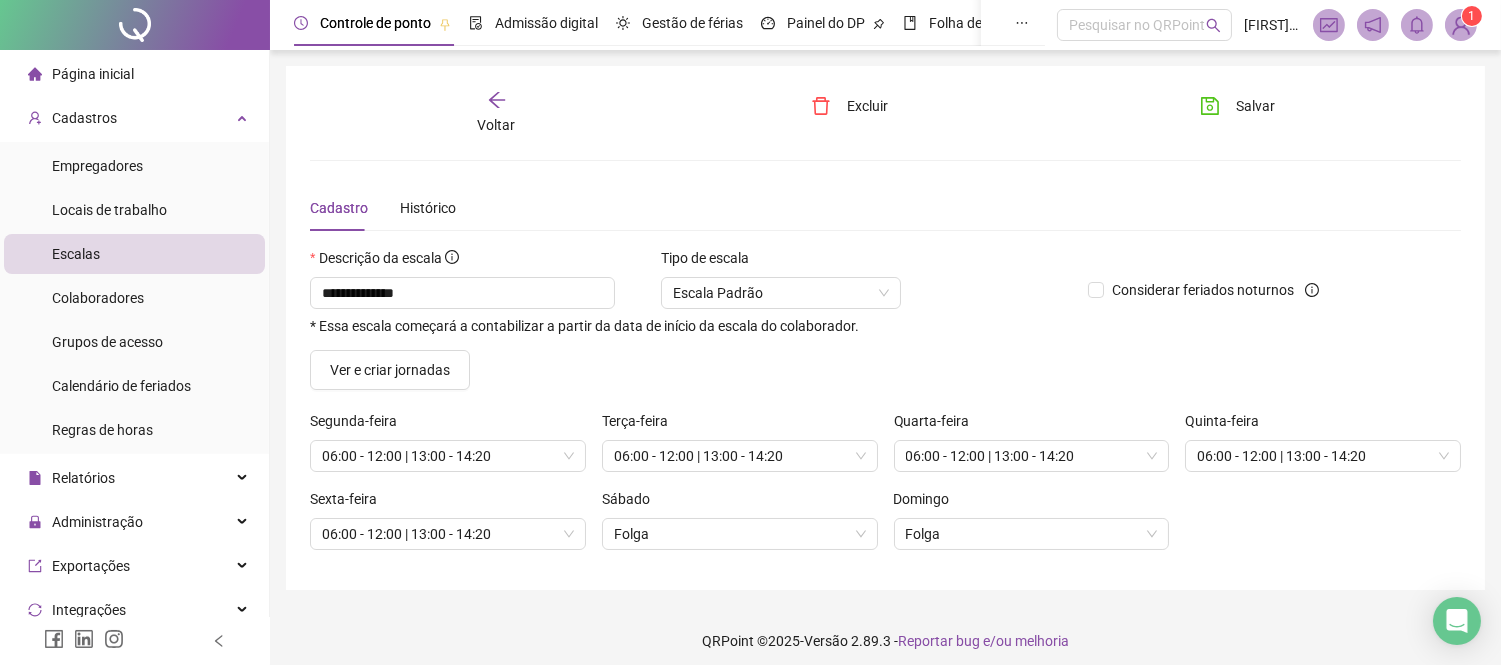 click on "Voltar" at bounding box center (496, 113) 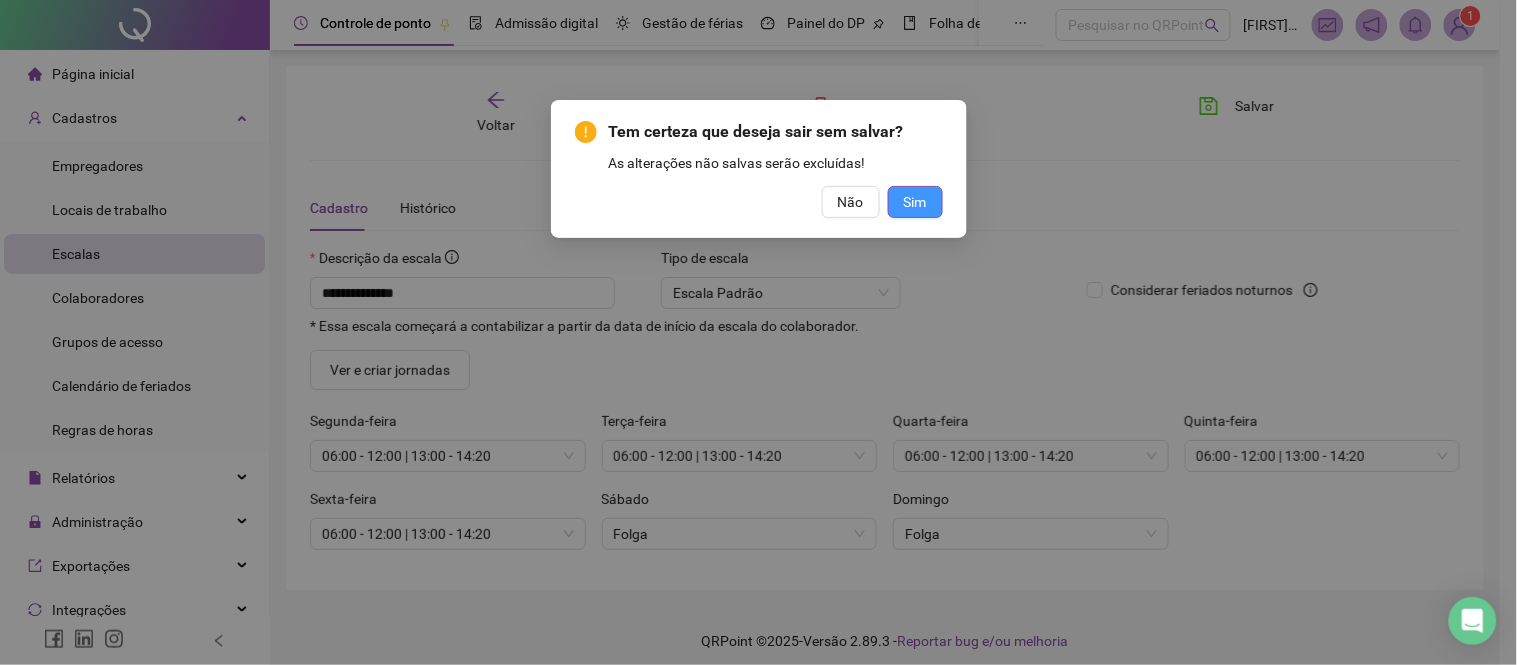 click on "Sim" at bounding box center (915, 202) 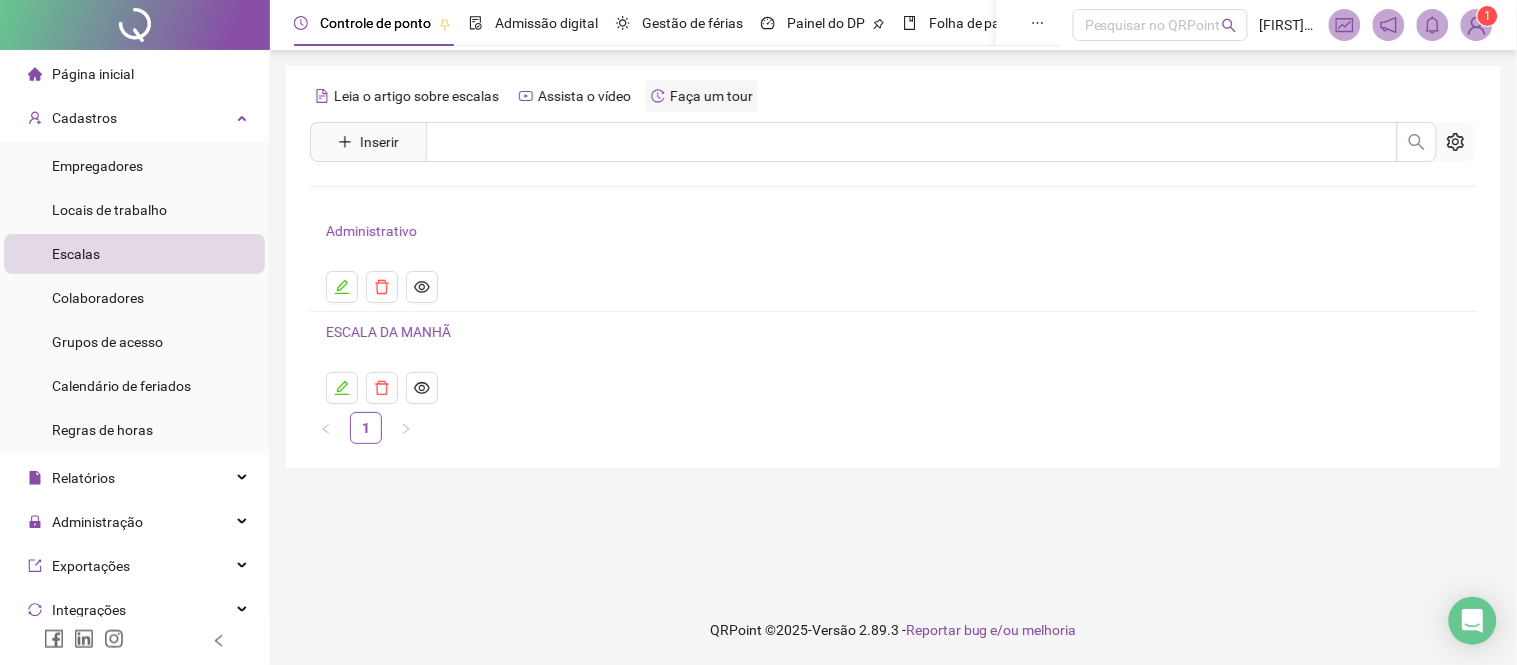 click on "Faça um tour" at bounding box center [702, 96] 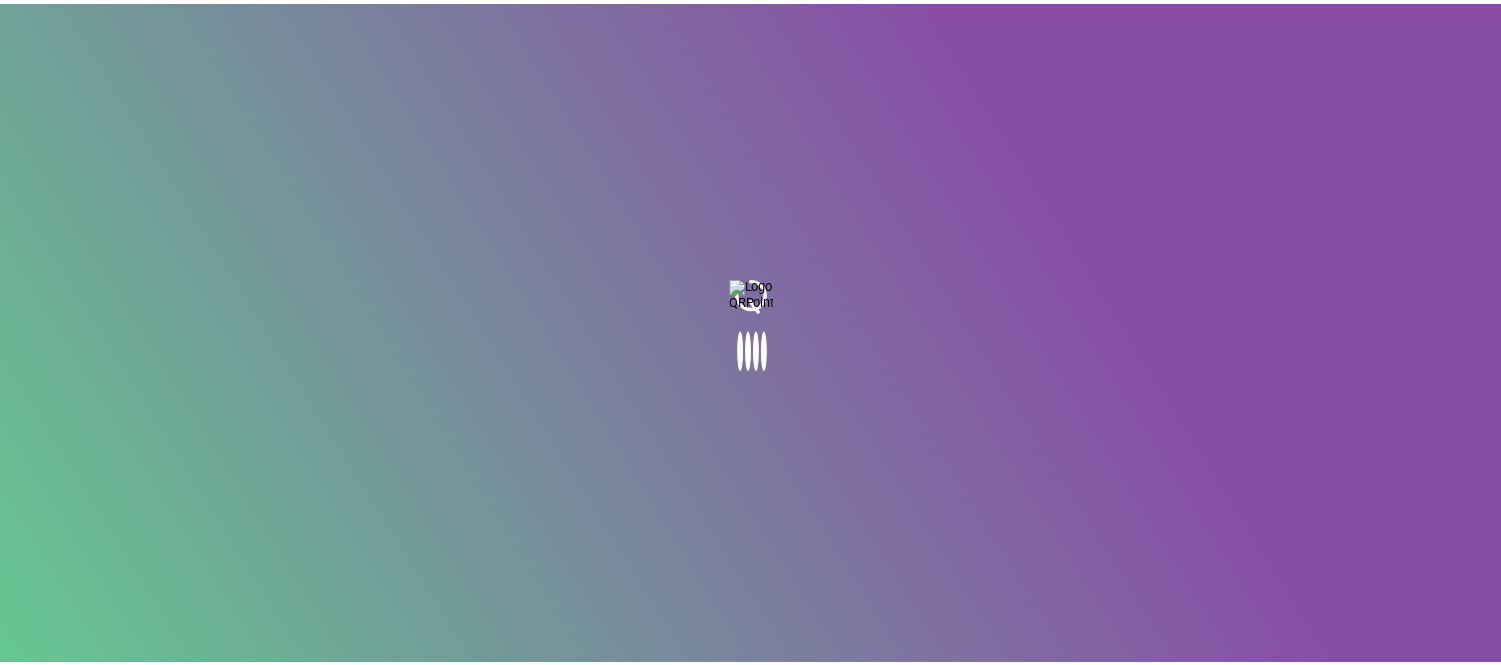 scroll, scrollTop: 0, scrollLeft: 0, axis: both 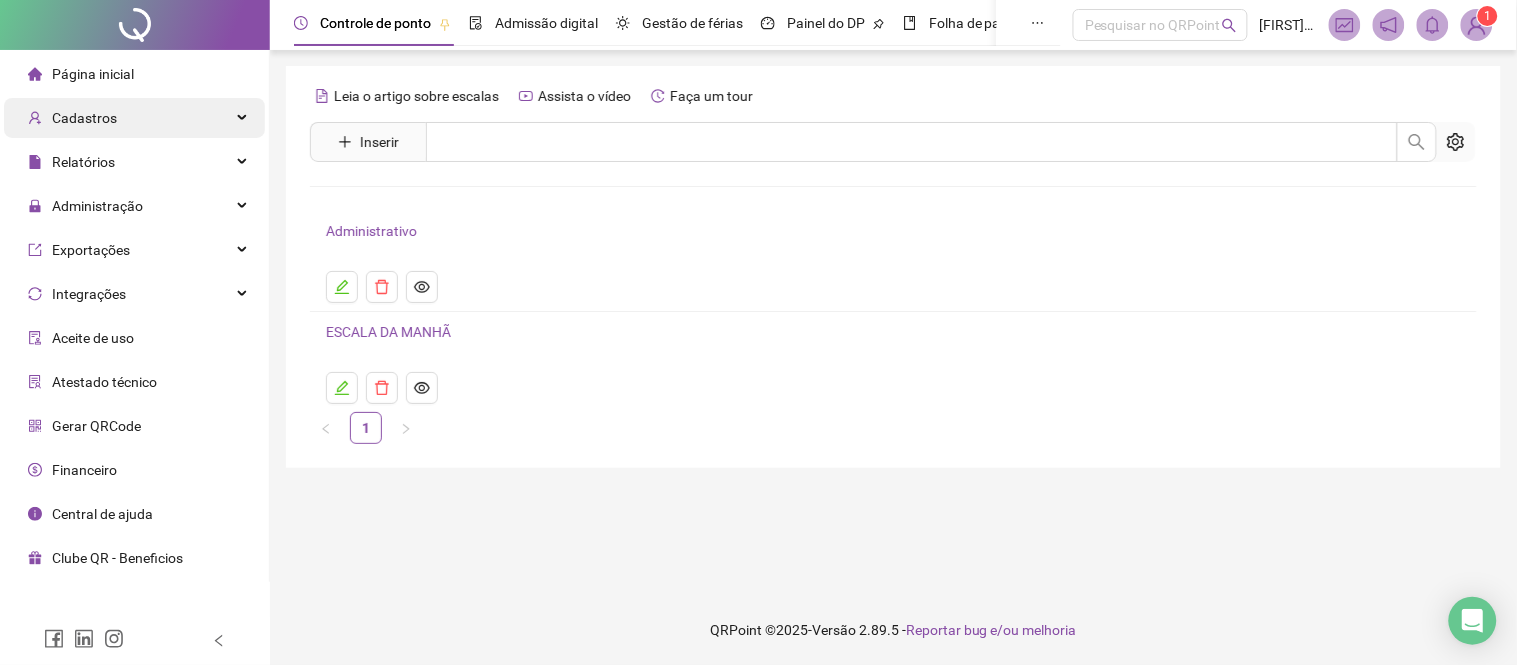click on "Cadastros" at bounding box center [134, 118] 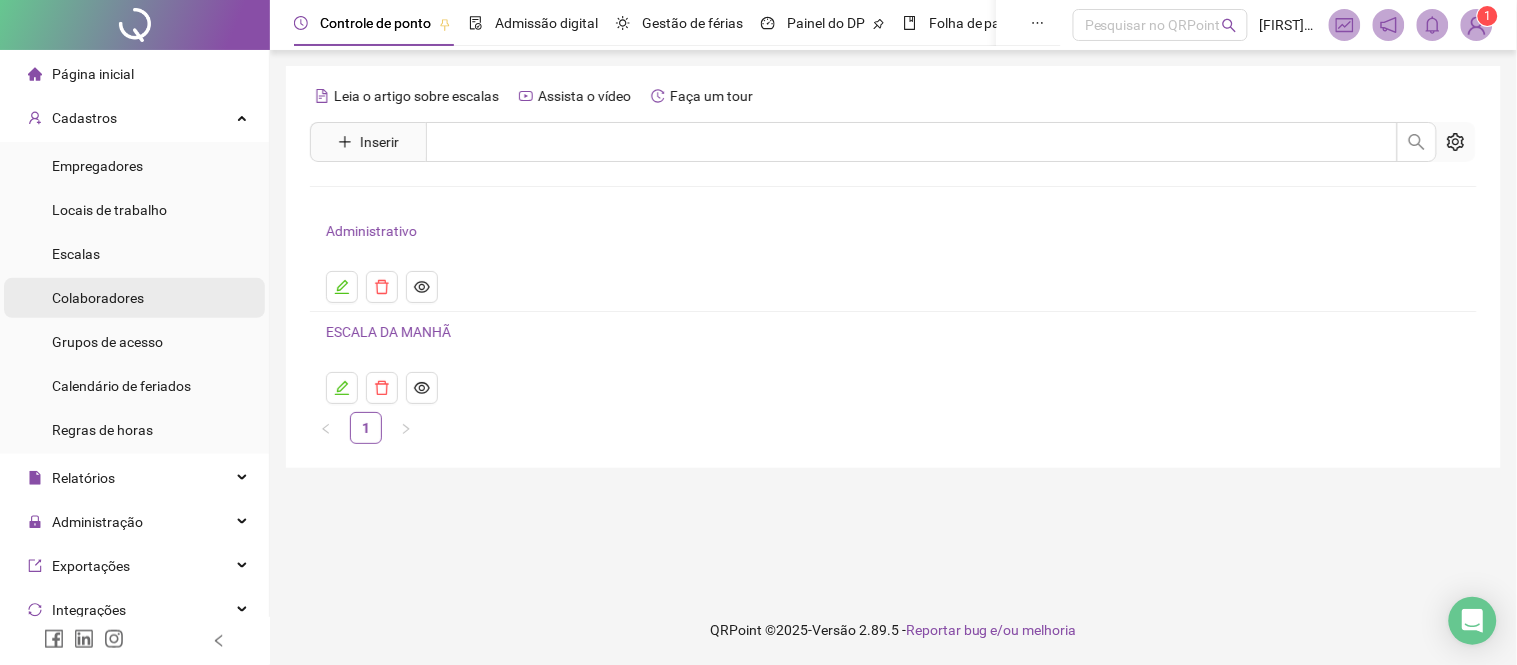 click on "Colaboradores" at bounding box center [134, 298] 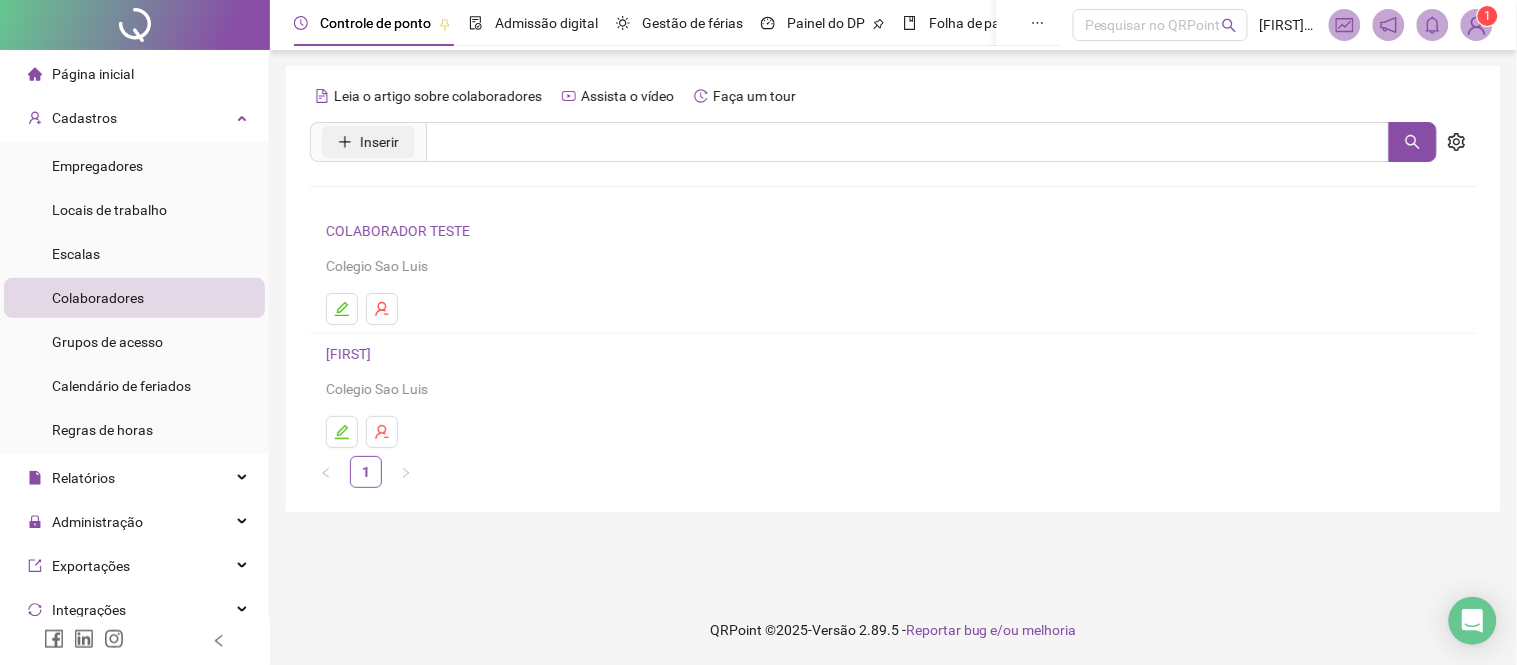 click on "Inserir" at bounding box center [379, 142] 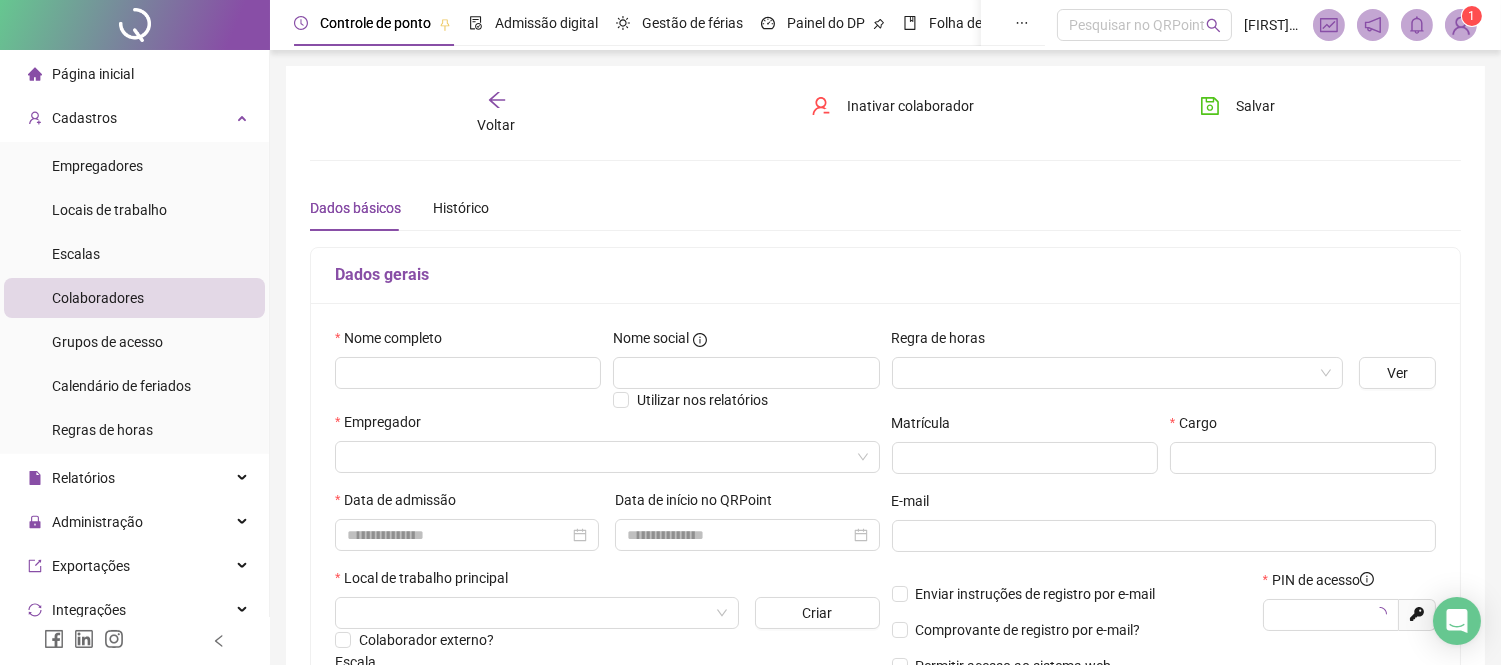 type on "*****" 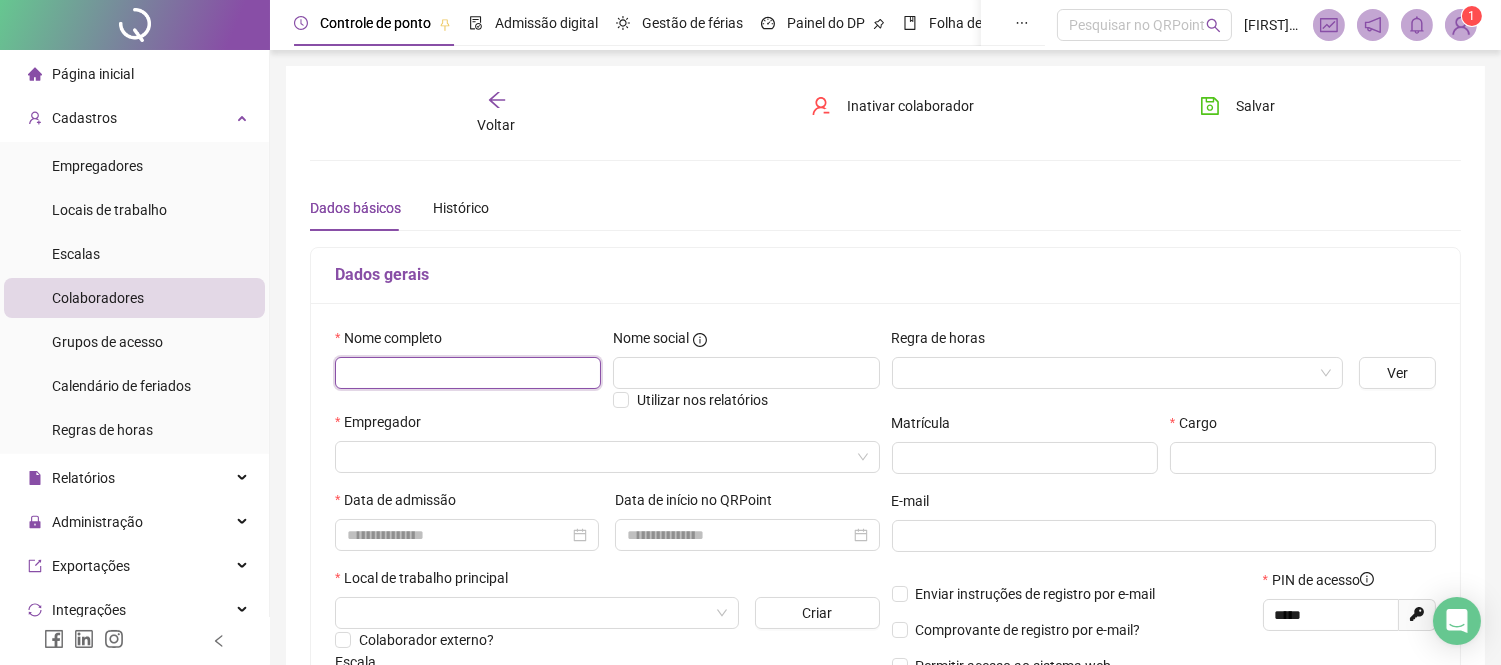 click at bounding box center (468, 373) 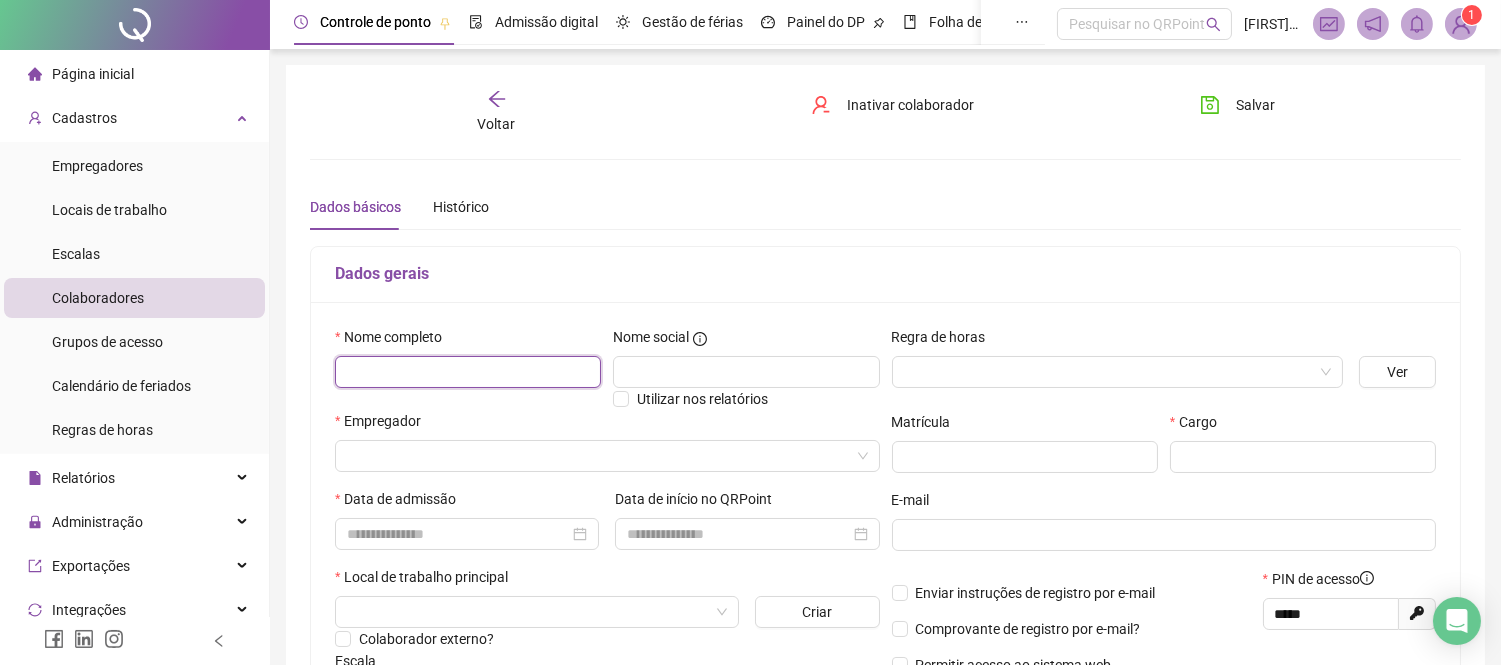 scroll, scrollTop: 0, scrollLeft: 0, axis: both 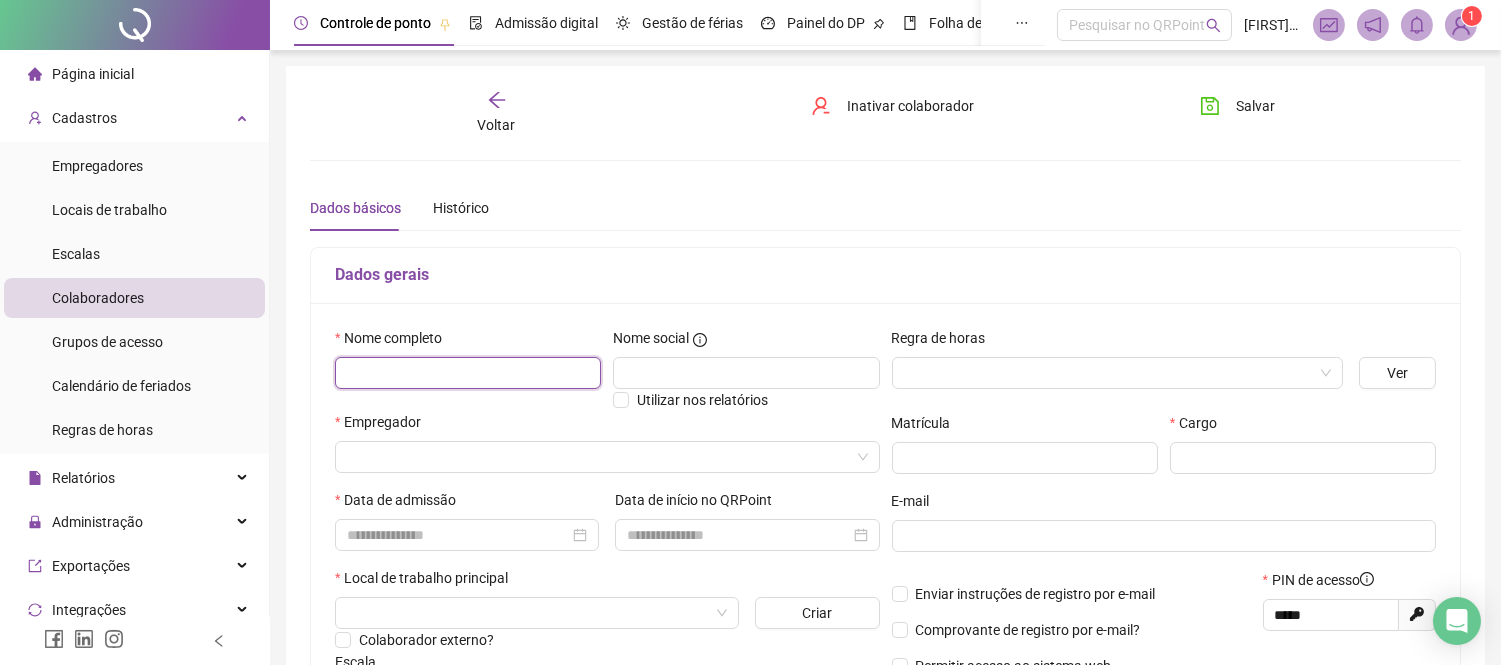click at bounding box center [468, 373] 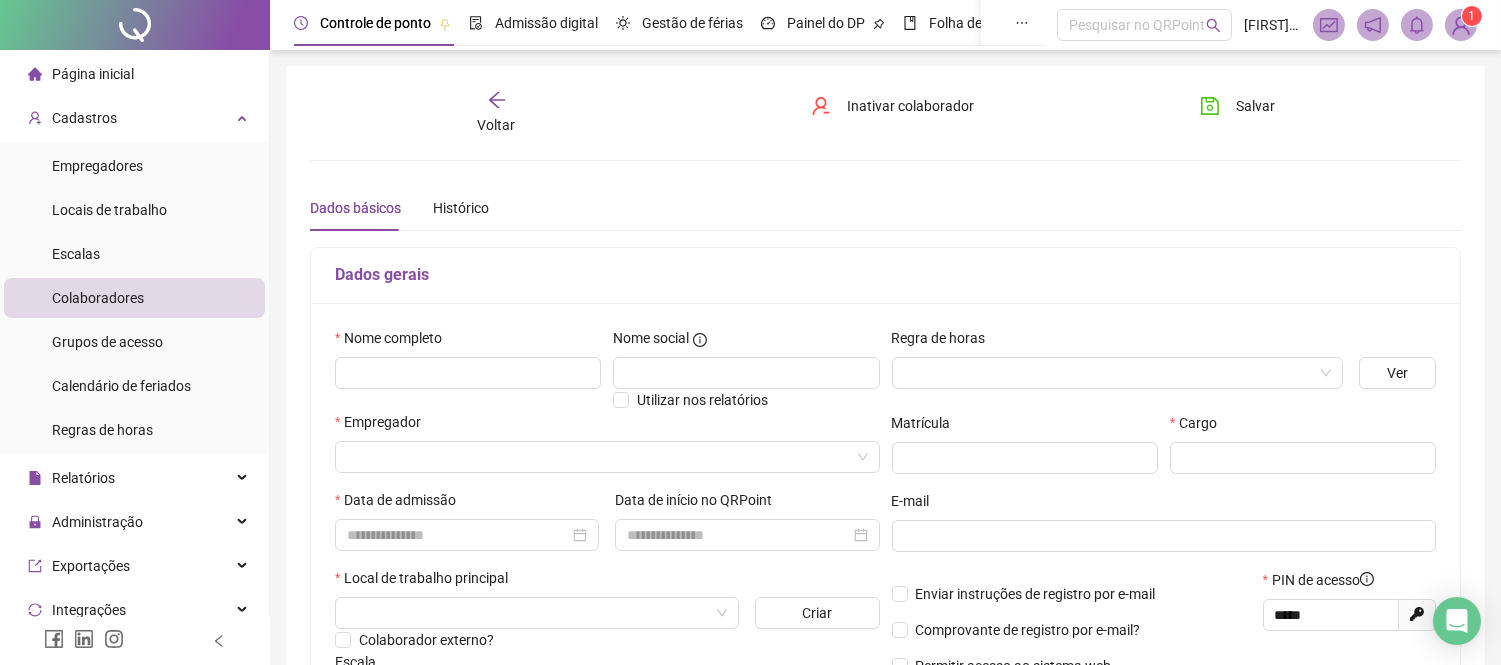 click on "Empregador" at bounding box center [607, 426] 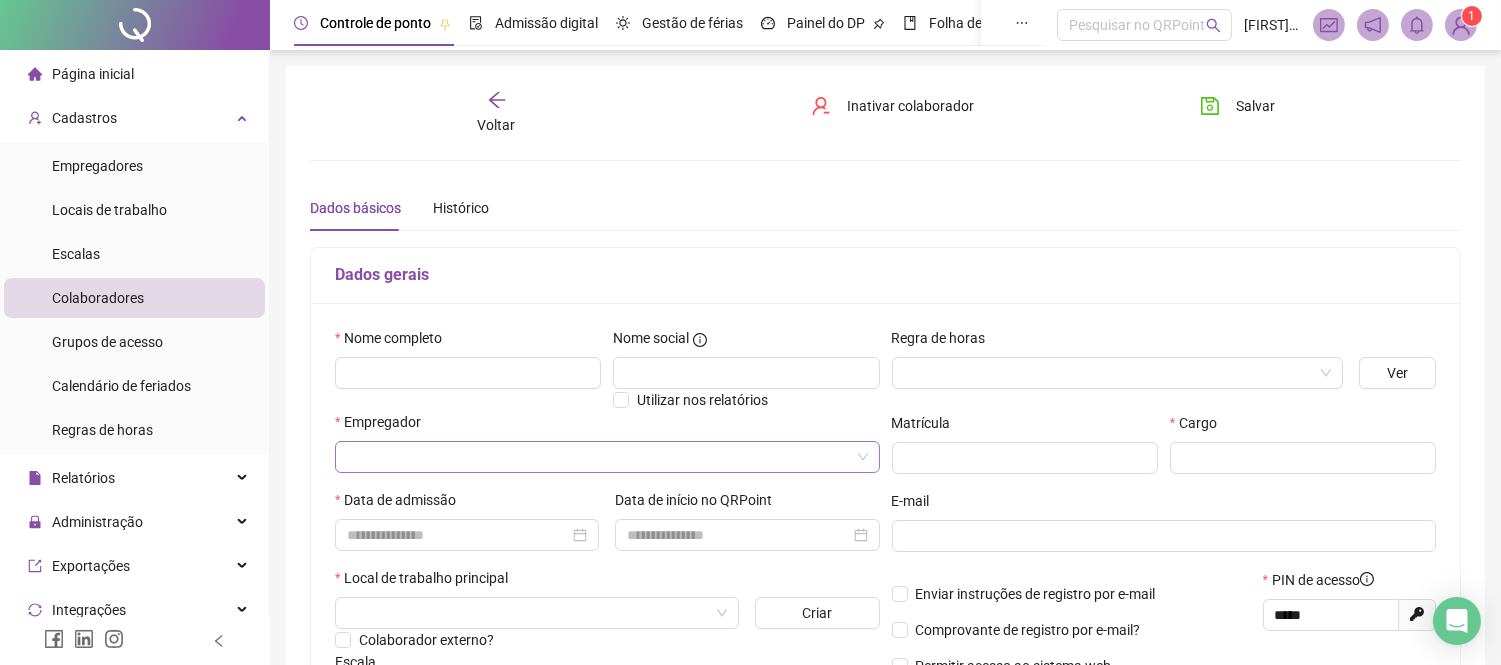 click at bounding box center [598, 457] 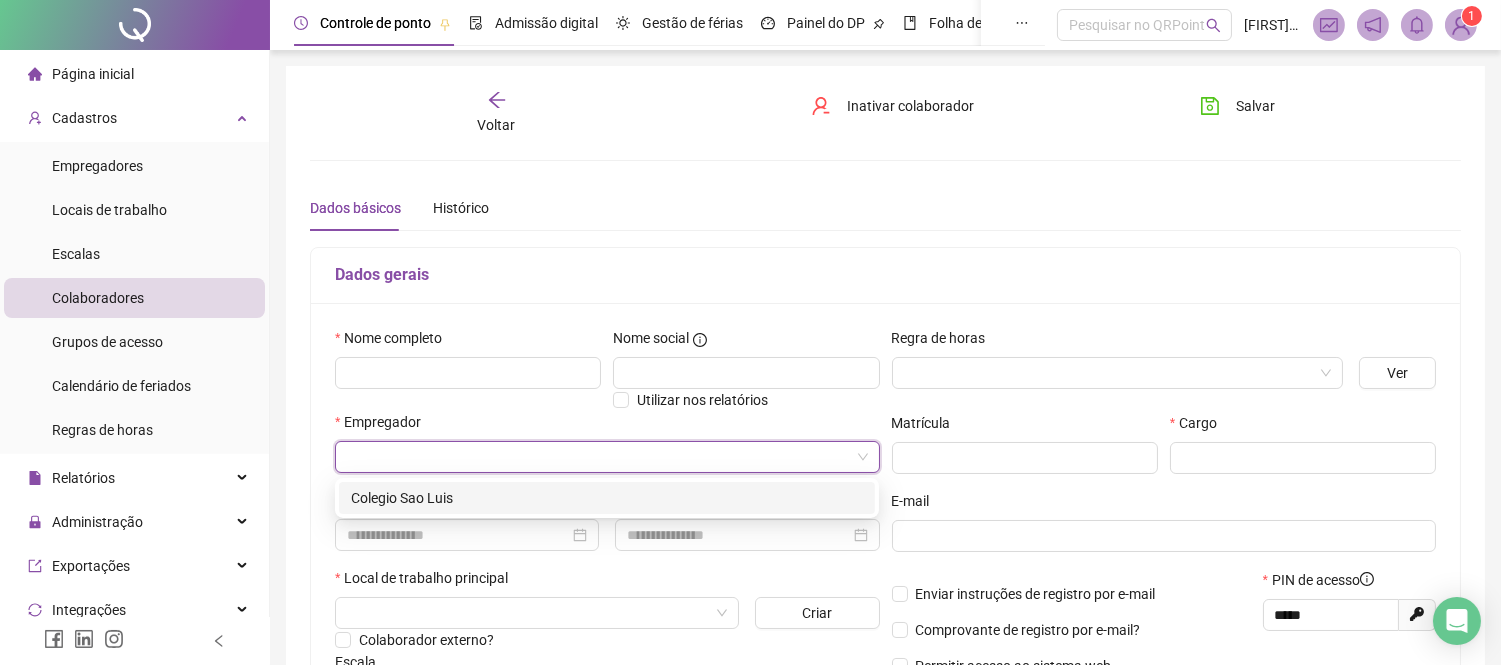 click on "Nome completo Nome social Utilizar nos relatórios Empregador Data de admissão Data de início no QRPoint Local de trabalho principal Criar Colaborador externo? Escala Alterar Regra de horas   Ver Matrícula Cargo E-mail Enviar instruções de registro por e-mail Comprovante de registro por e-mail? Permitir acesso ao sistema web PIN de acesso  ***** Gerar novo pin" at bounding box center [885, 528] 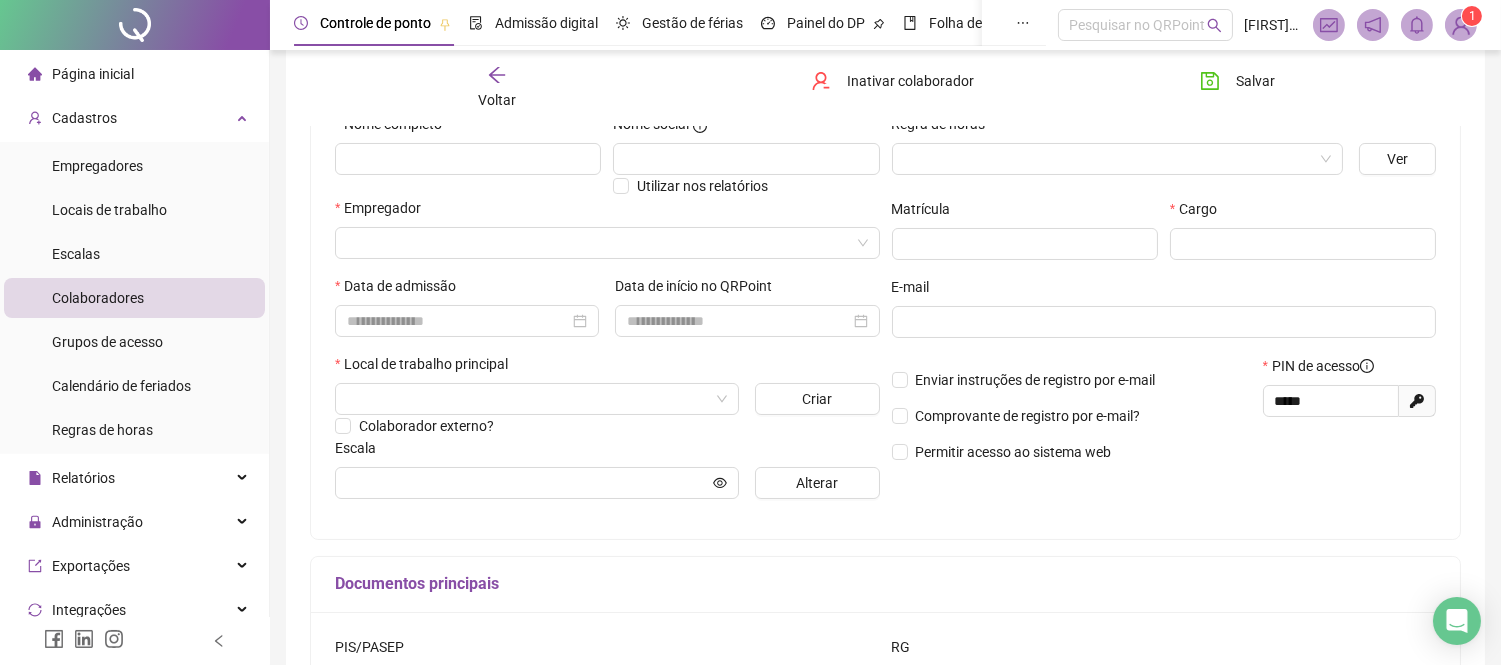 scroll, scrollTop: 222, scrollLeft: 0, axis: vertical 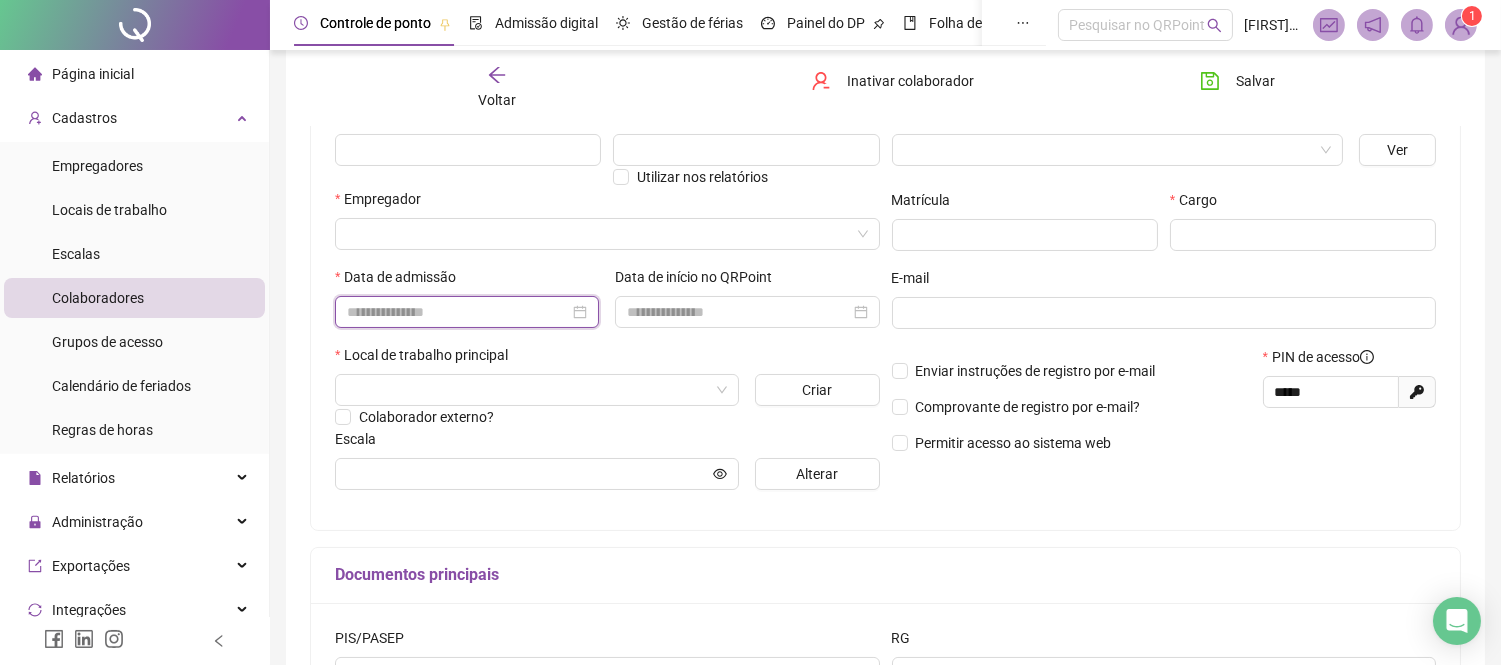 click at bounding box center (458, 312) 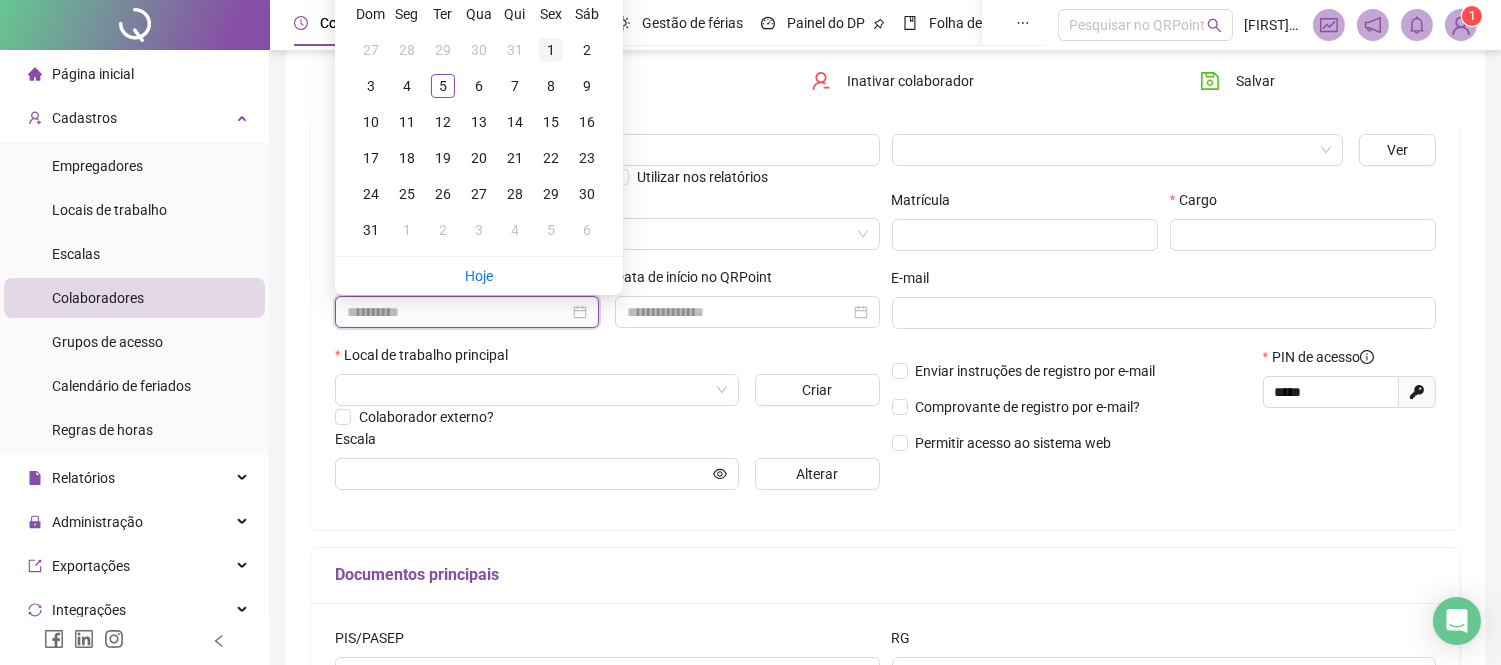 scroll, scrollTop: 0, scrollLeft: 0, axis: both 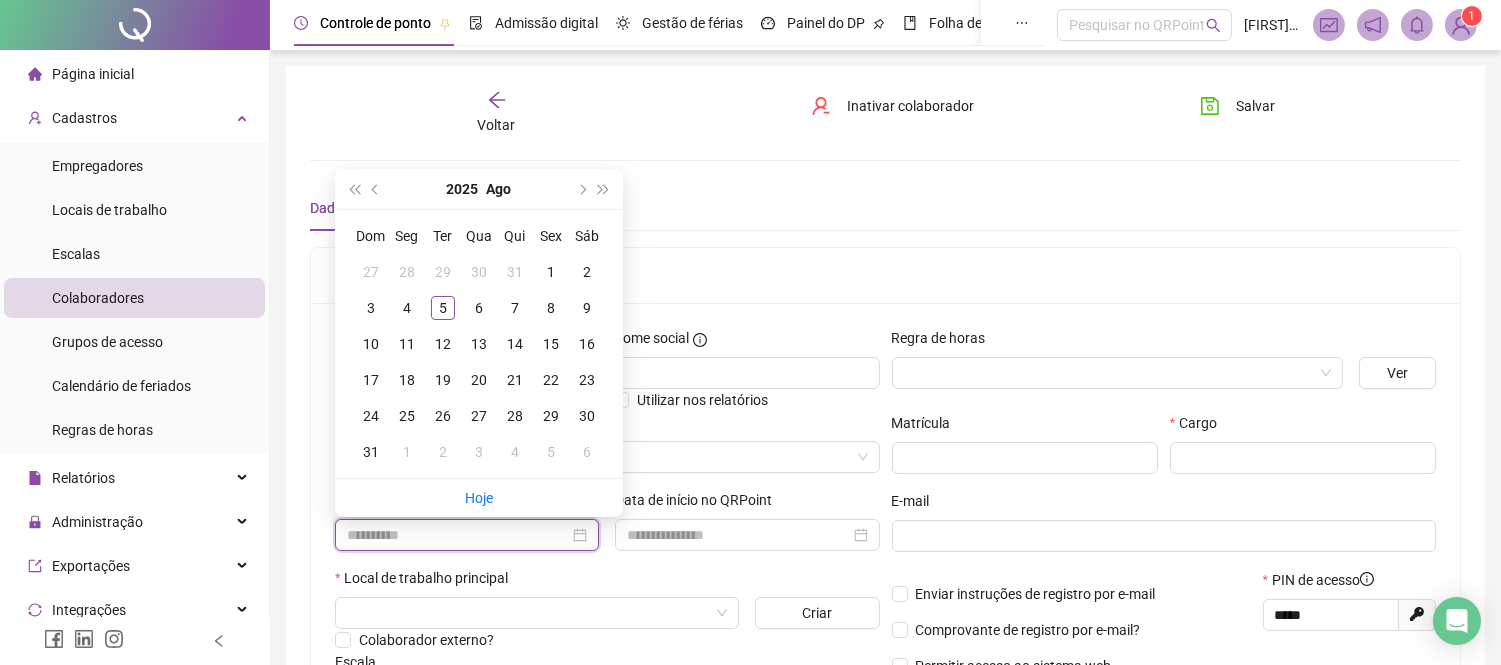 type on "**********" 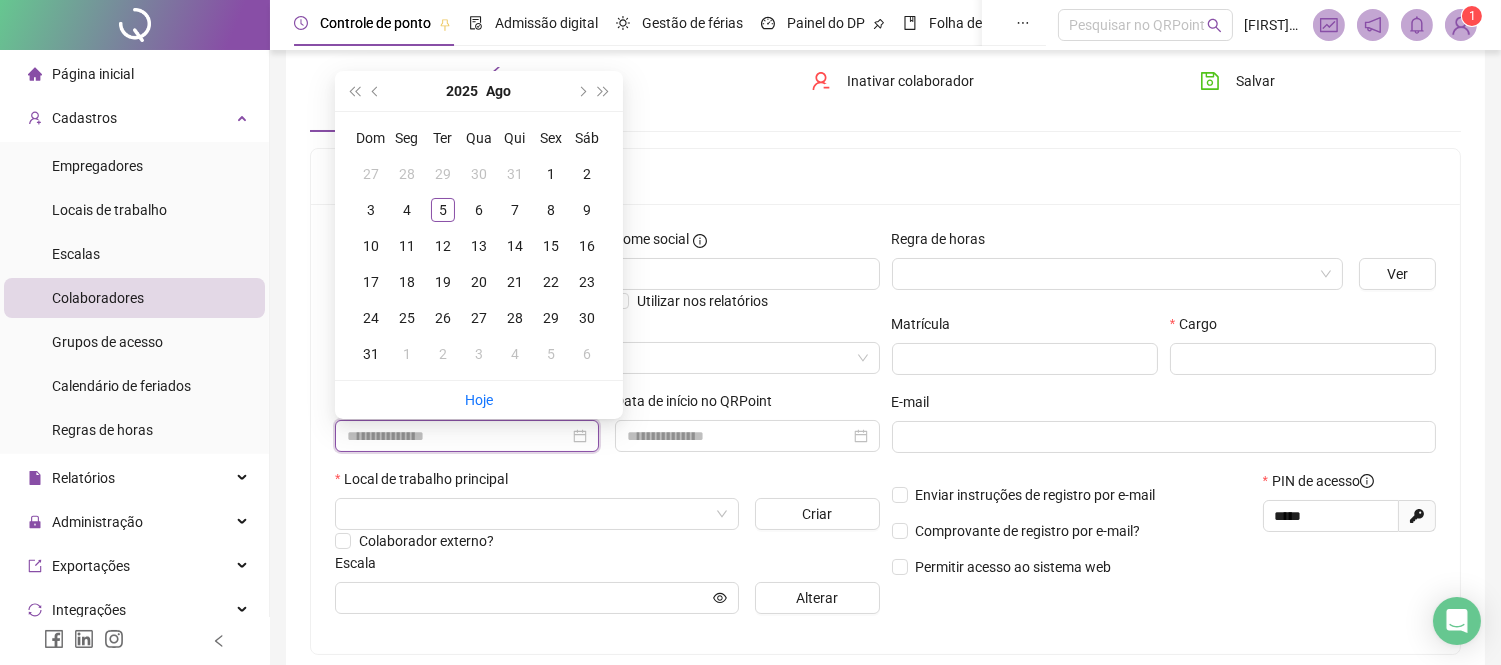 scroll, scrollTop: 111, scrollLeft: 0, axis: vertical 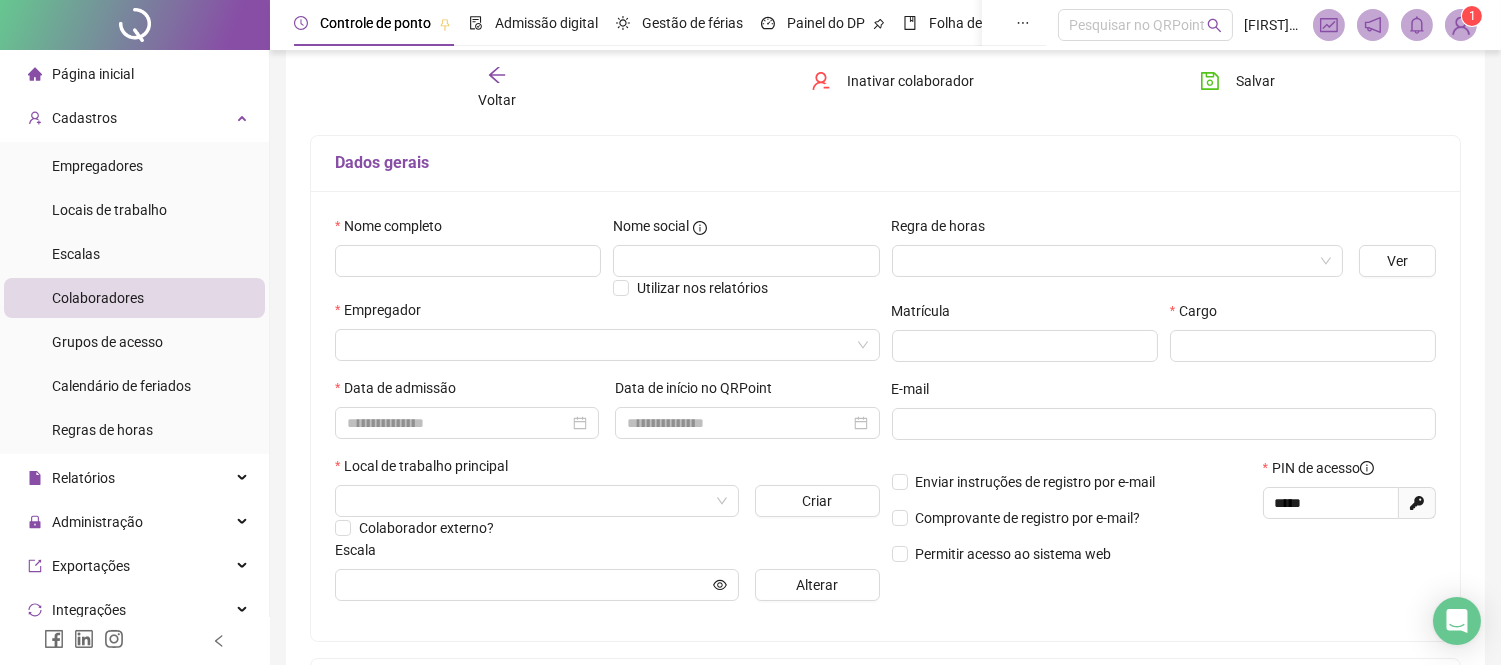 click on "Dados gerais" at bounding box center [885, 163] 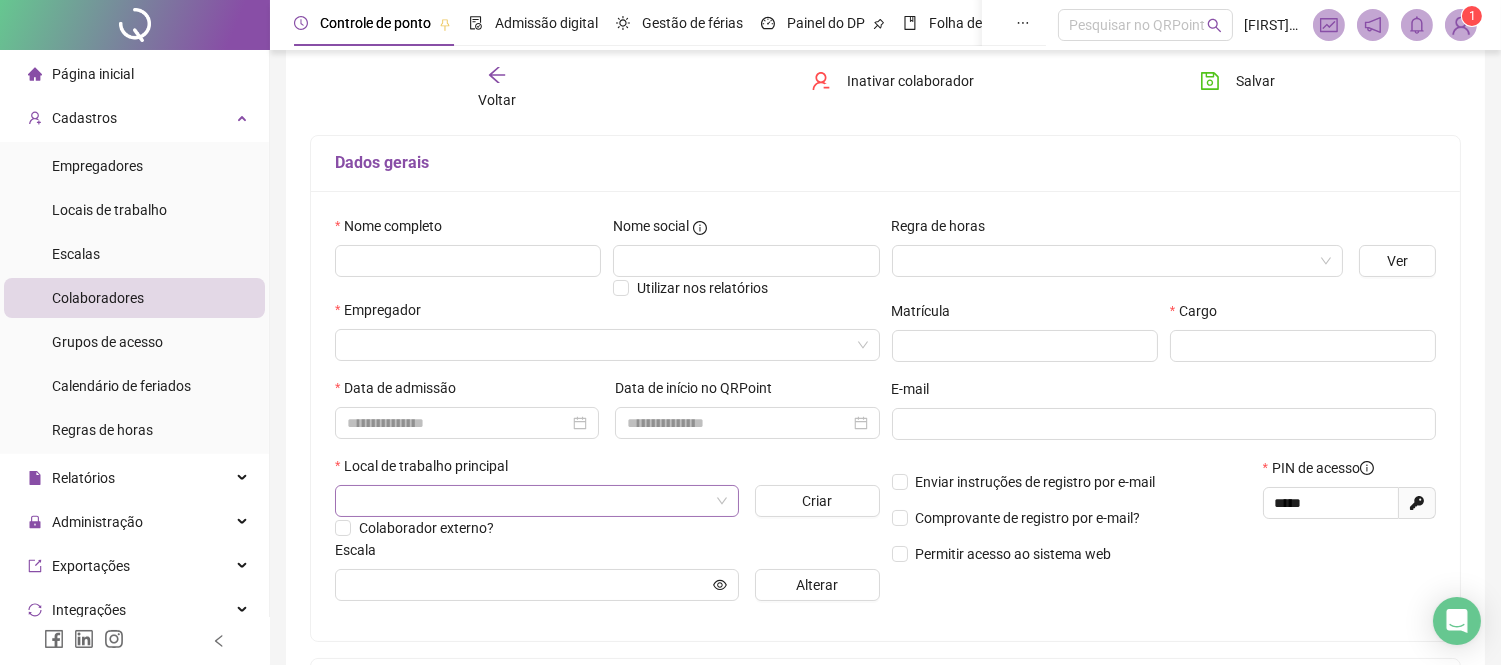 click at bounding box center (528, 501) 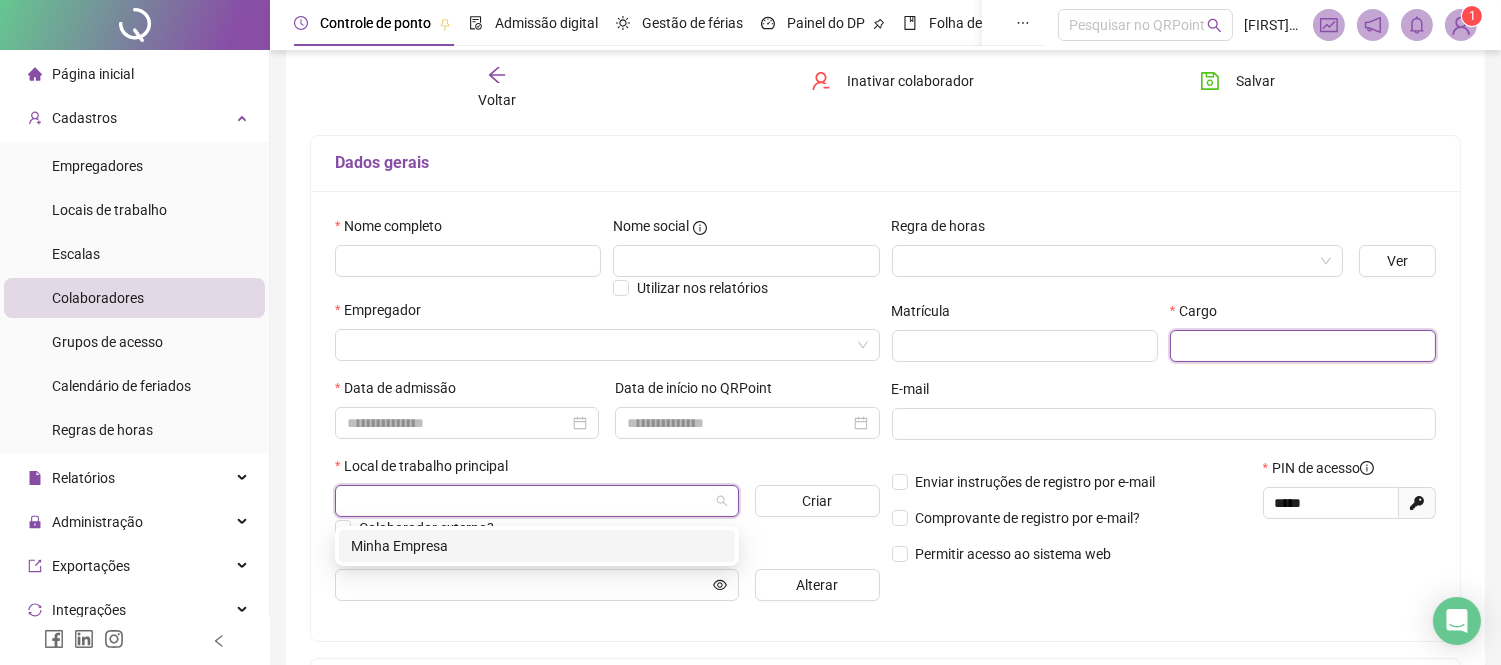 click at bounding box center [1303, 346] 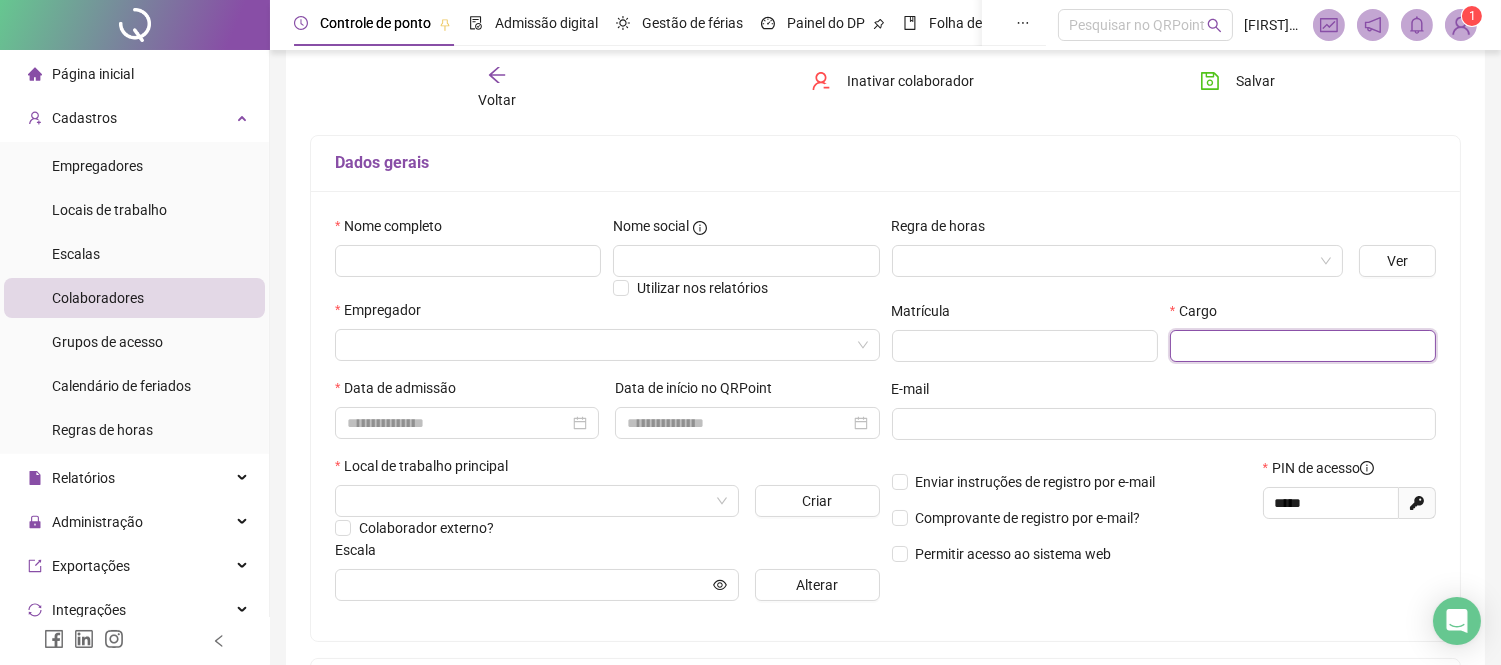click at bounding box center [1303, 346] 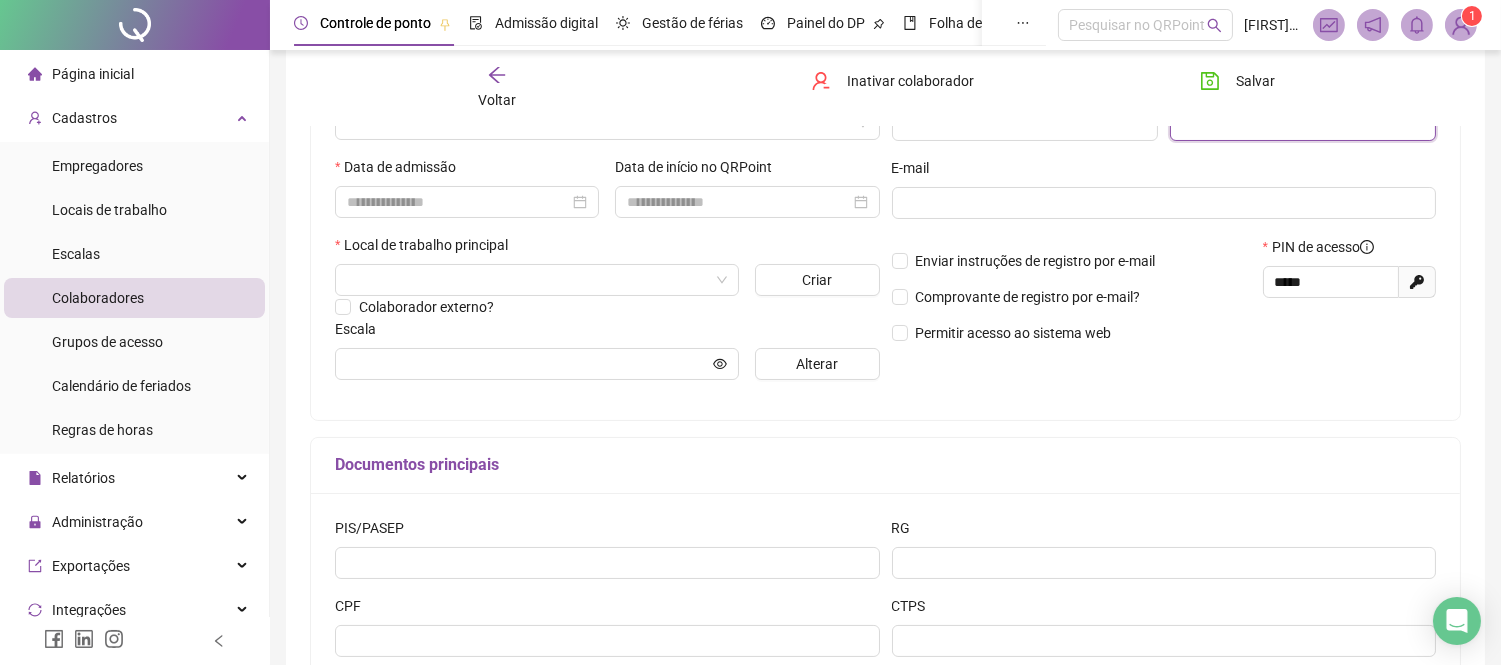 scroll, scrollTop: 333, scrollLeft: 0, axis: vertical 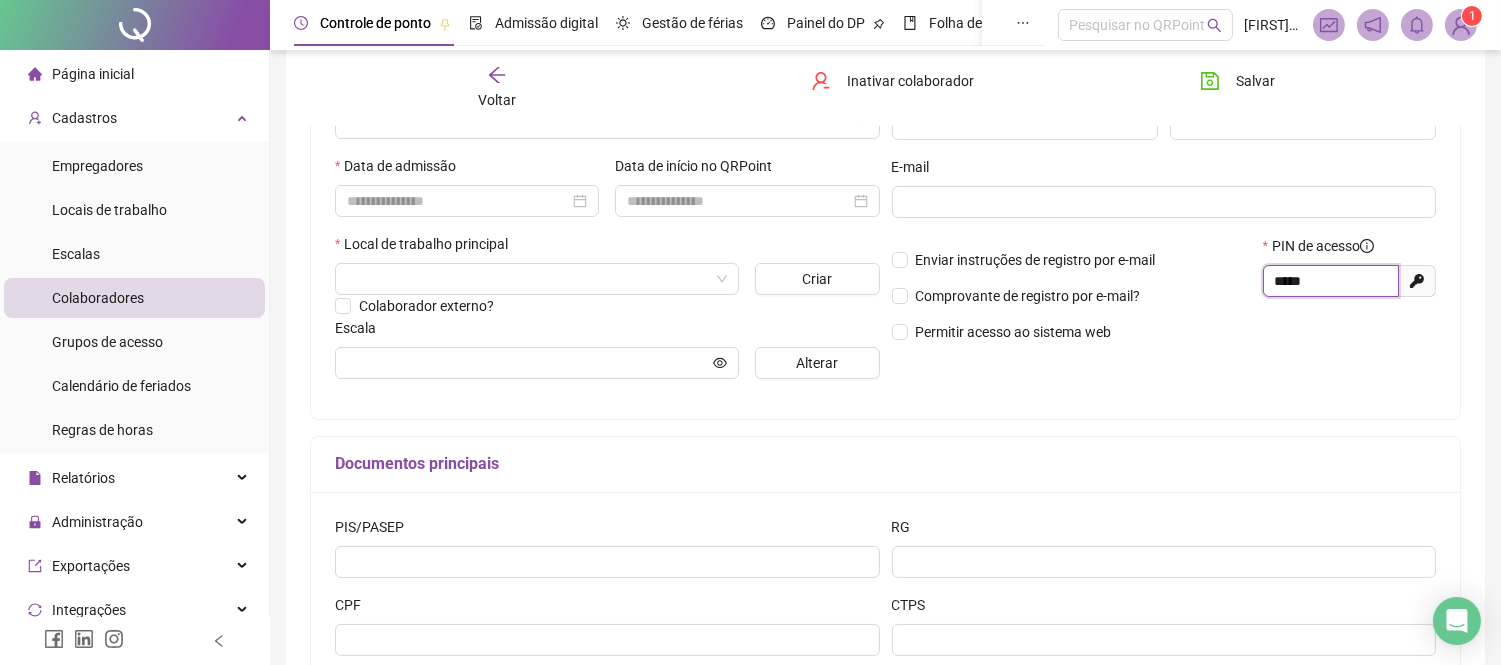 drag, startPoint x: 1361, startPoint y: 283, endPoint x: 1215, endPoint y: 282, distance: 146.00342 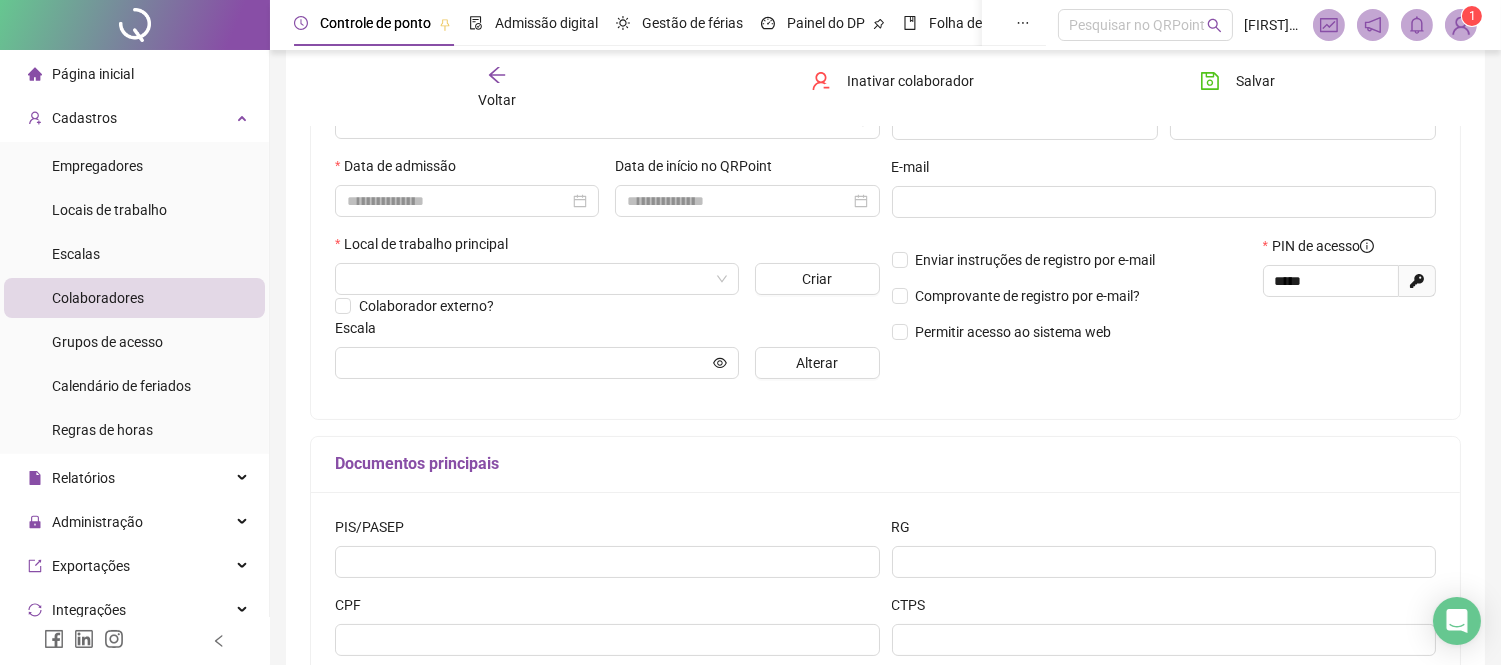 click 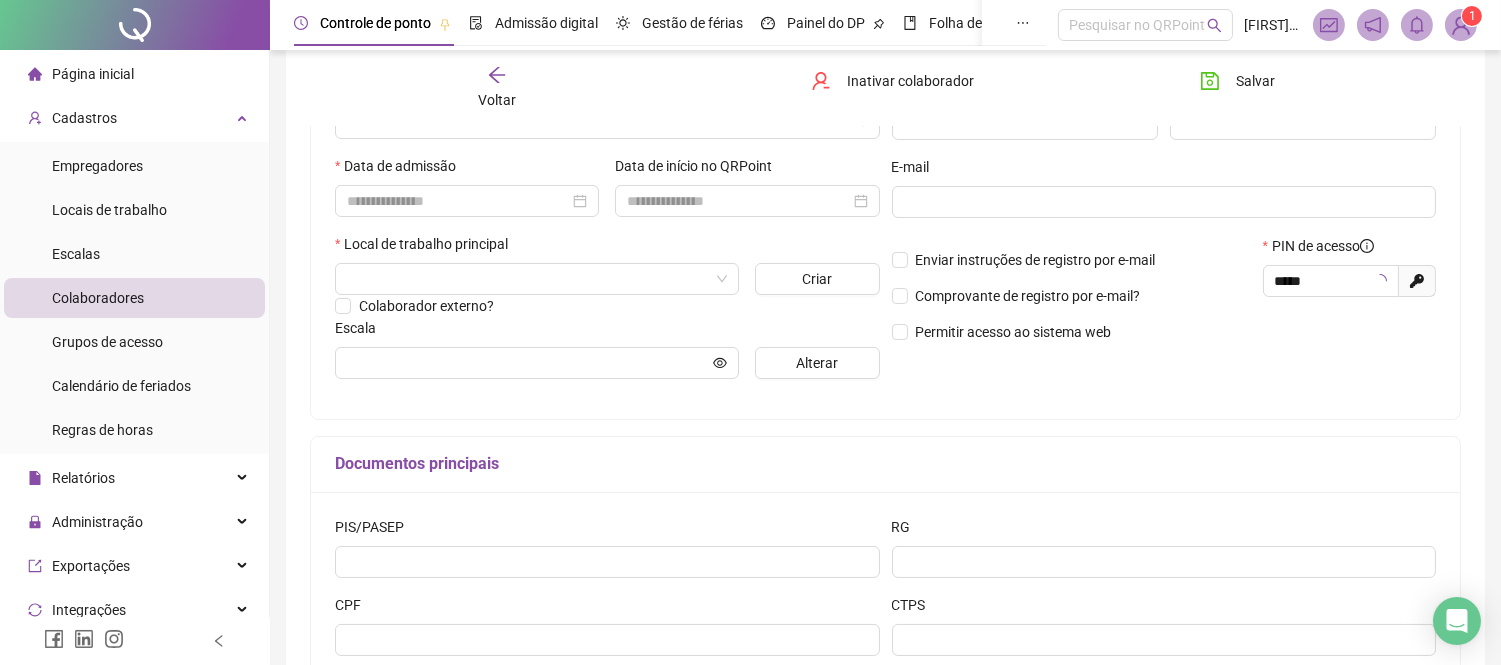 type on "*****" 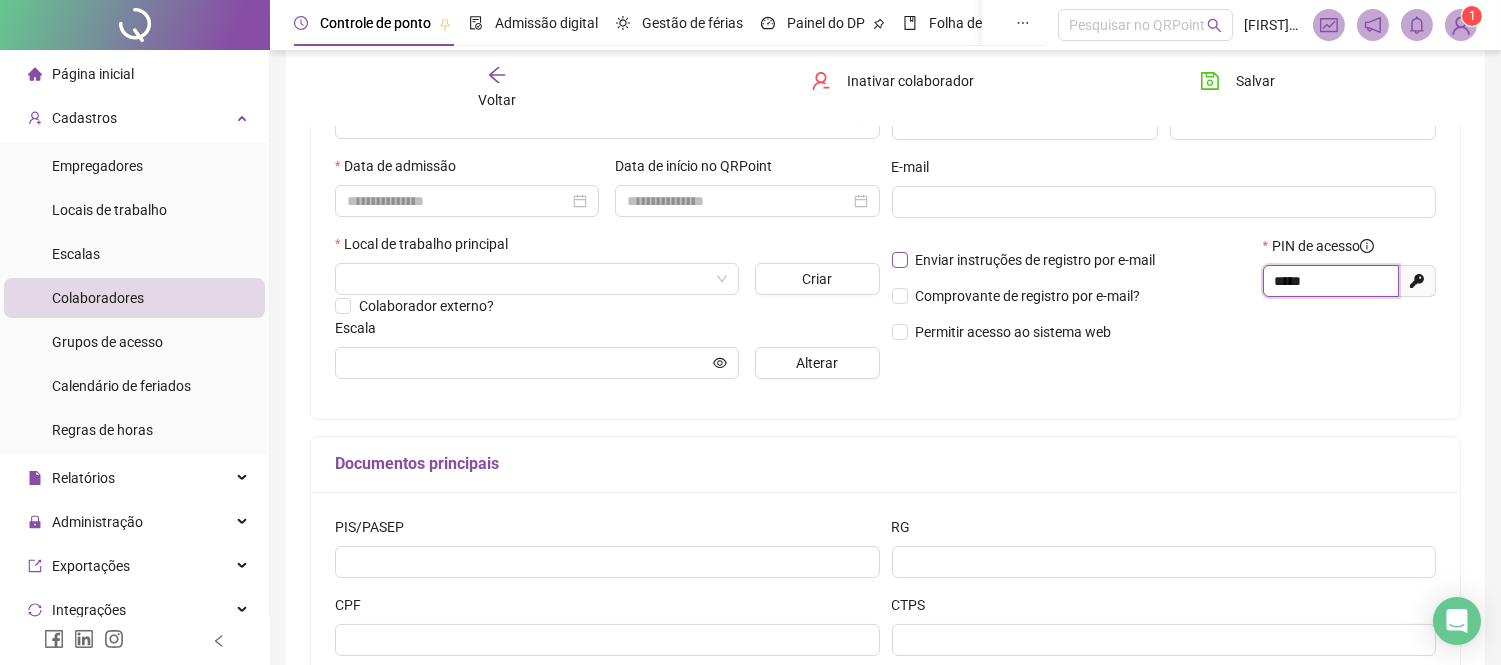 drag, startPoint x: 1306, startPoint y: 282, endPoint x: 1151, endPoint y: 271, distance: 155.38983 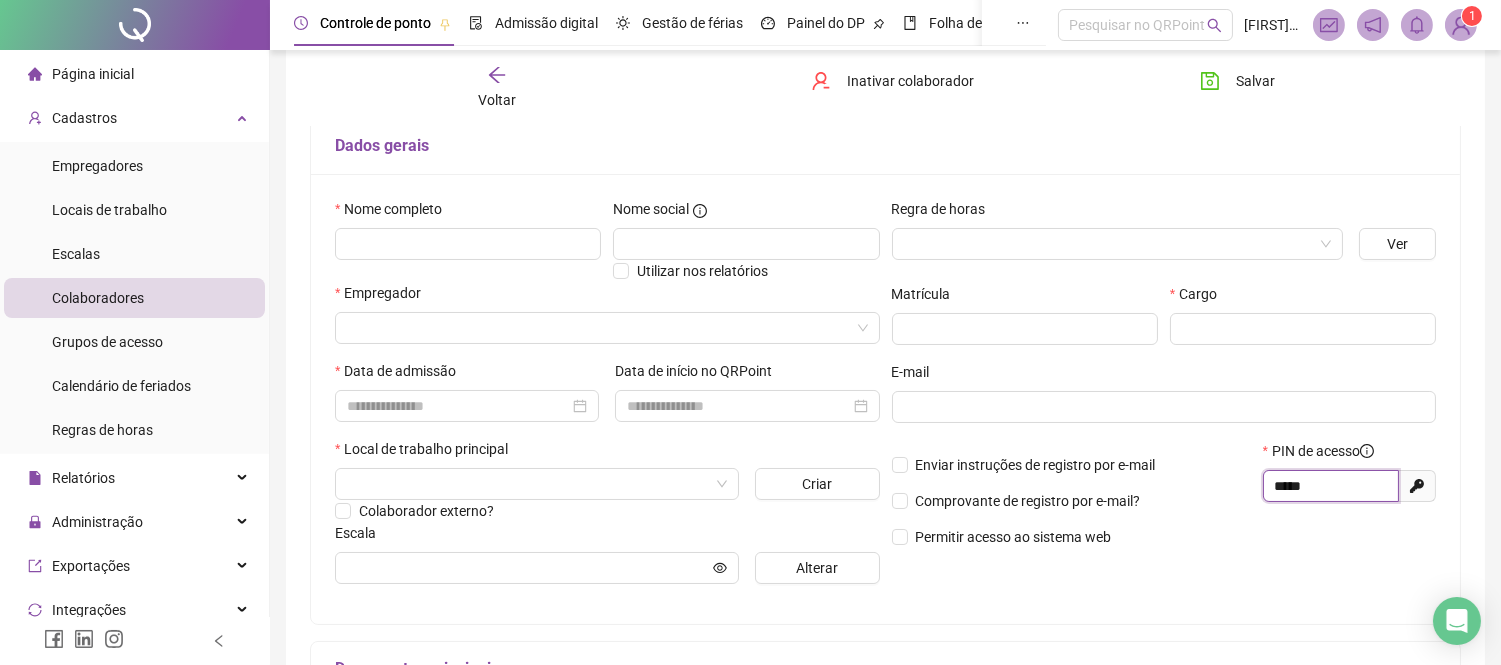 scroll, scrollTop: 0, scrollLeft: 0, axis: both 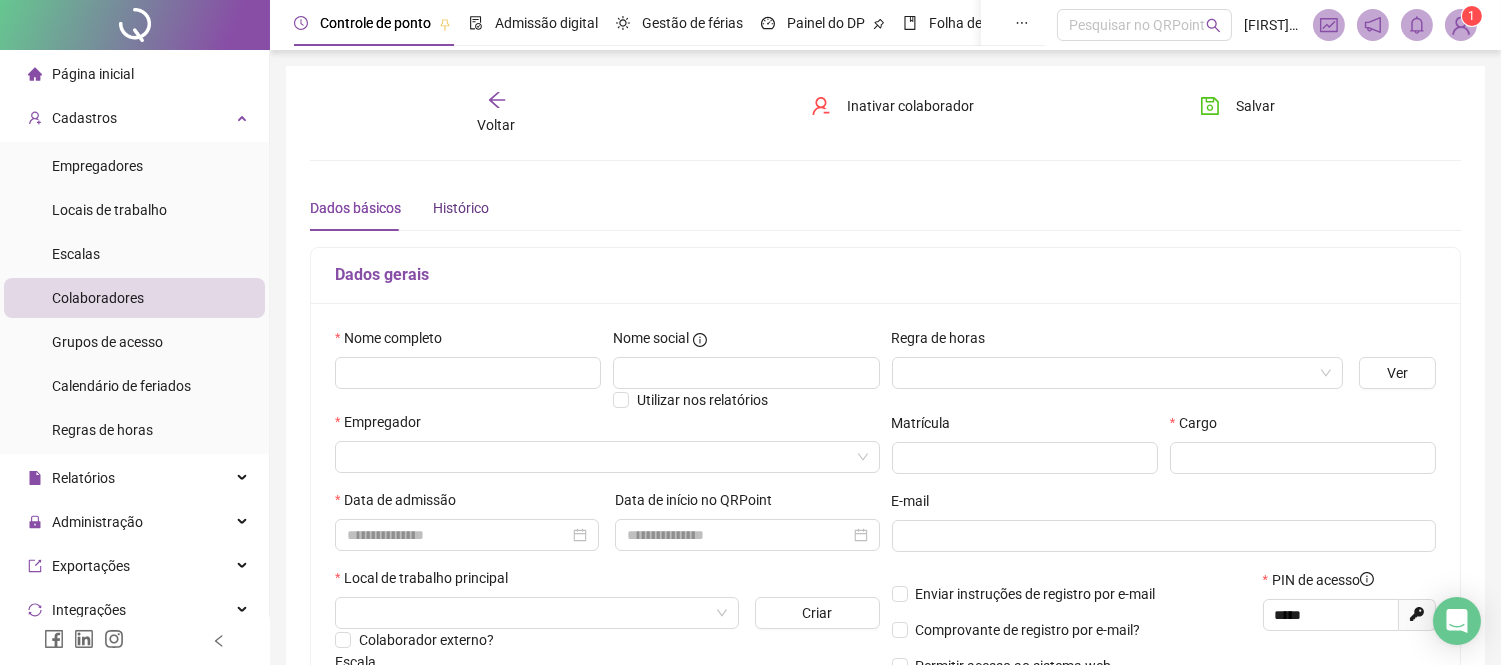 click on "Histórico" at bounding box center [461, 208] 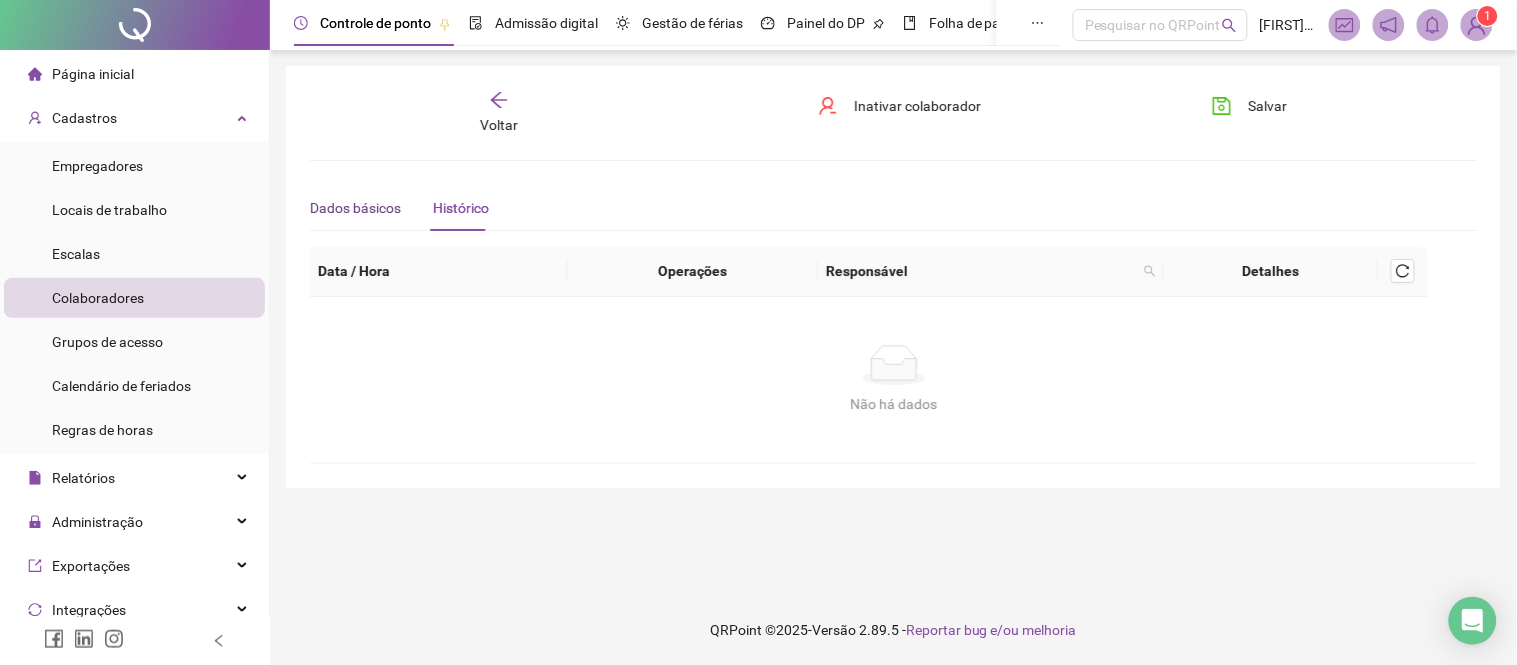 click on "Dados básicos" at bounding box center (355, 208) 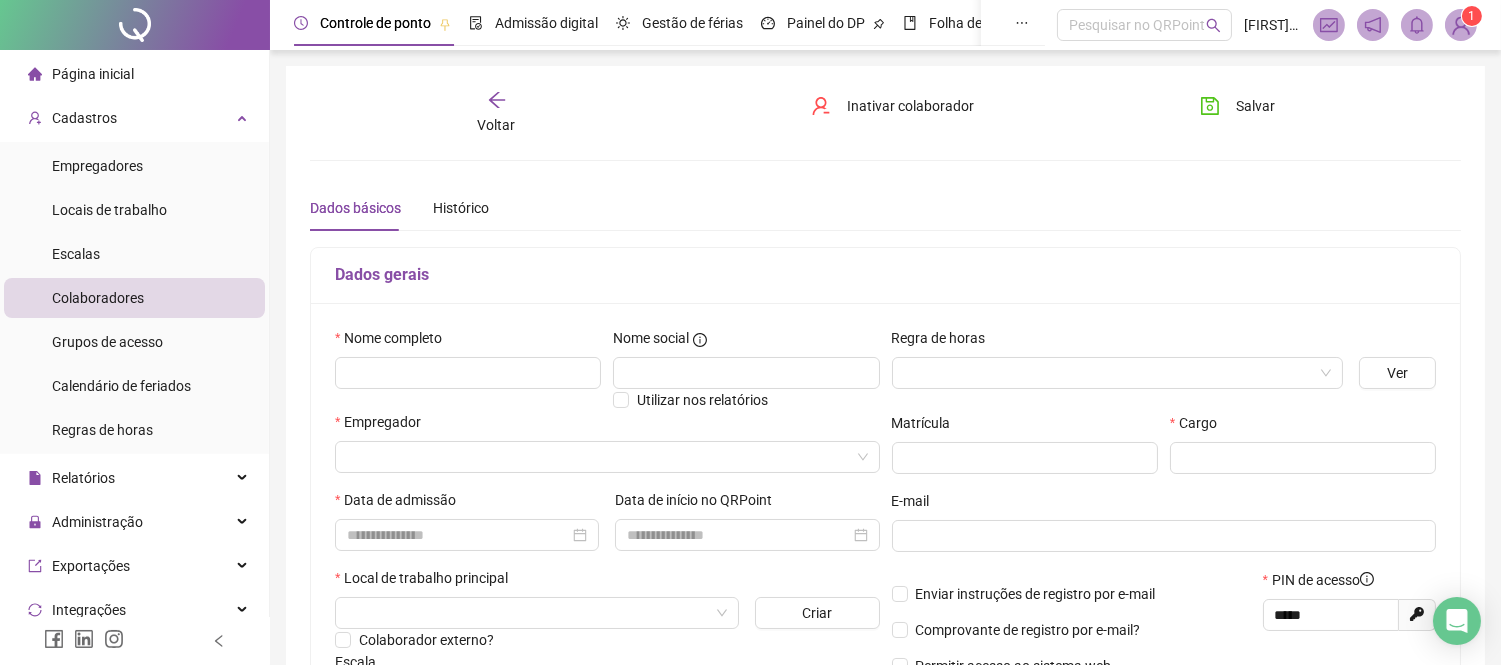 click on "Voltar" at bounding box center (496, 113) 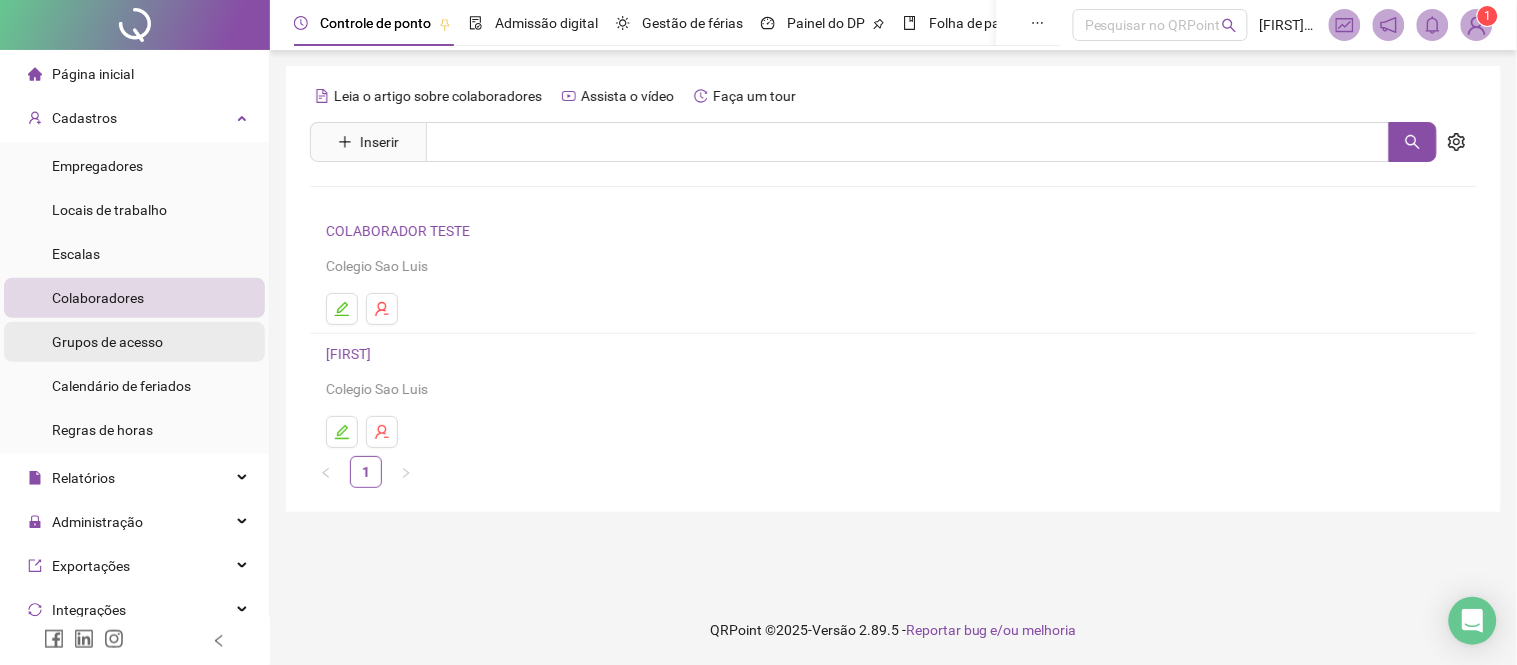 click on "Grupos de acesso" at bounding box center (107, 342) 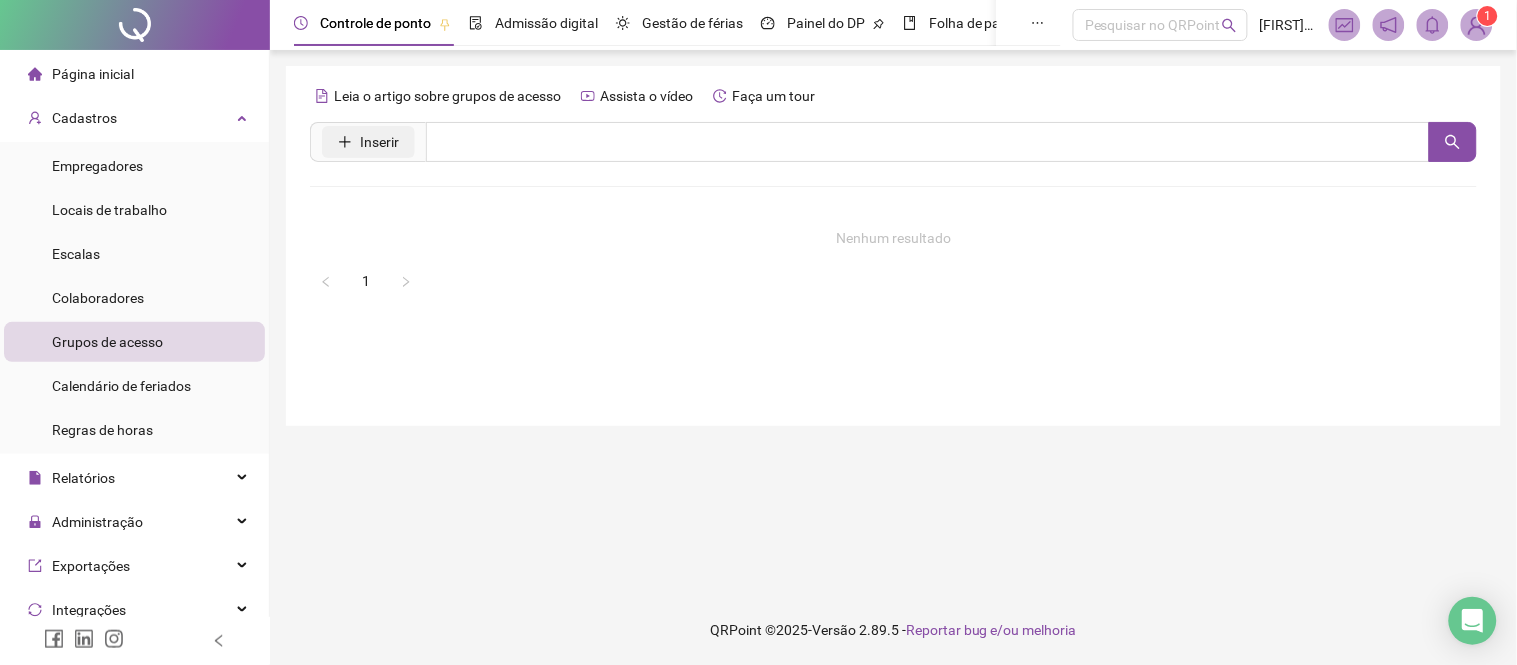click on "Inserir" at bounding box center (379, 142) 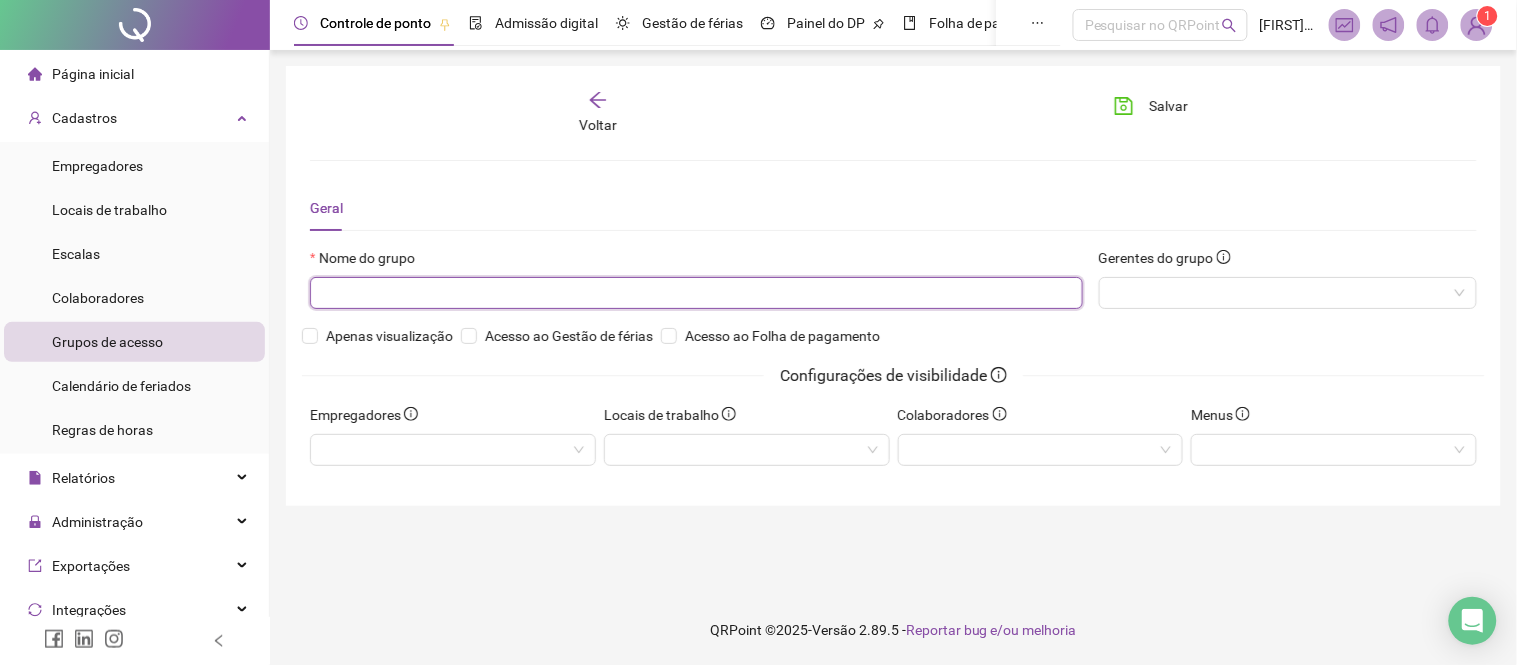 click at bounding box center [696, 293] 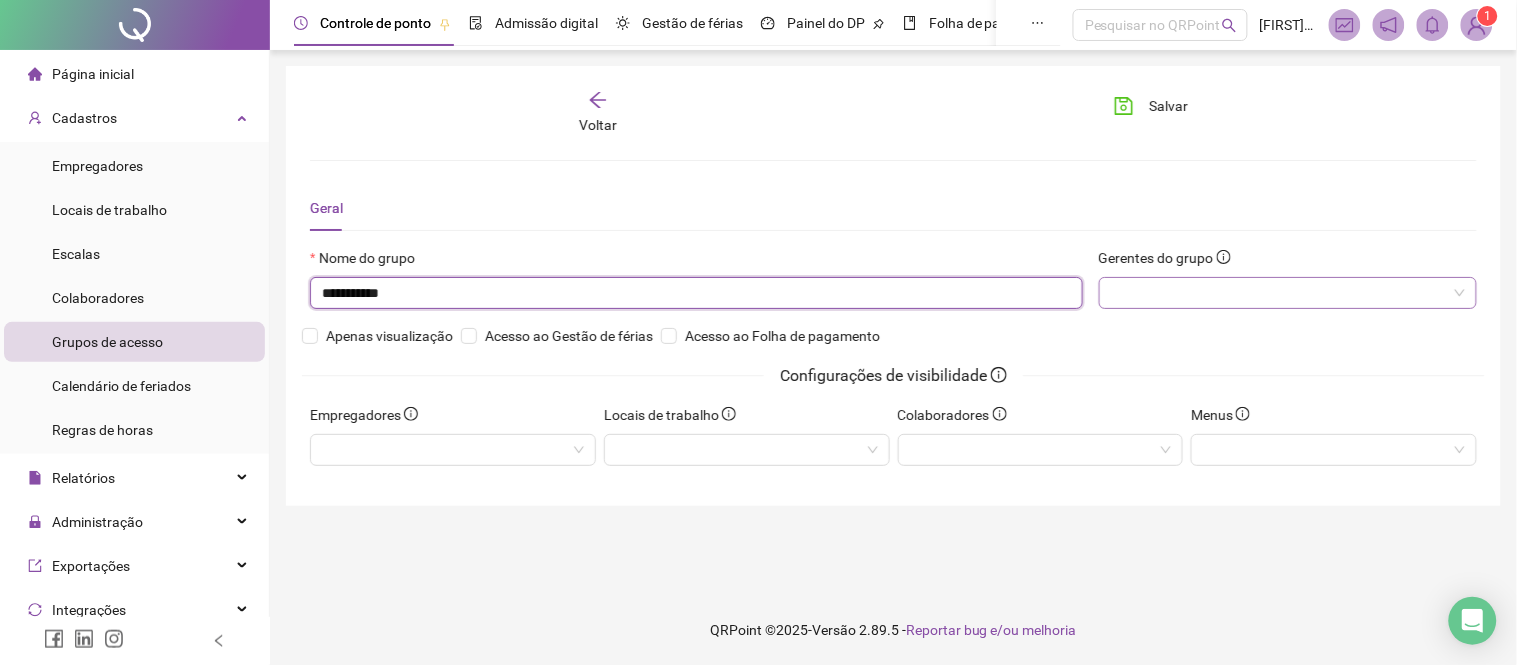 click at bounding box center [1288, 293] 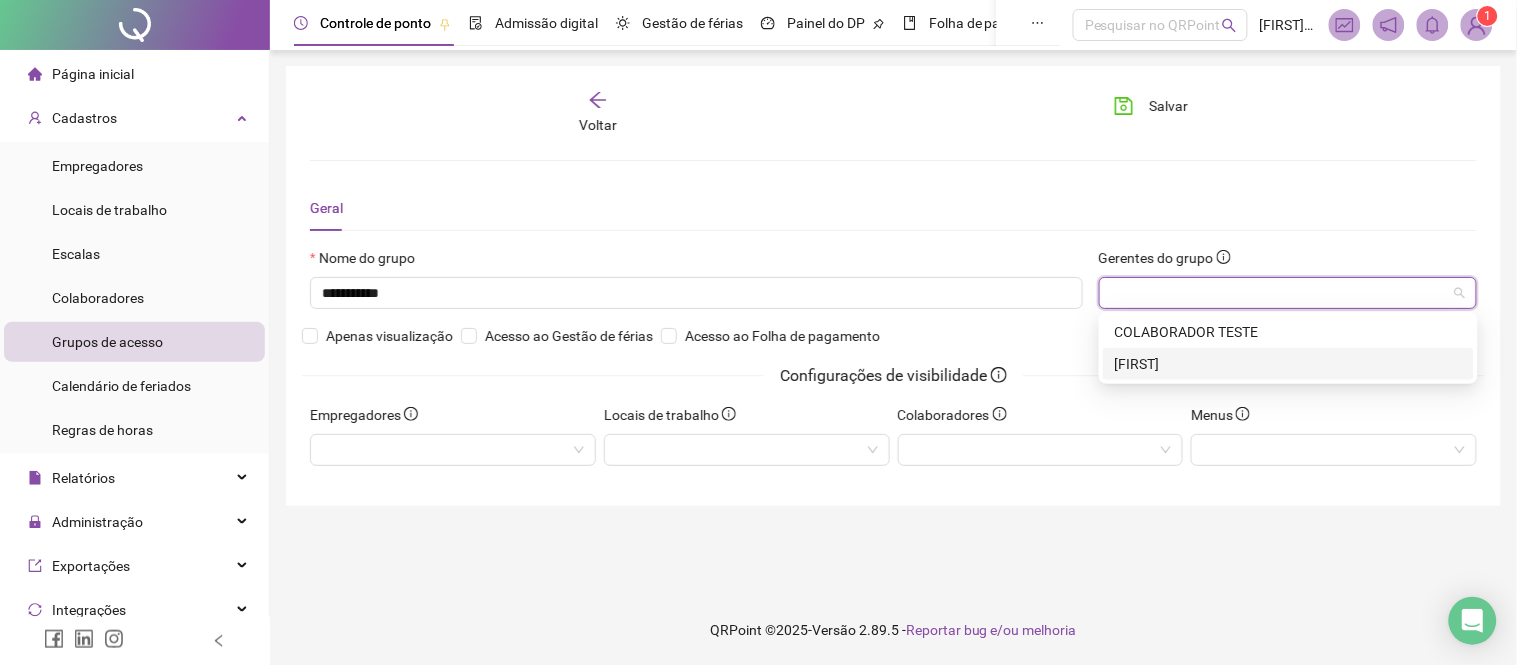 click on "[LAST]" at bounding box center [1288, 364] 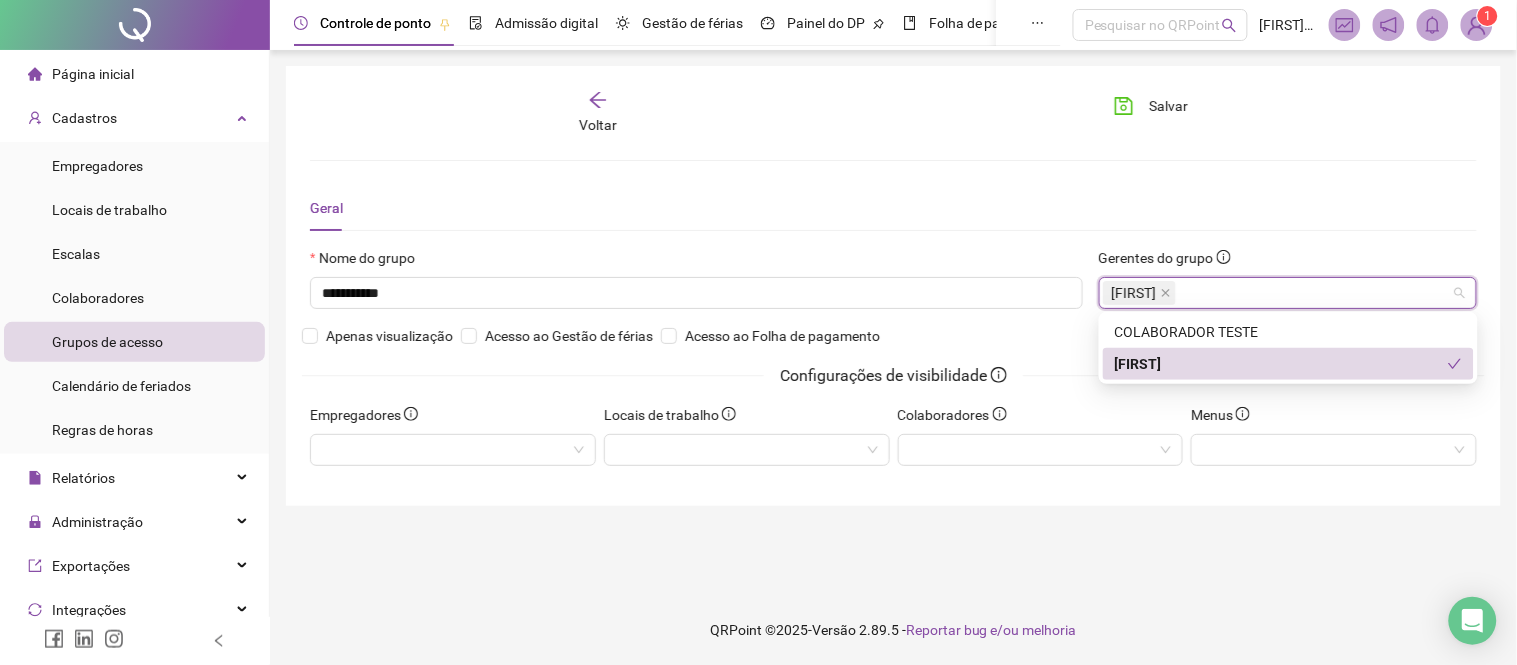 click on "Geral" at bounding box center (893, 208) 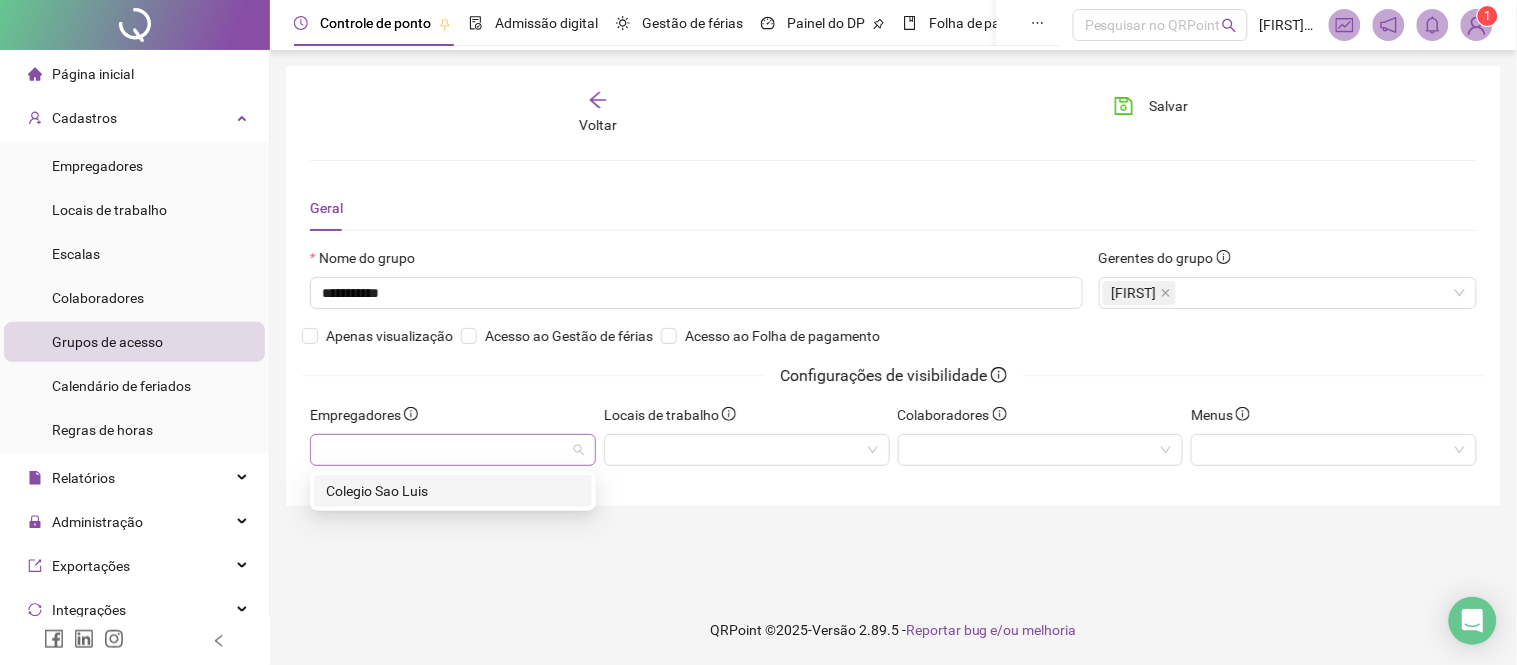 click at bounding box center [453, 450] 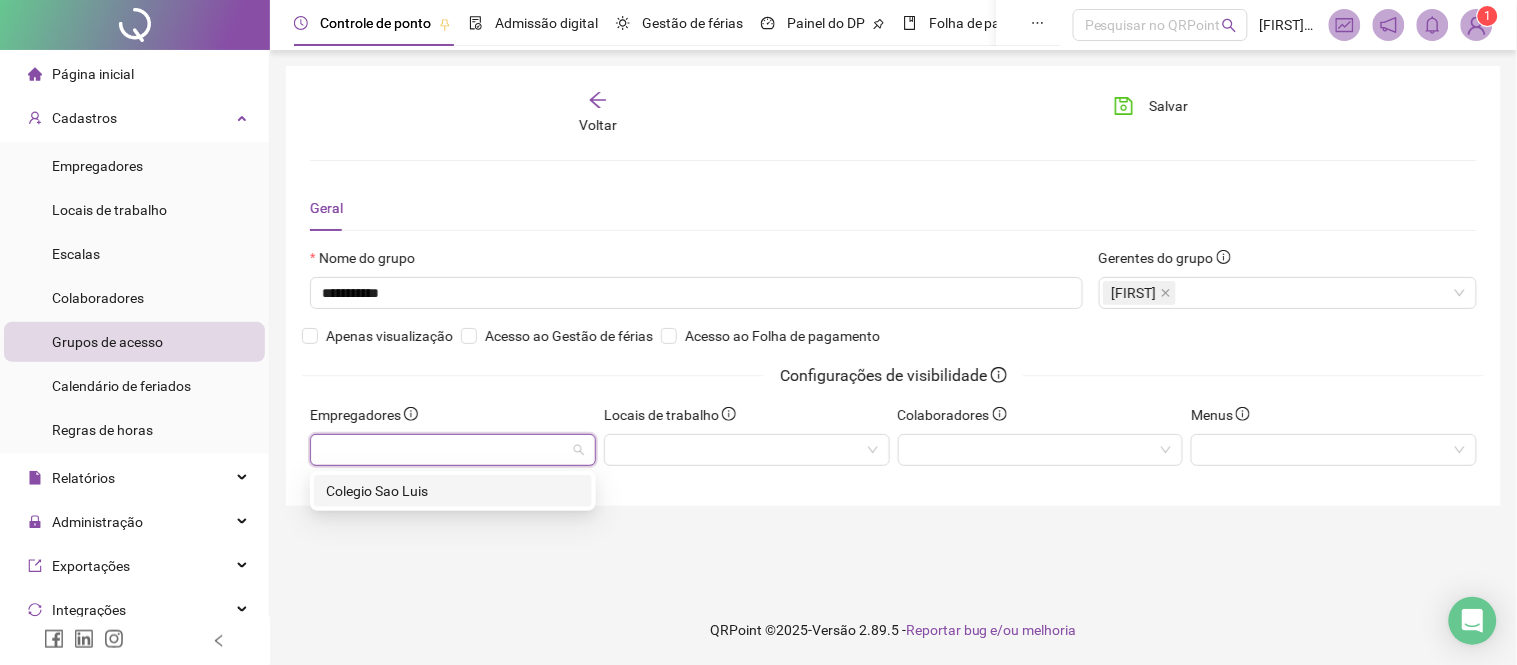 click on "Colegio Sao Luis" at bounding box center (453, 491) 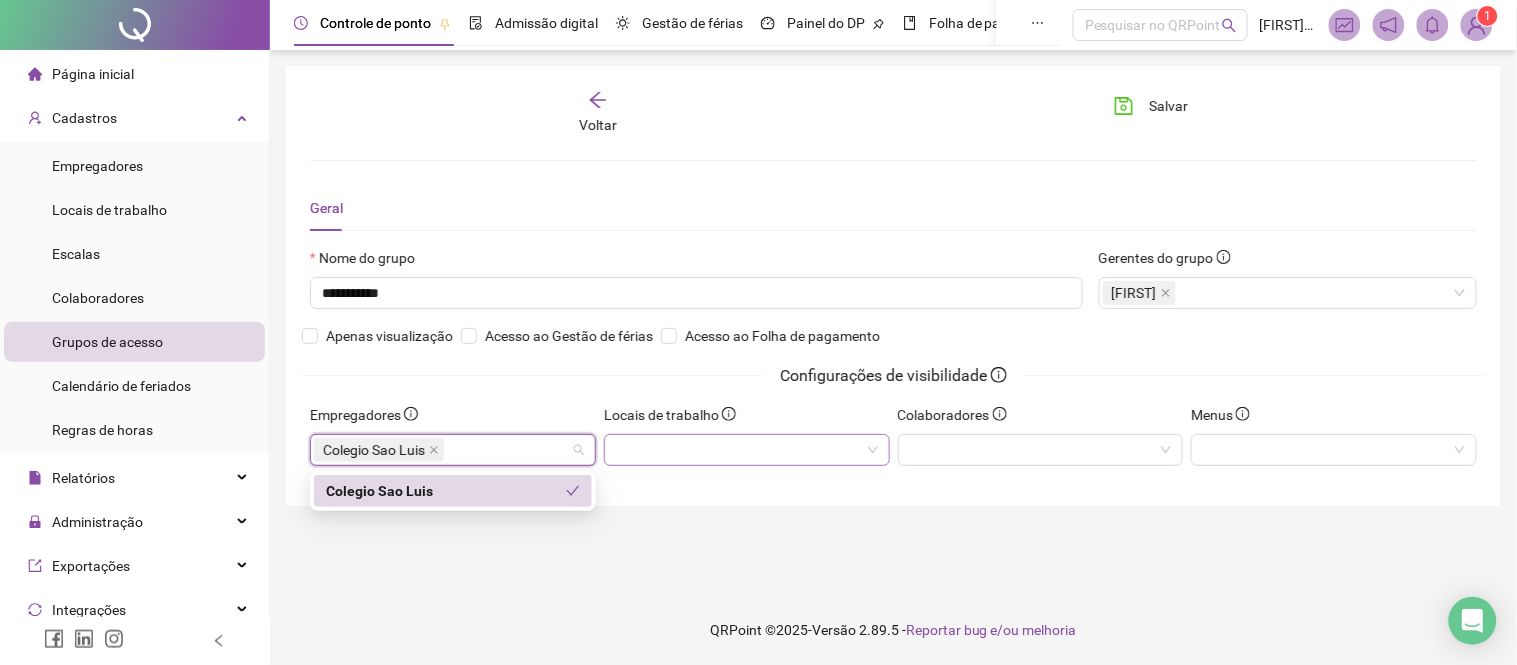 click at bounding box center [747, 450] 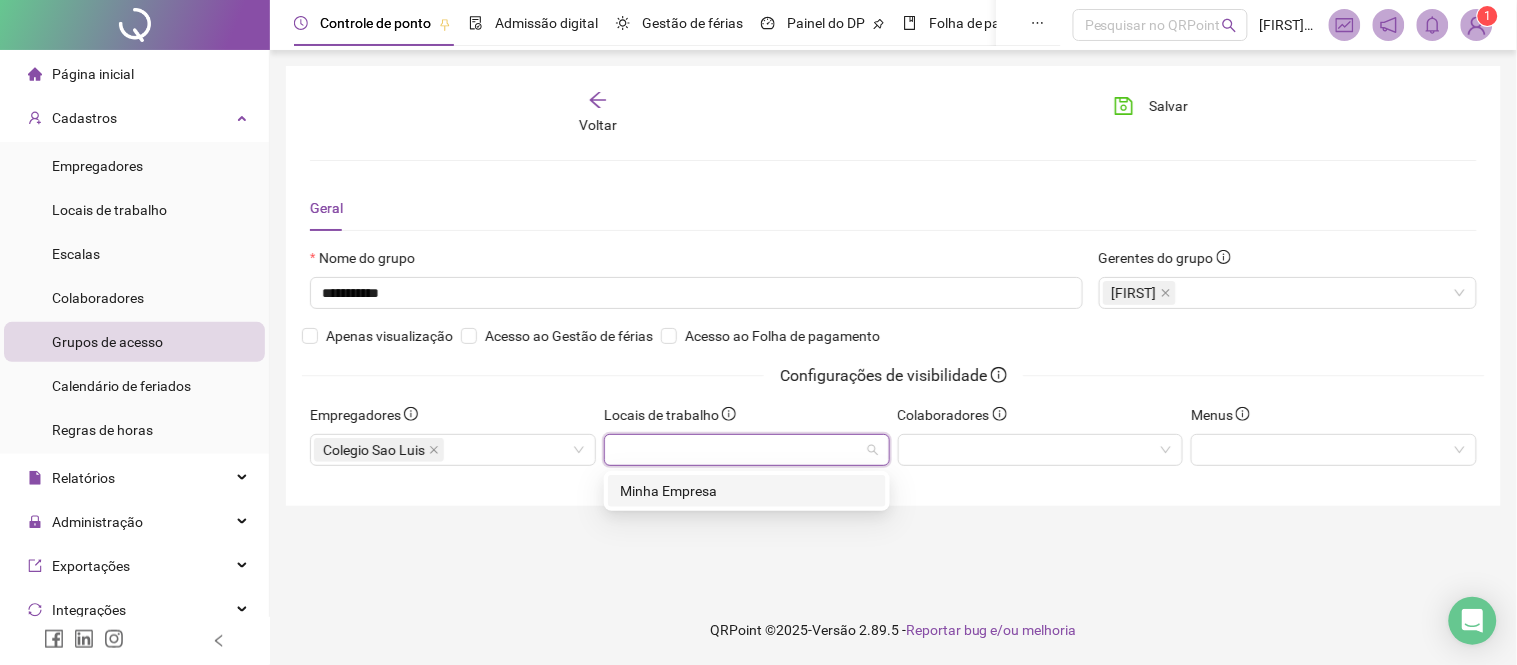 click on "Minha Empresa" at bounding box center [747, 491] 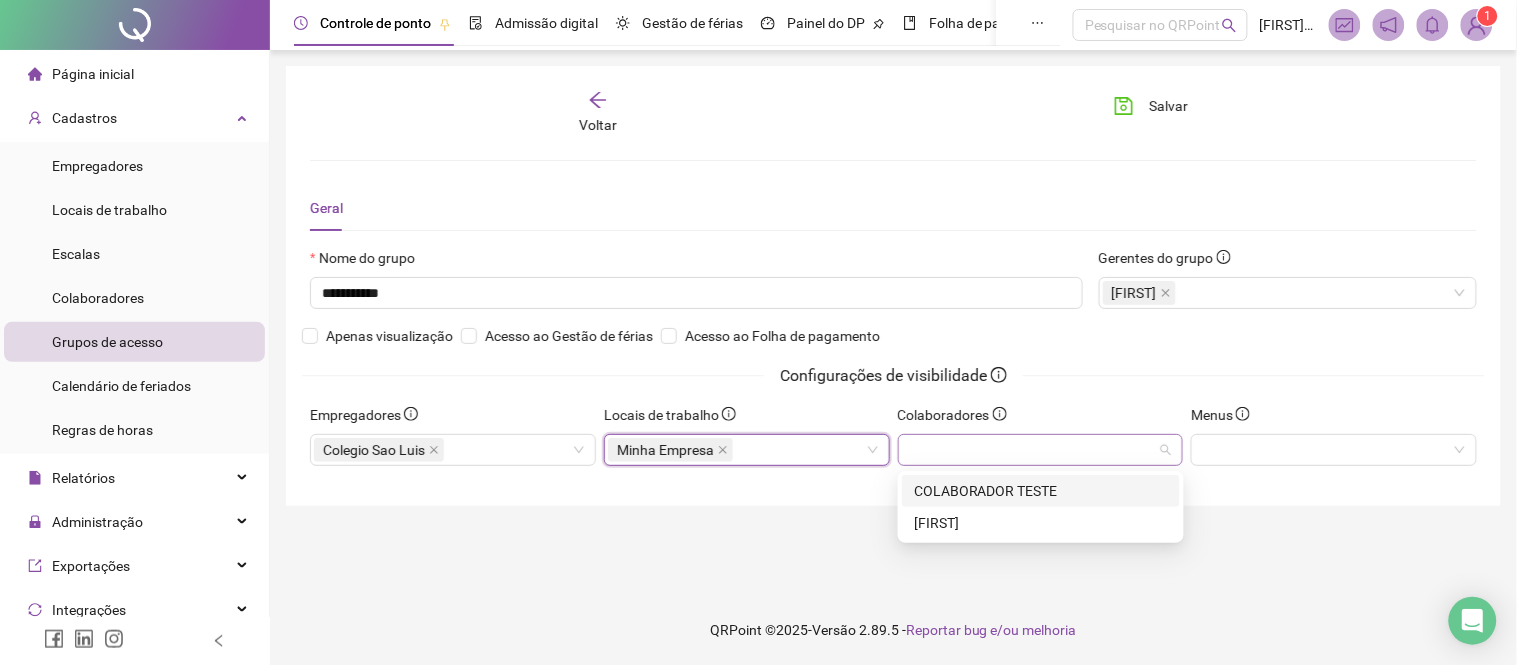 click at bounding box center [1041, 450] 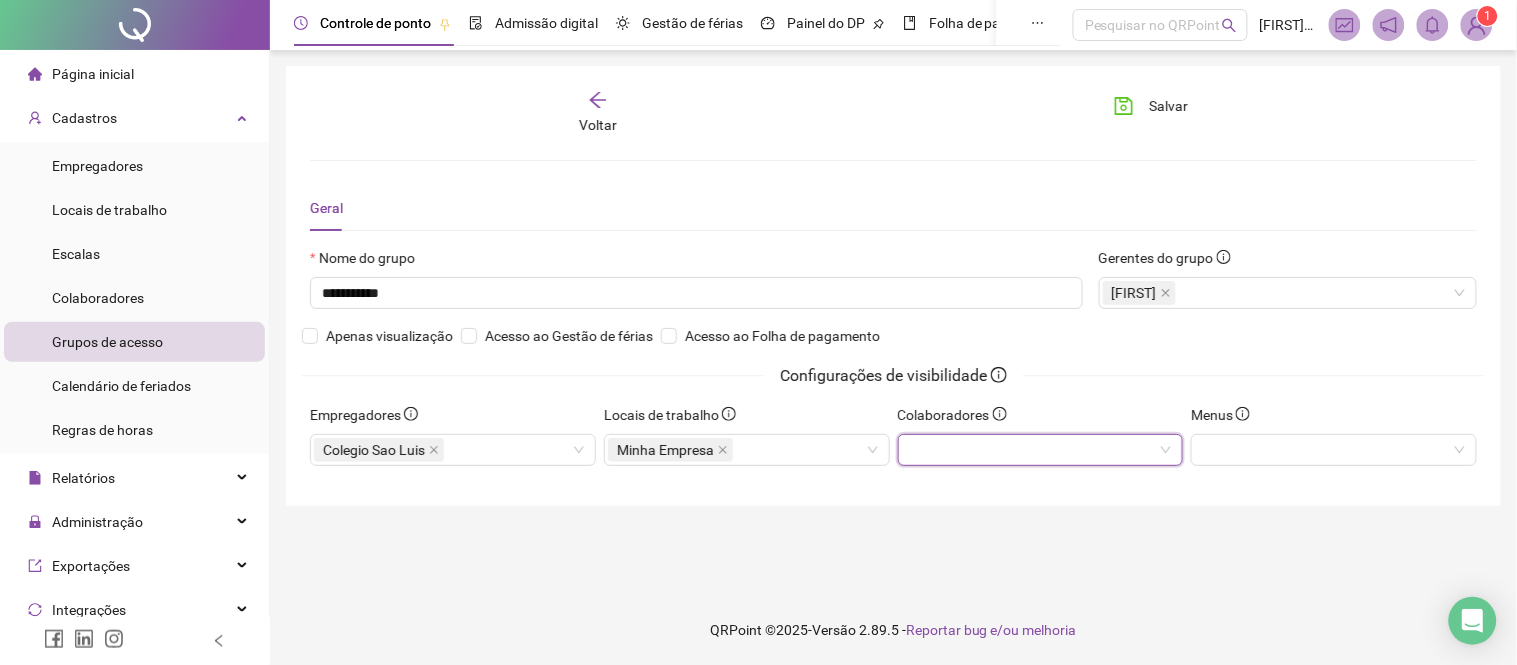 click 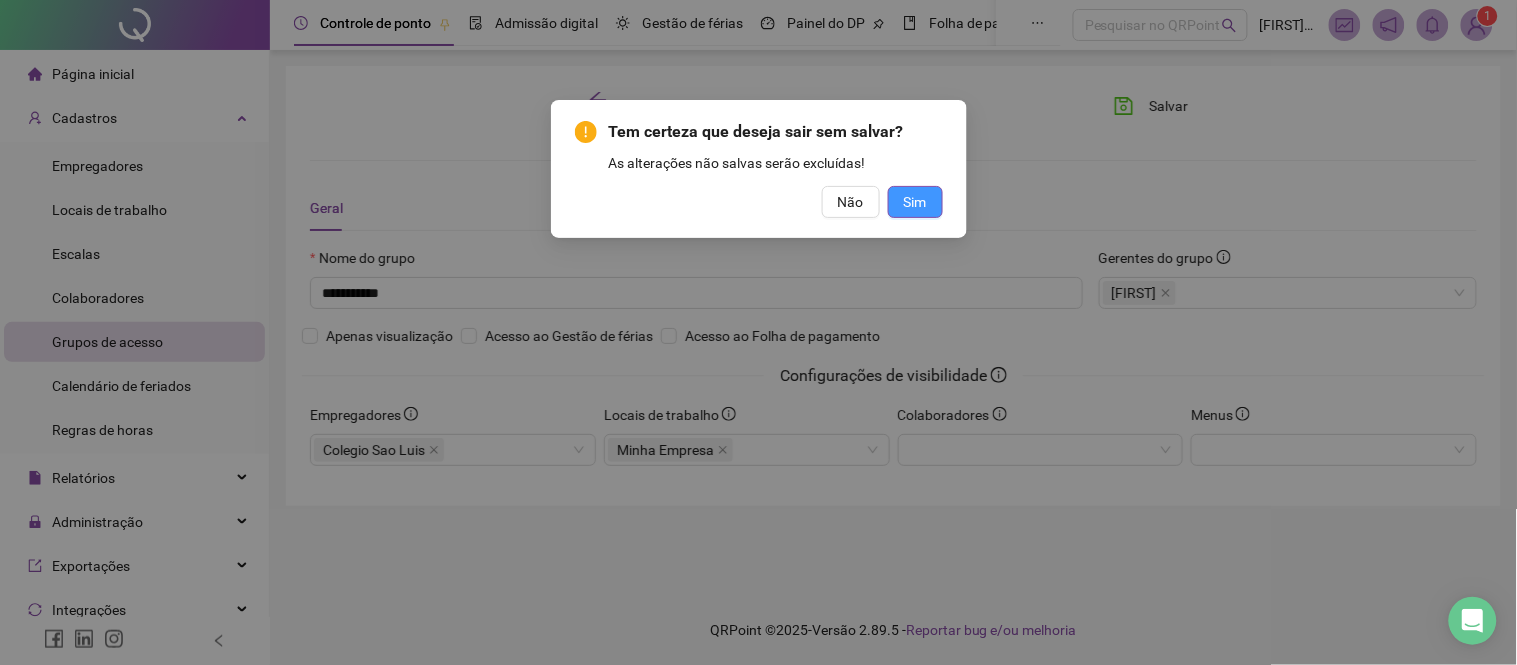 click on "Sim" at bounding box center (915, 202) 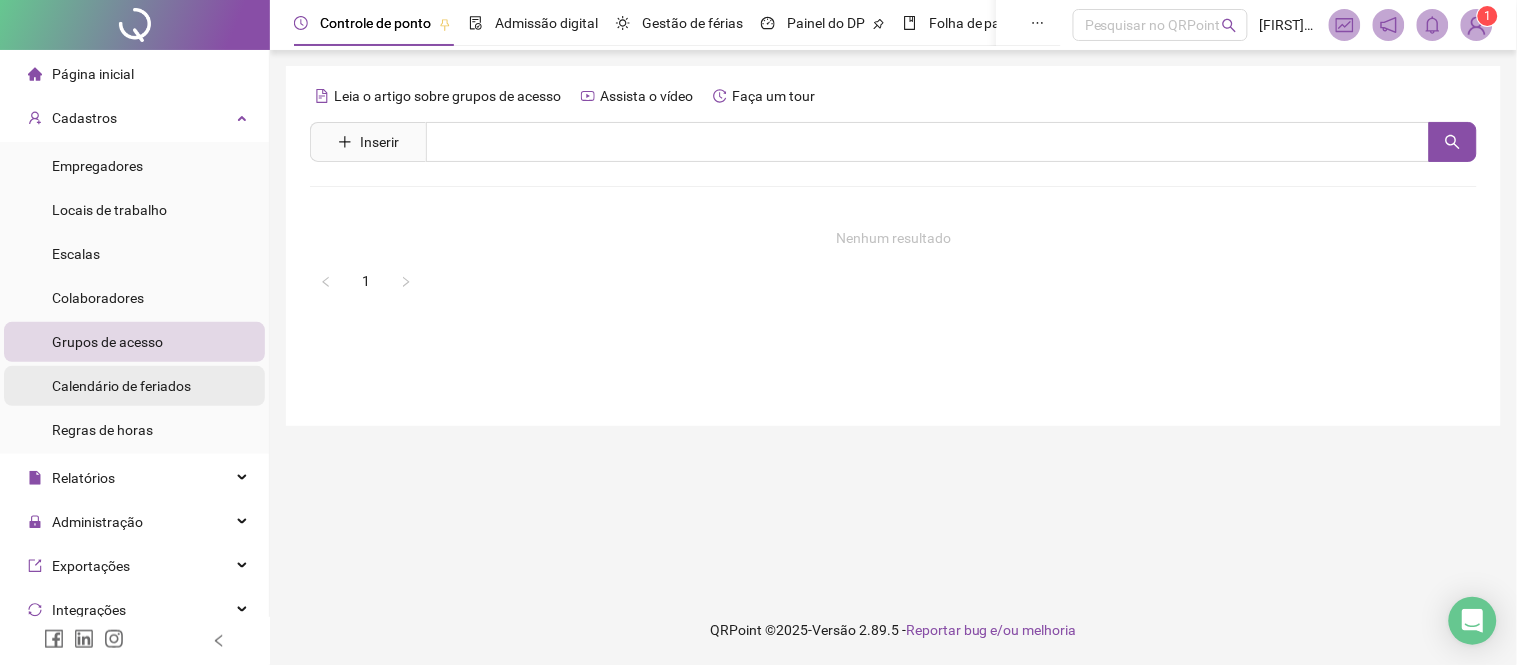 click on "Calendário de feriados" at bounding box center (121, 386) 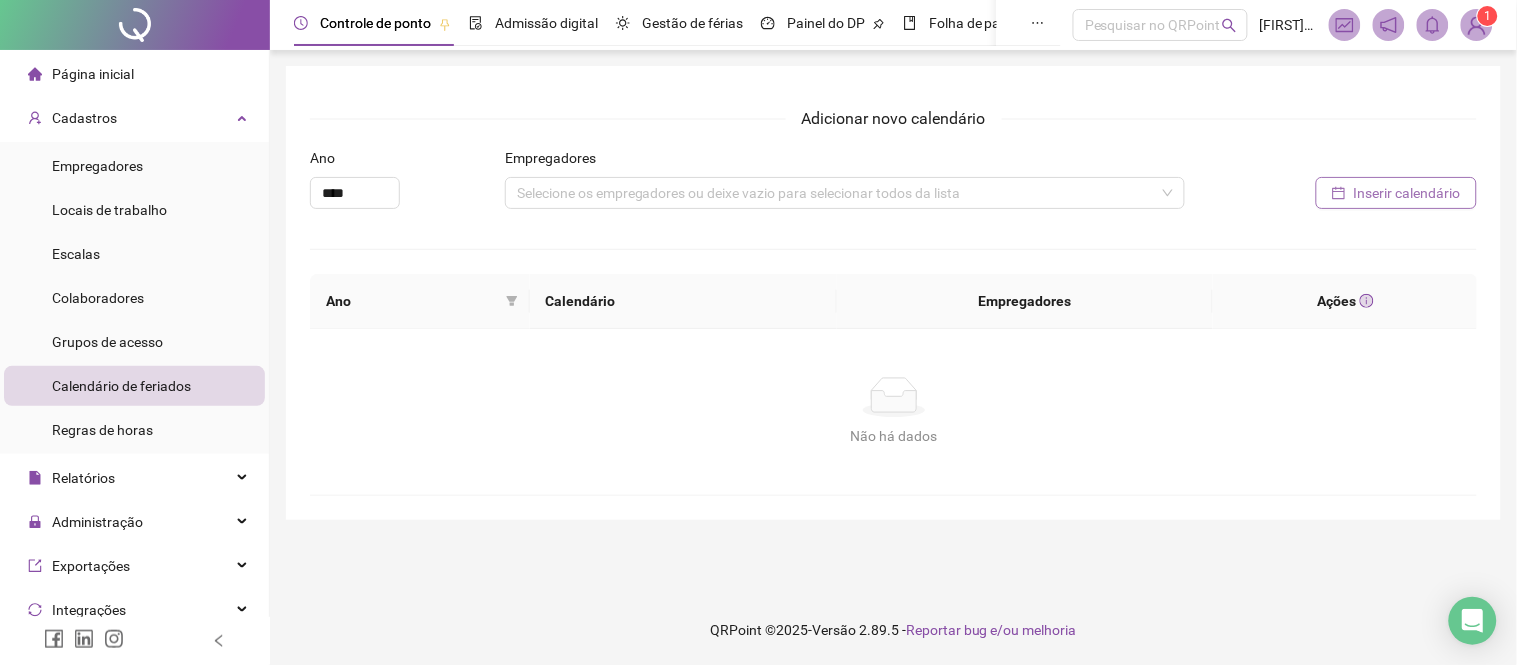 click on "Inserir calendário" at bounding box center (1407, 193) 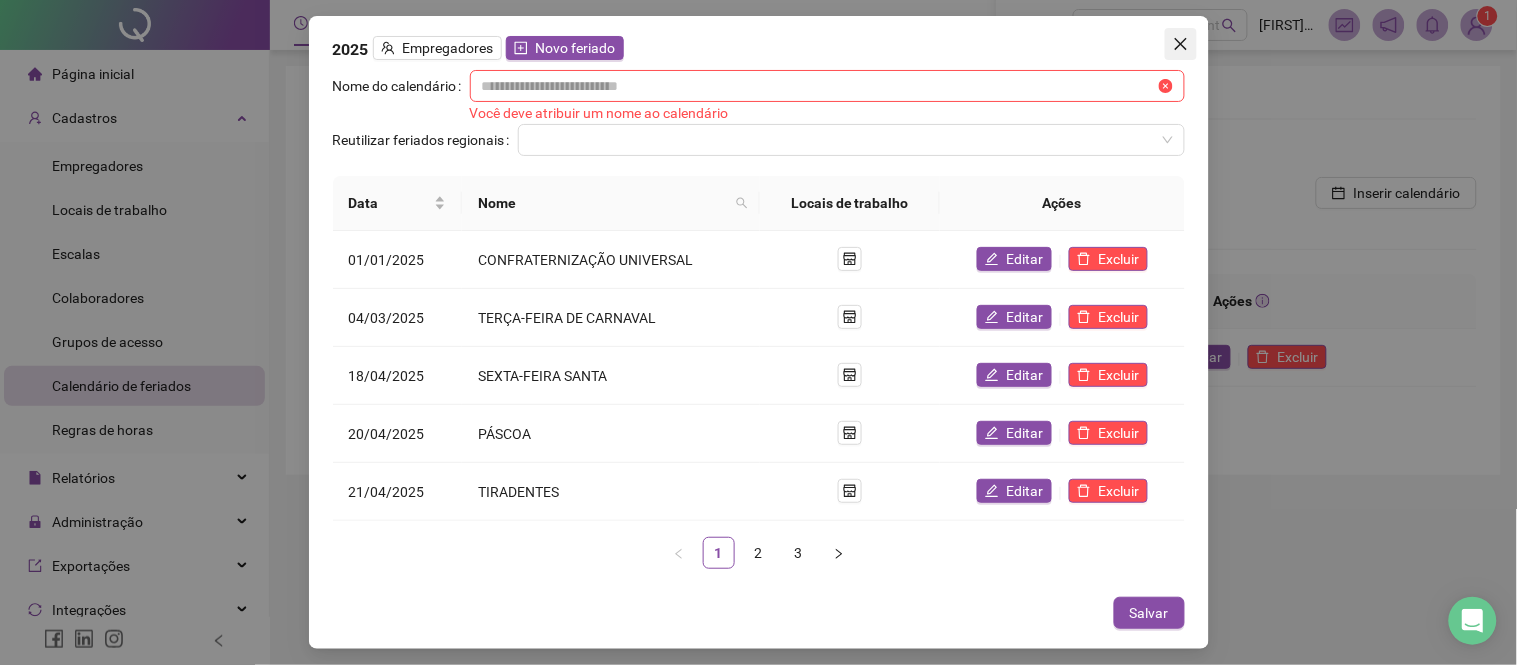 click 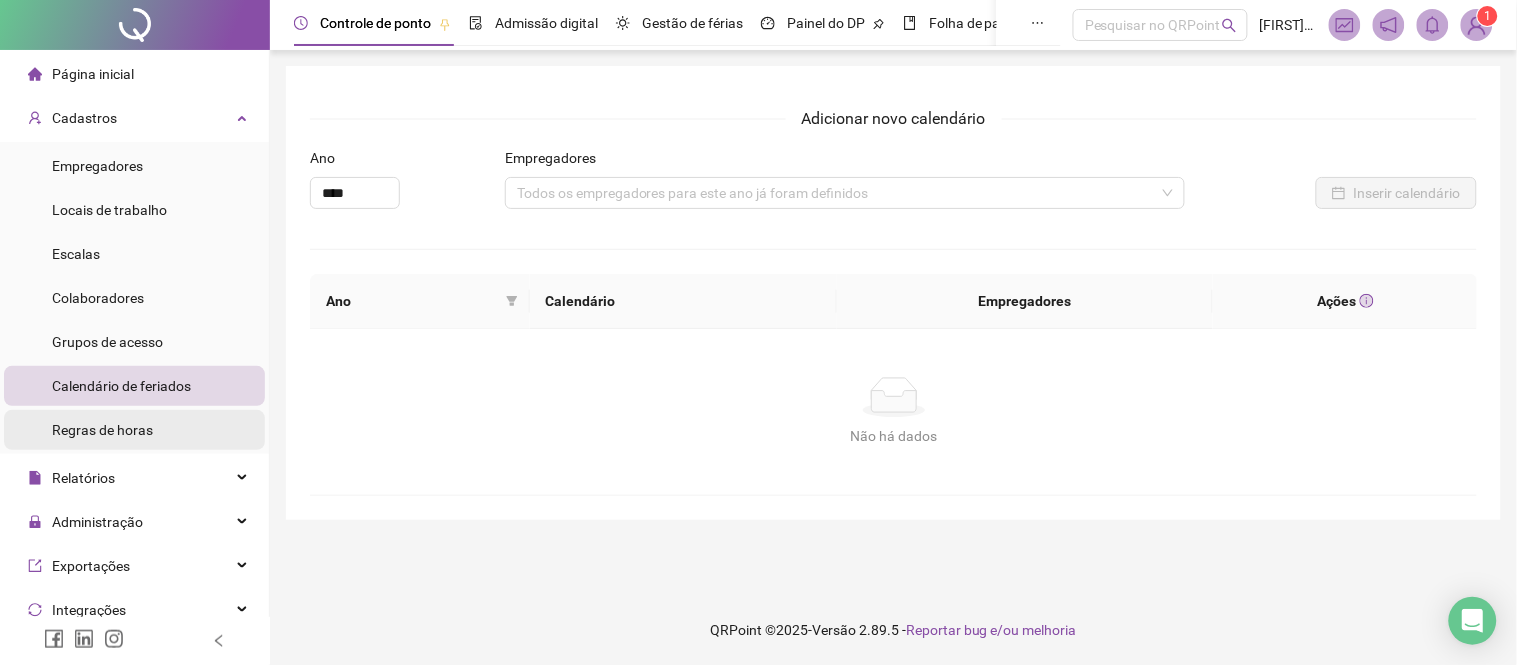 click on "Regras de horas" at bounding box center [102, 430] 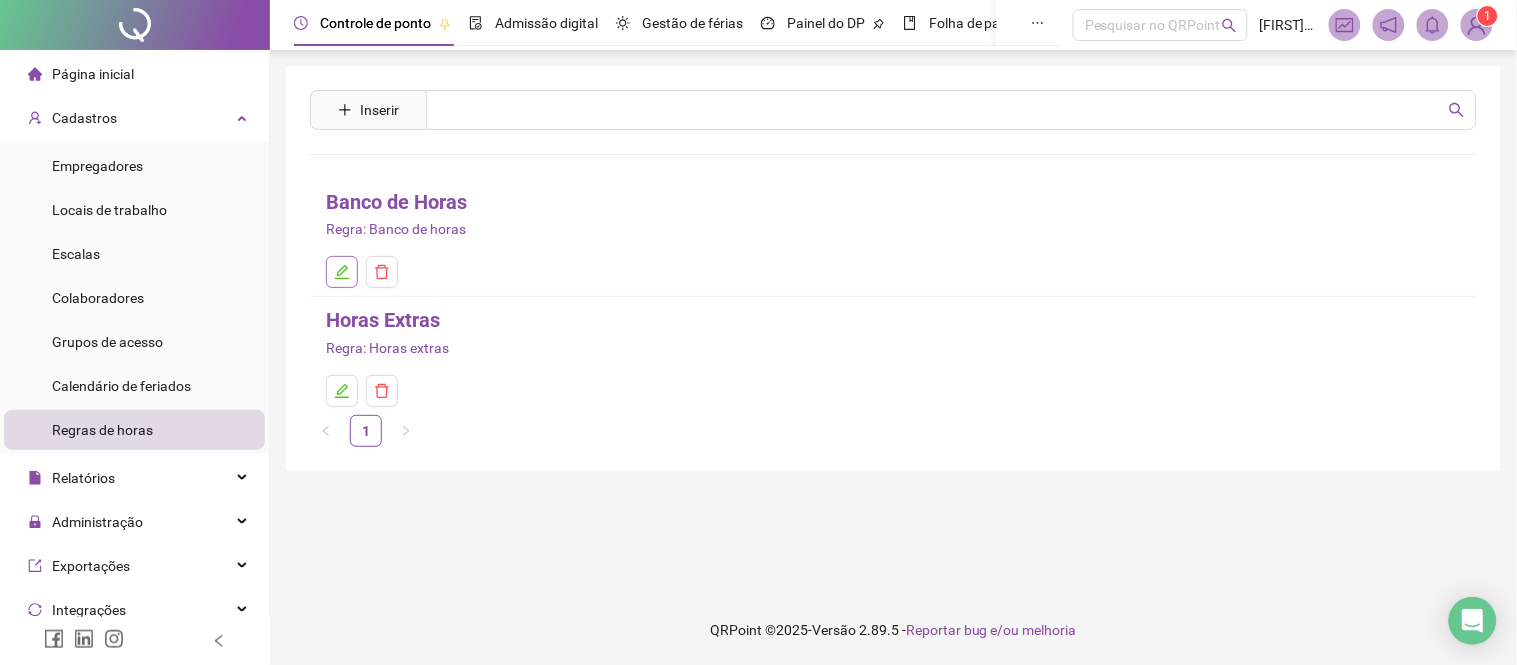 click 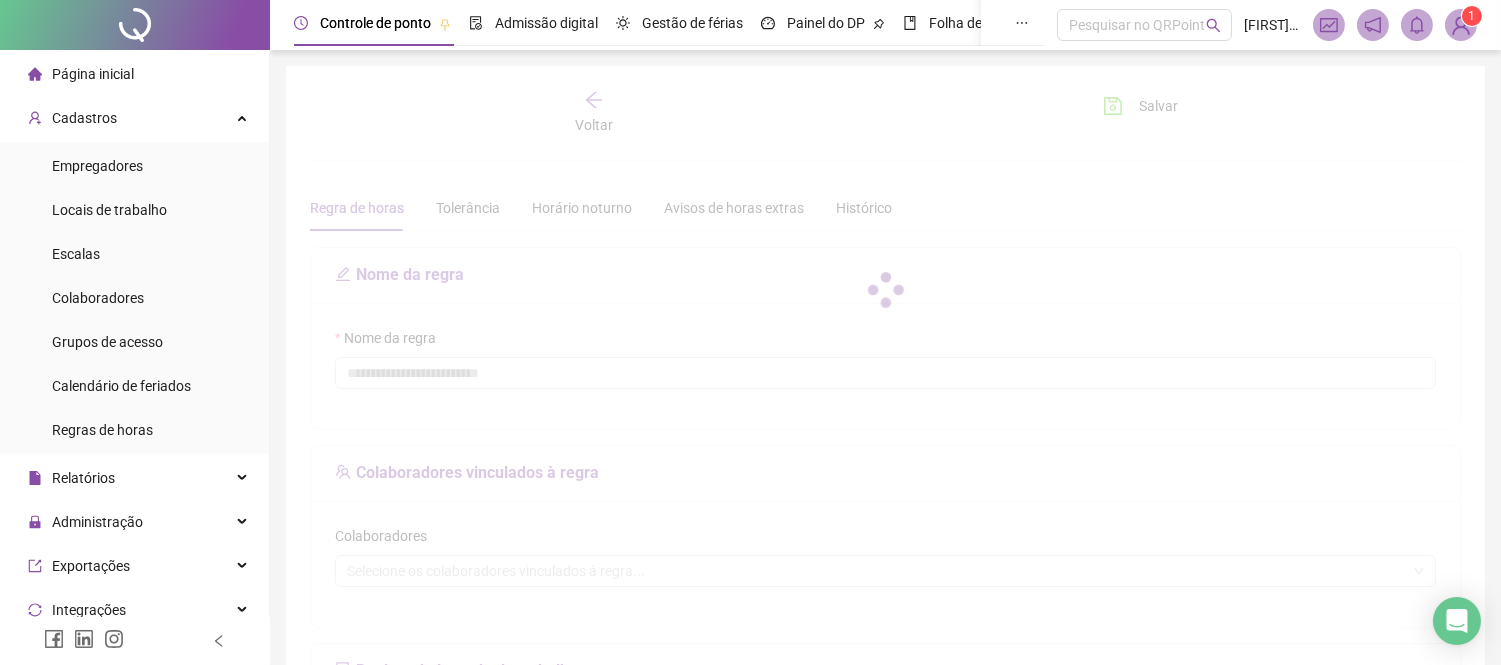 type on "**********" 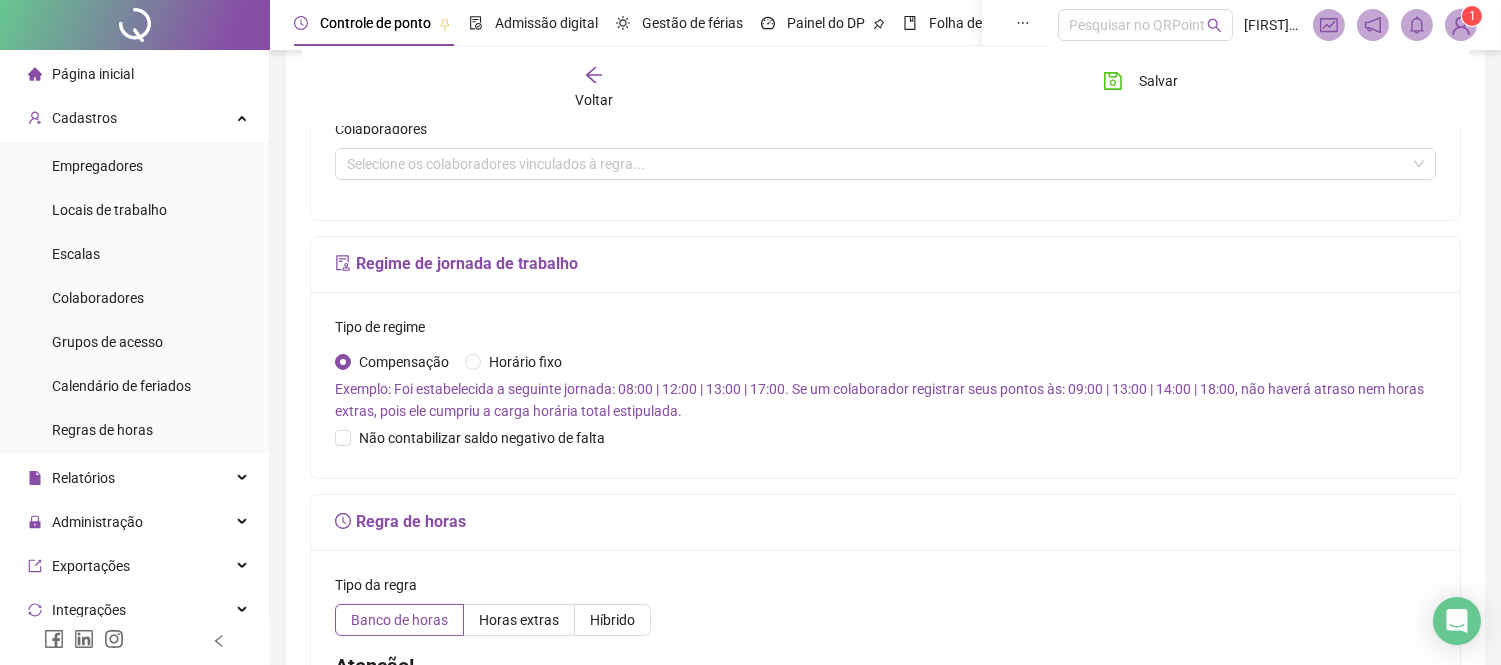 scroll, scrollTop: 444, scrollLeft: 0, axis: vertical 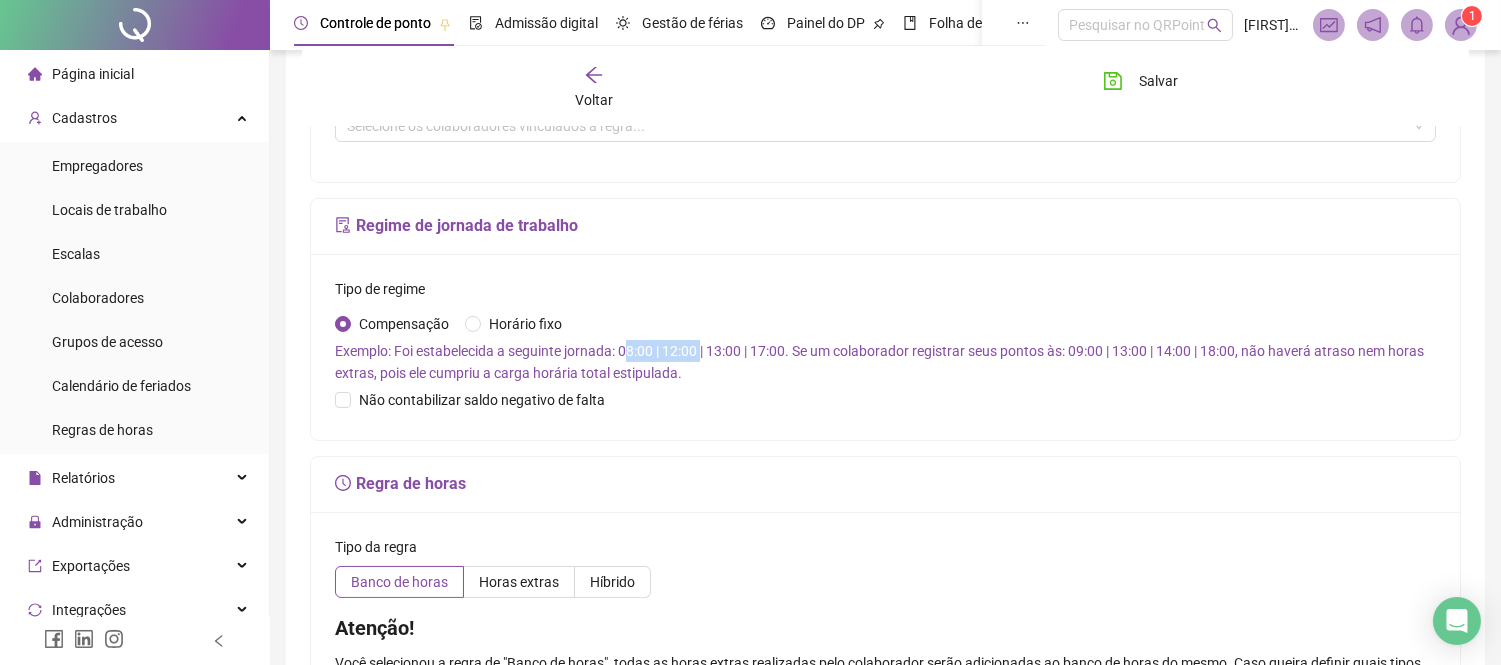 drag, startPoint x: 624, startPoint y: 354, endPoint x: 701, endPoint y: 354, distance: 77 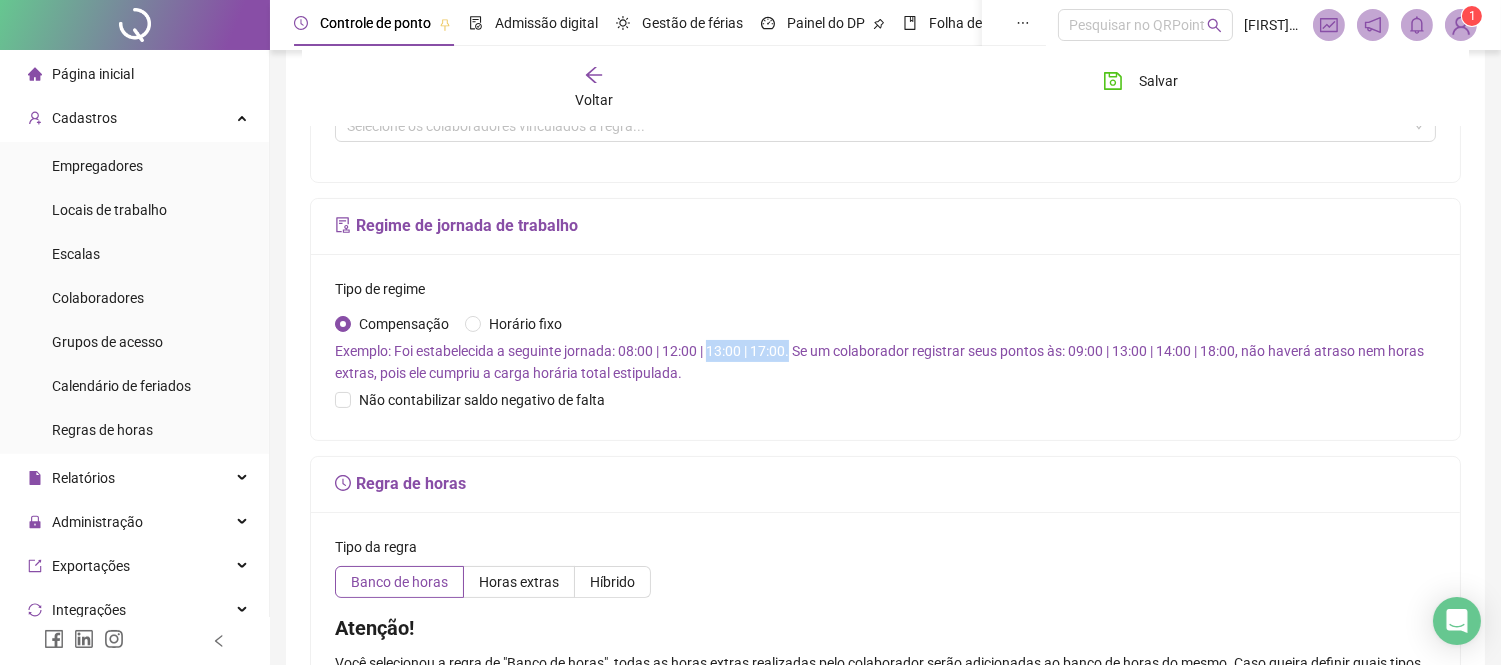 drag, startPoint x: 706, startPoint y: 348, endPoint x: 788, endPoint y: 348, distance: 82 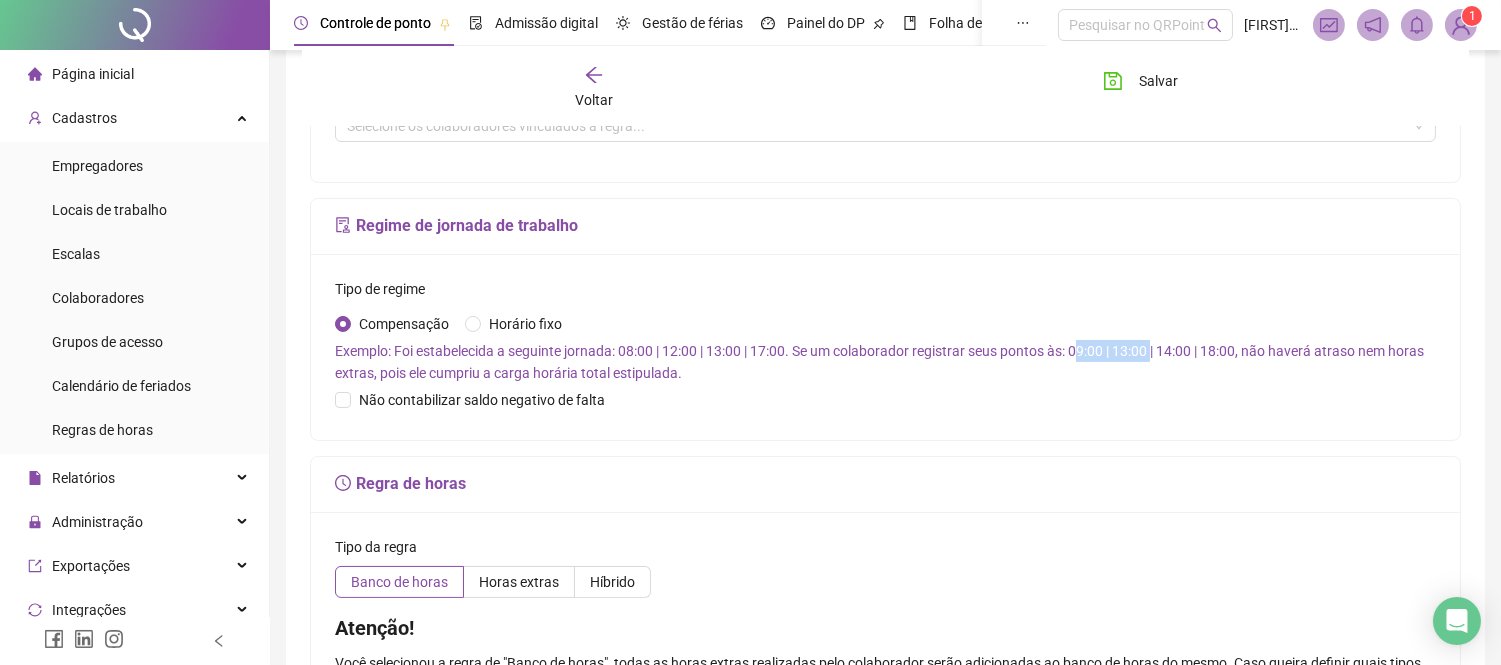 drag, startPoint x: 1074, startPoint y: 351, endPoint x: 1146, endPoint y: 356, distance: 72.1734 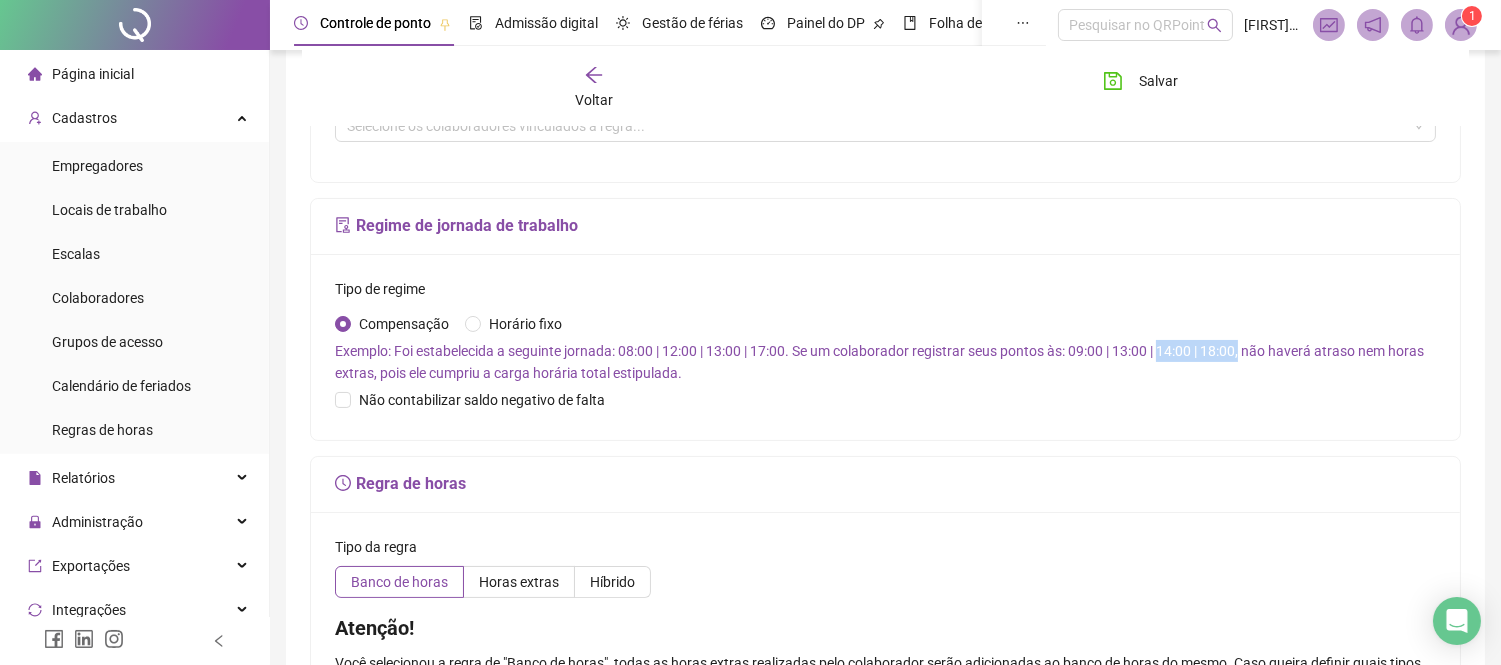 drag, startPoint x: 1154, startPoint y: 350, endPoint x: 1234, endPoint y: 352, distance: 80.024994 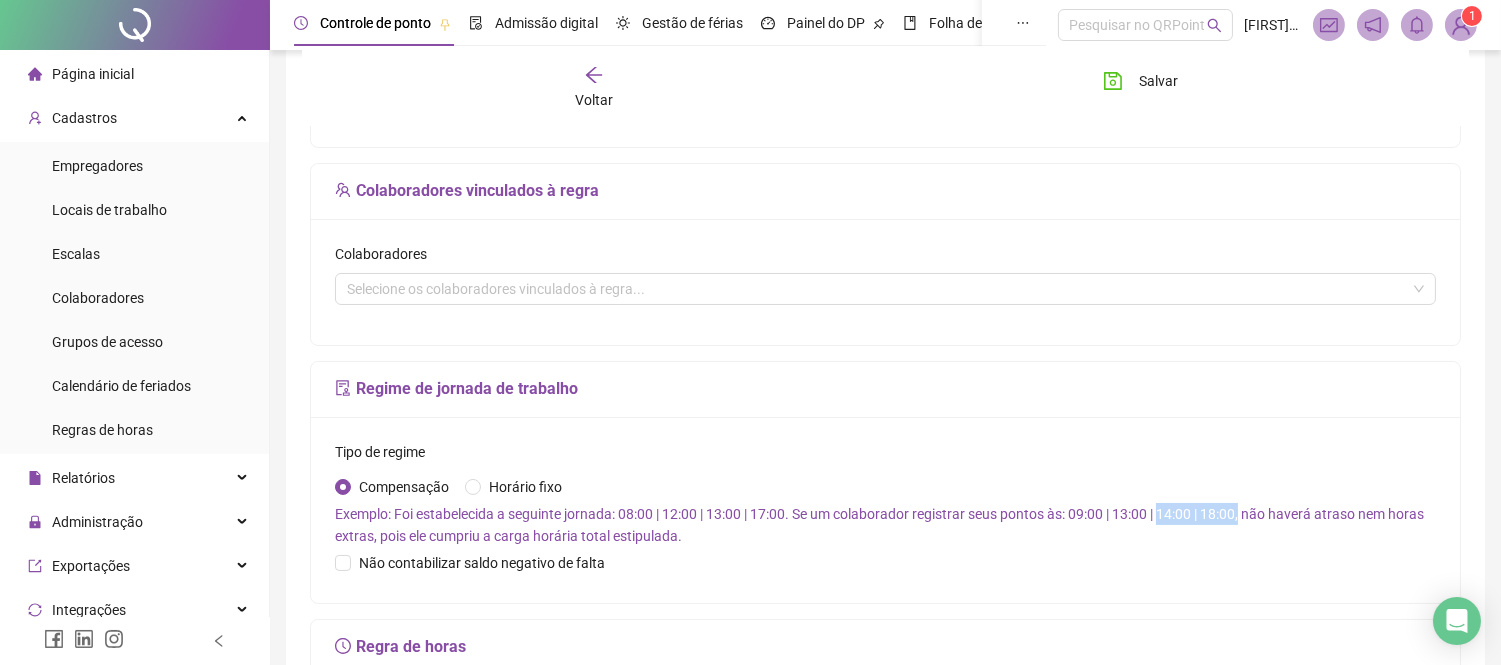 scroll, scrollTop: 278, scrollLeft: 0, axis: vertical 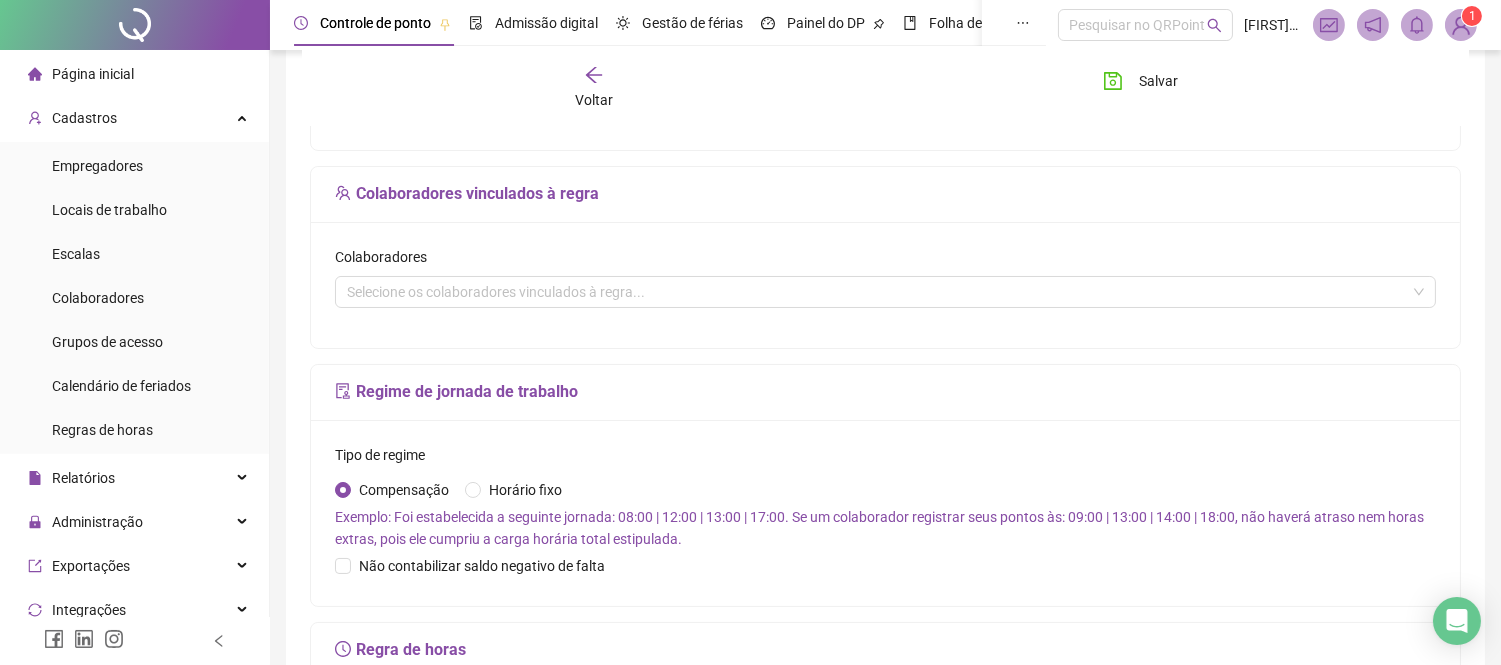 click on "Voltar" at bounding box center (594, 88) 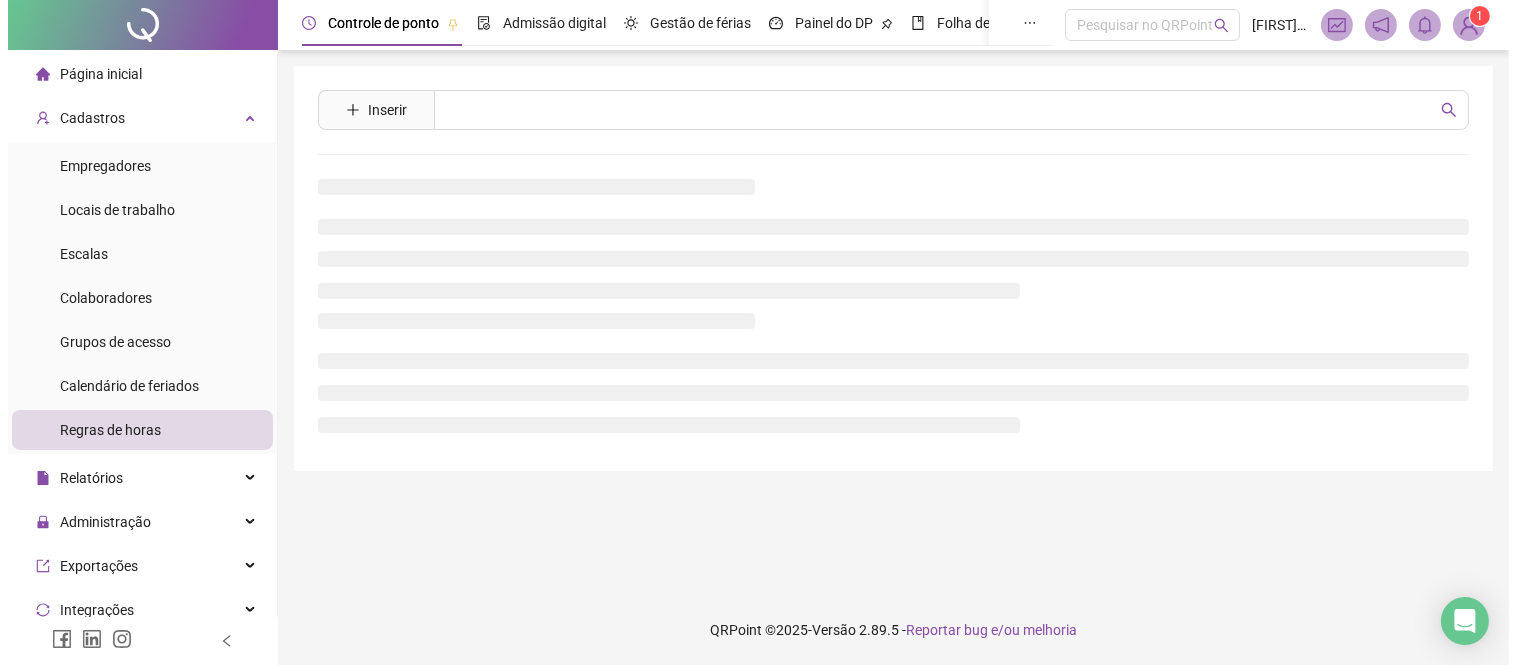 scroll, scrollTop: 0, scrollLeft: 0, axis: both 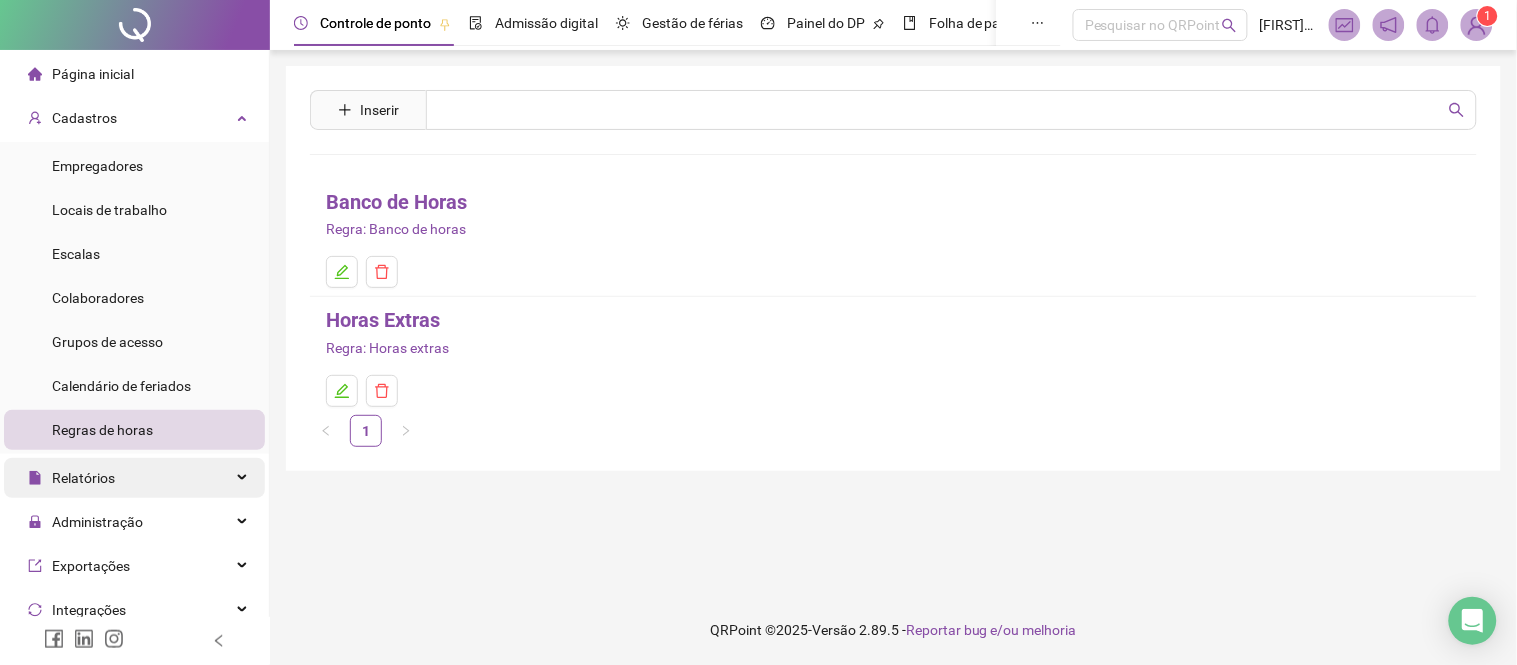 click on "Relatórios" at bounding box center [134, 478] 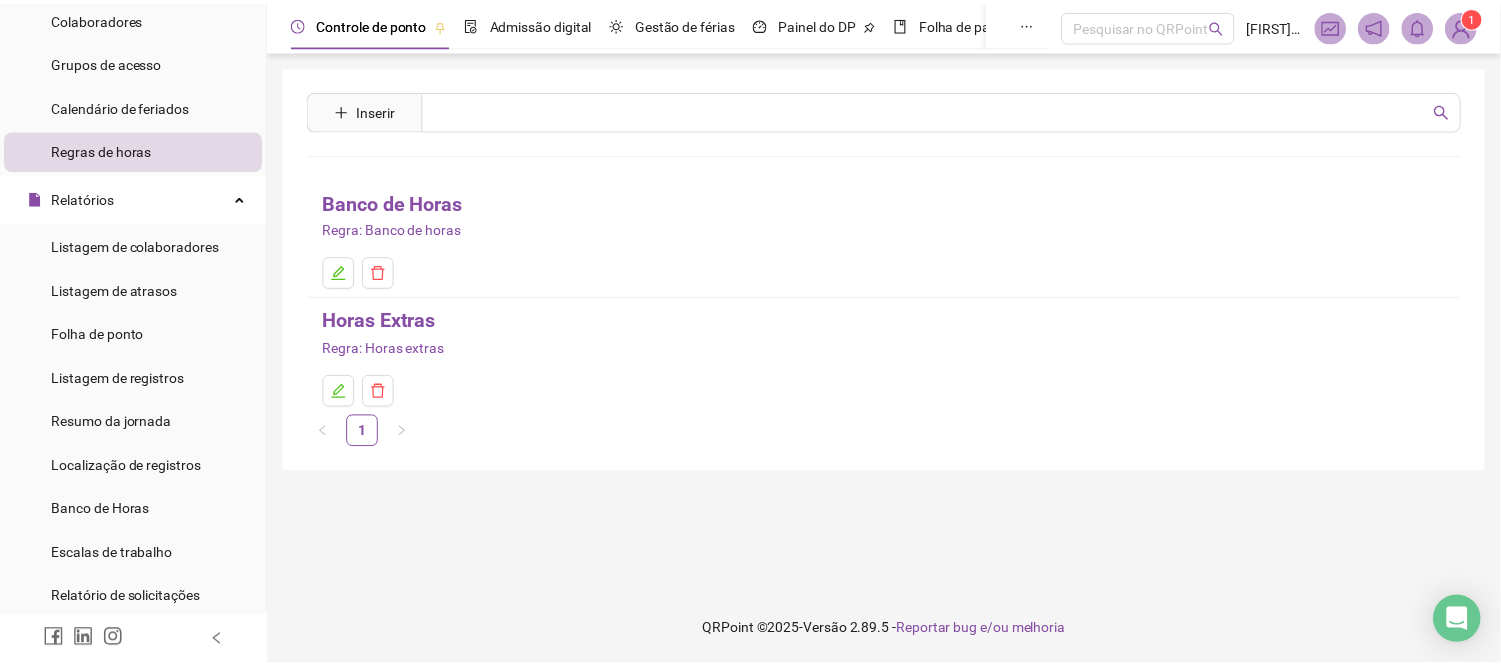 scroll, scrollTop: 333, scrollLeft: 0, axis: vertical 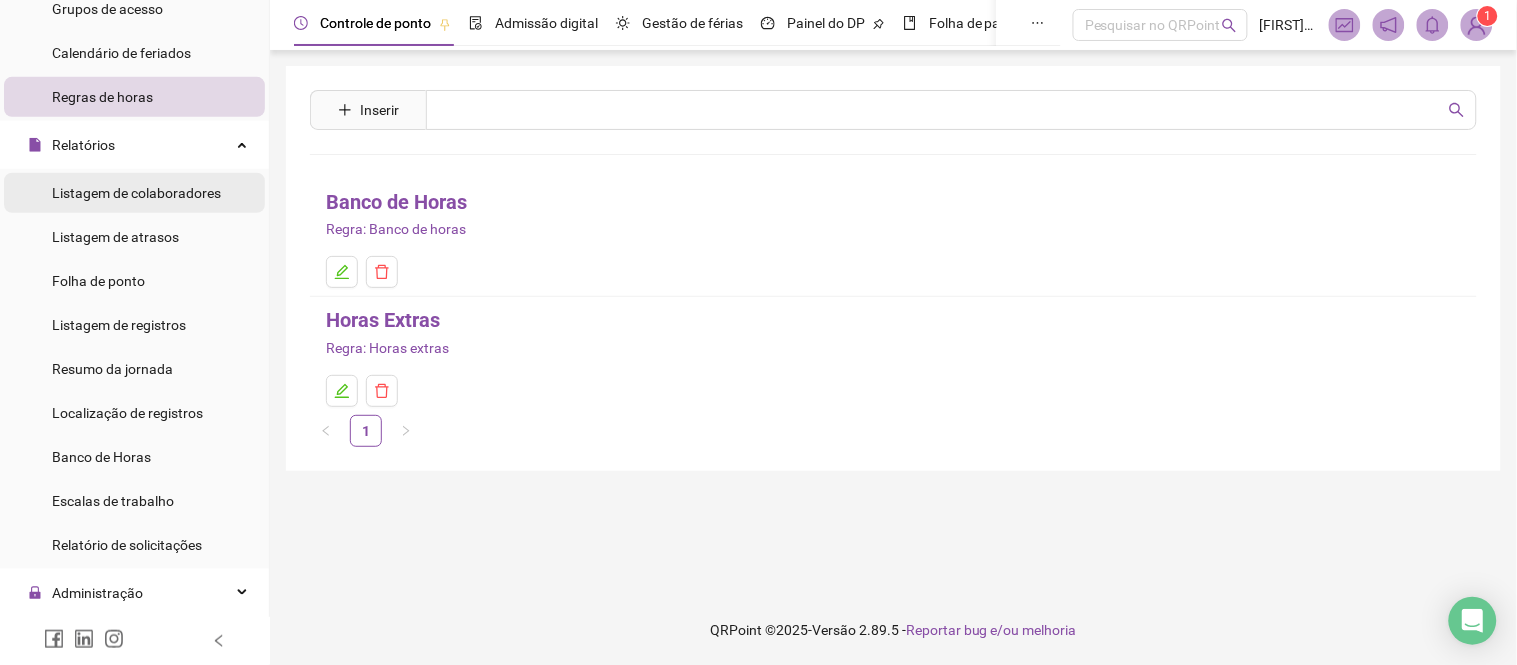 click on "Listagem de colaboradores" at bounding box center [136, 193] 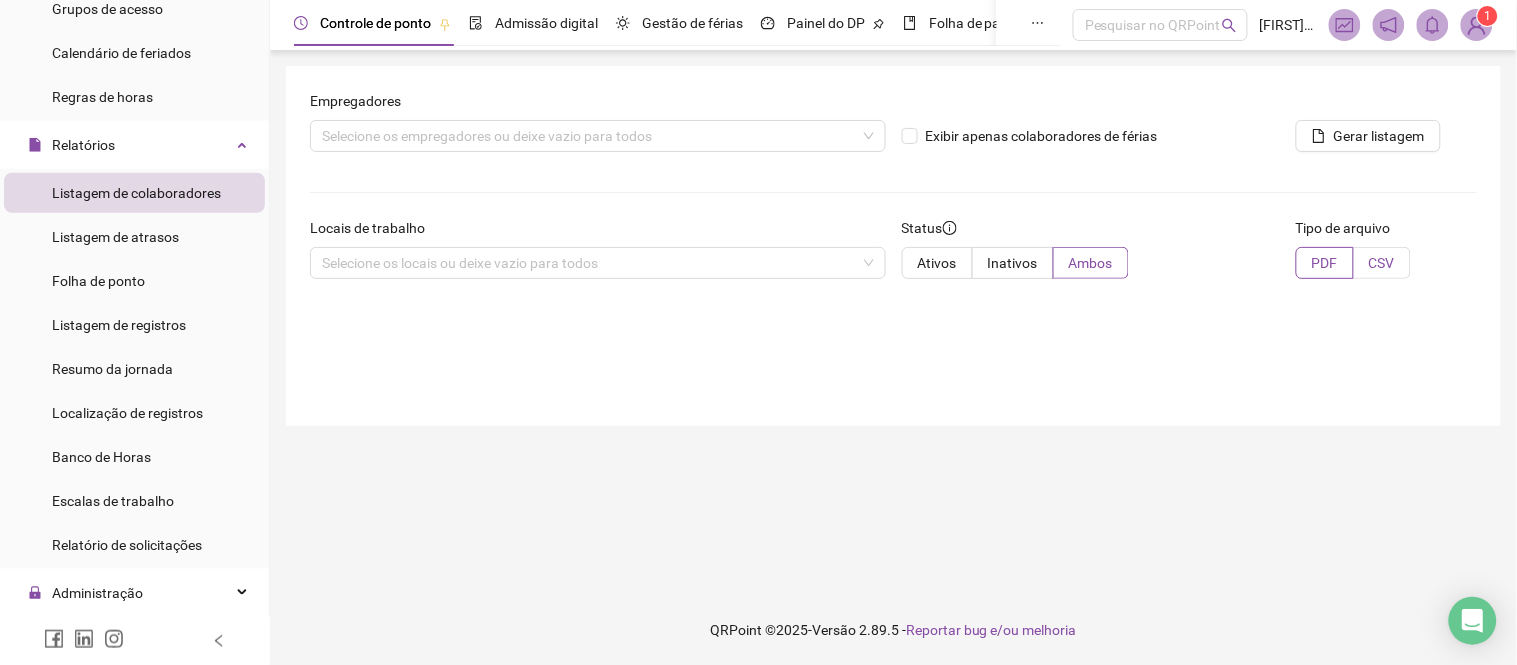 click on "CSV" at bounding box center (1382, 263) 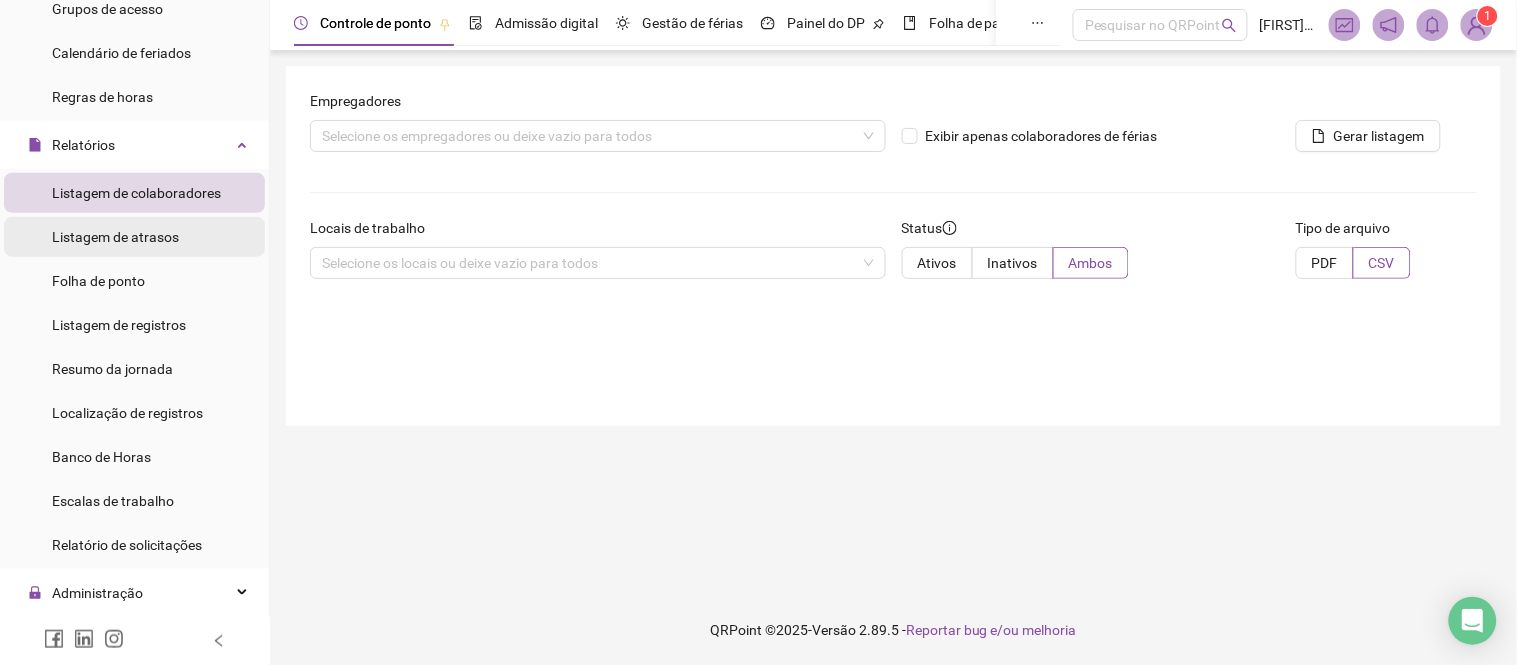 click on "Listagem de atrasos" at bounding box center (134, 237) 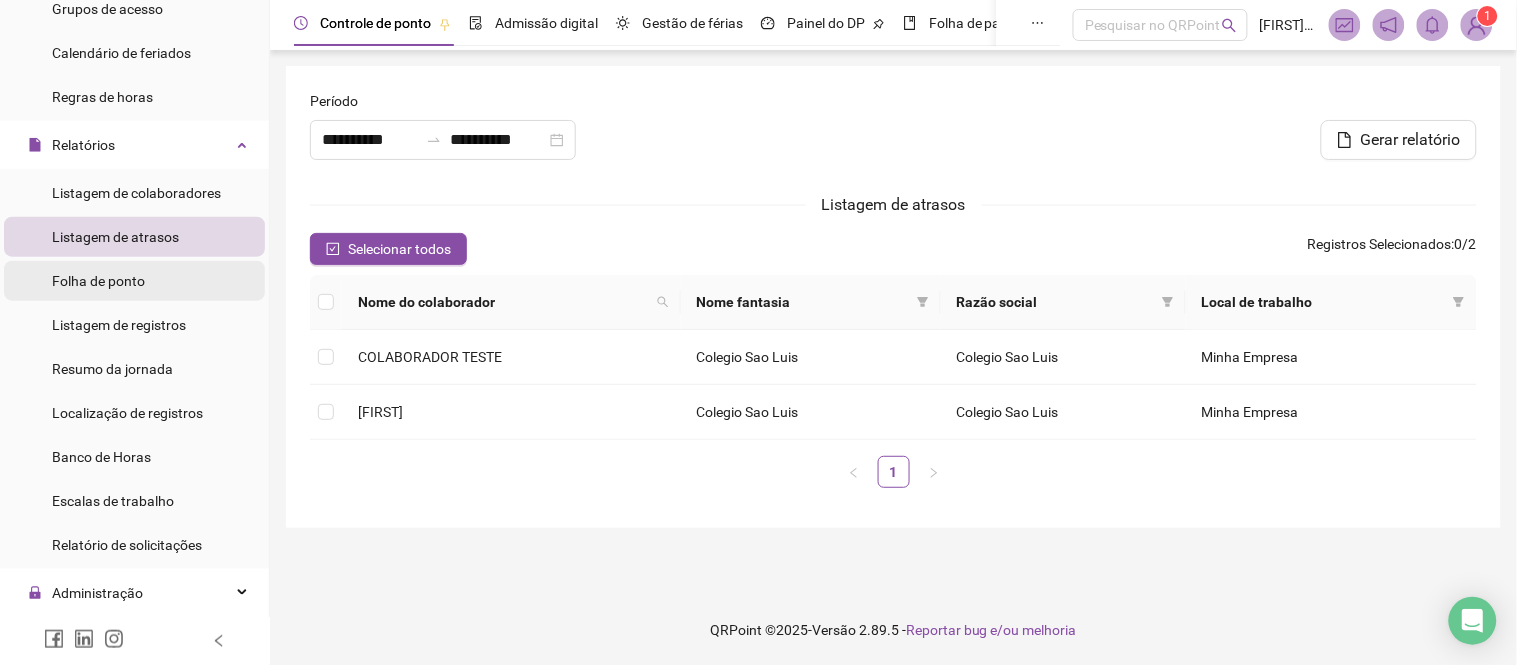click on "Folha de ponto" at bounding box center (134, 281) 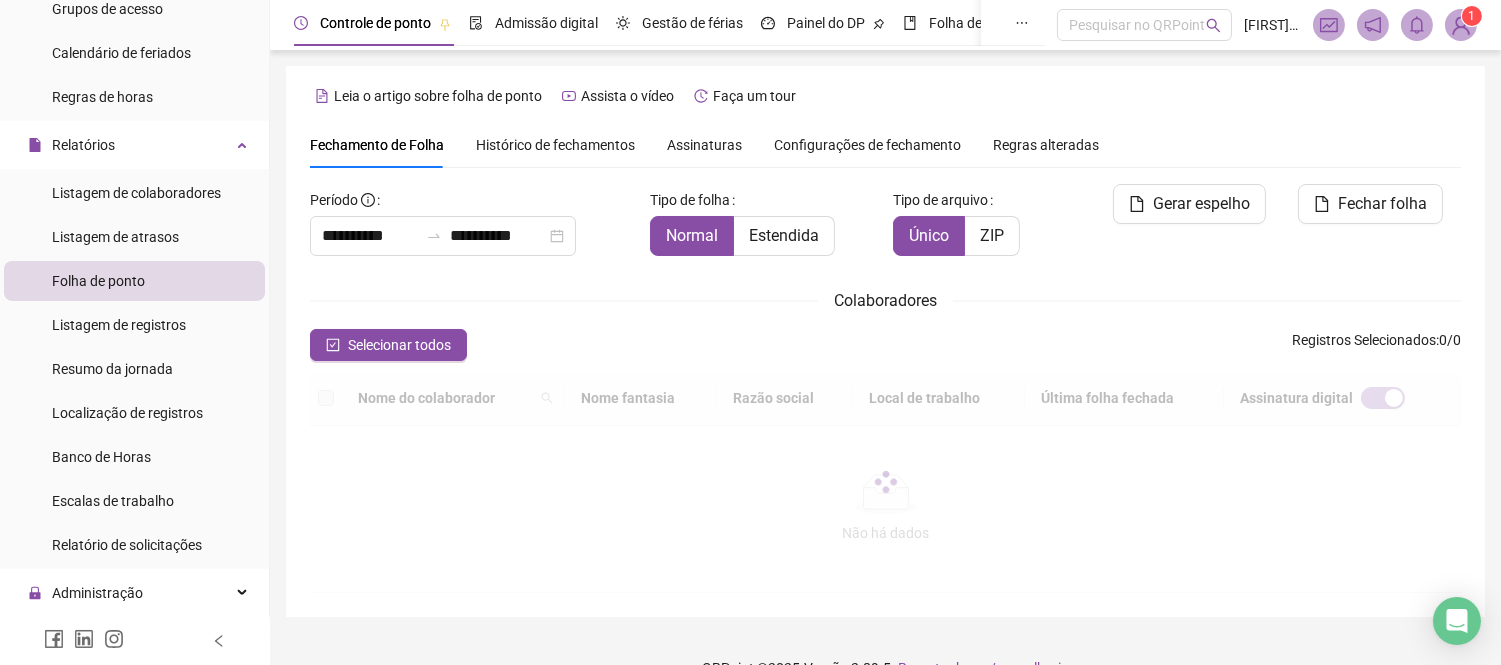 type on "**********" 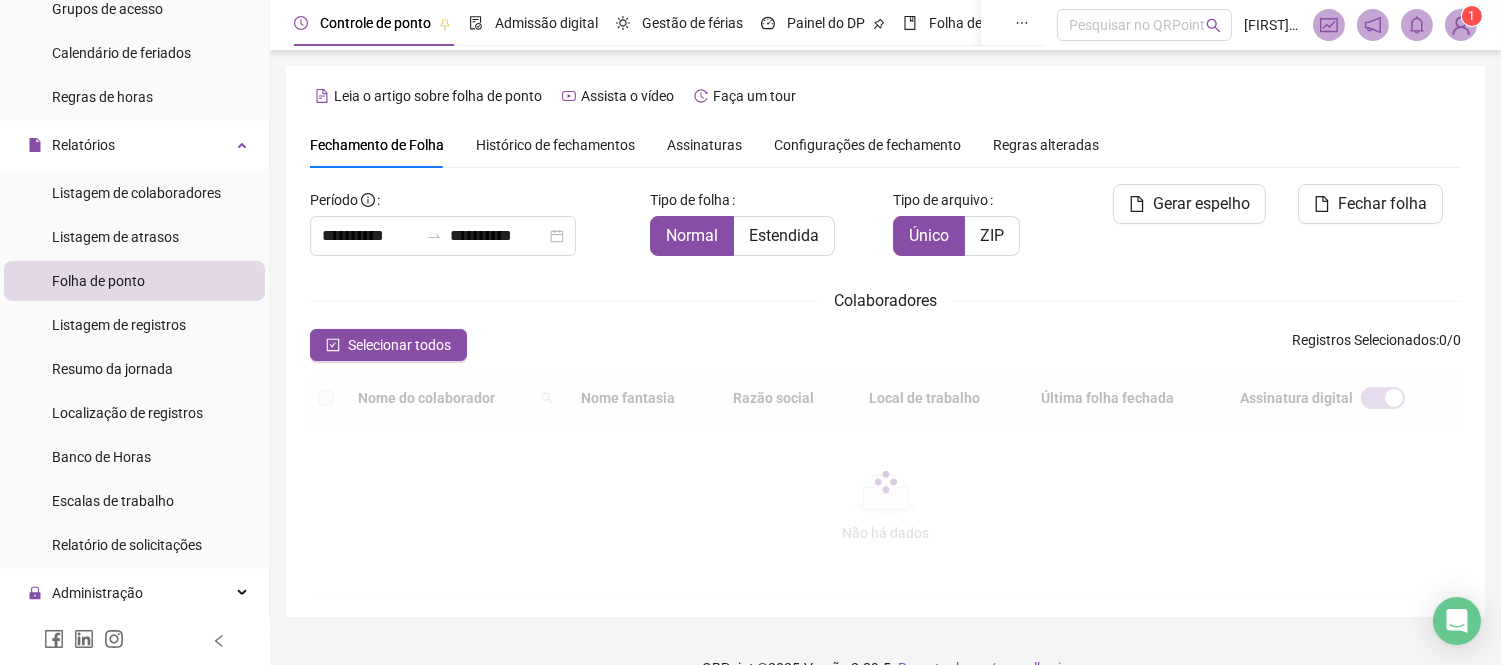 type on "**********" 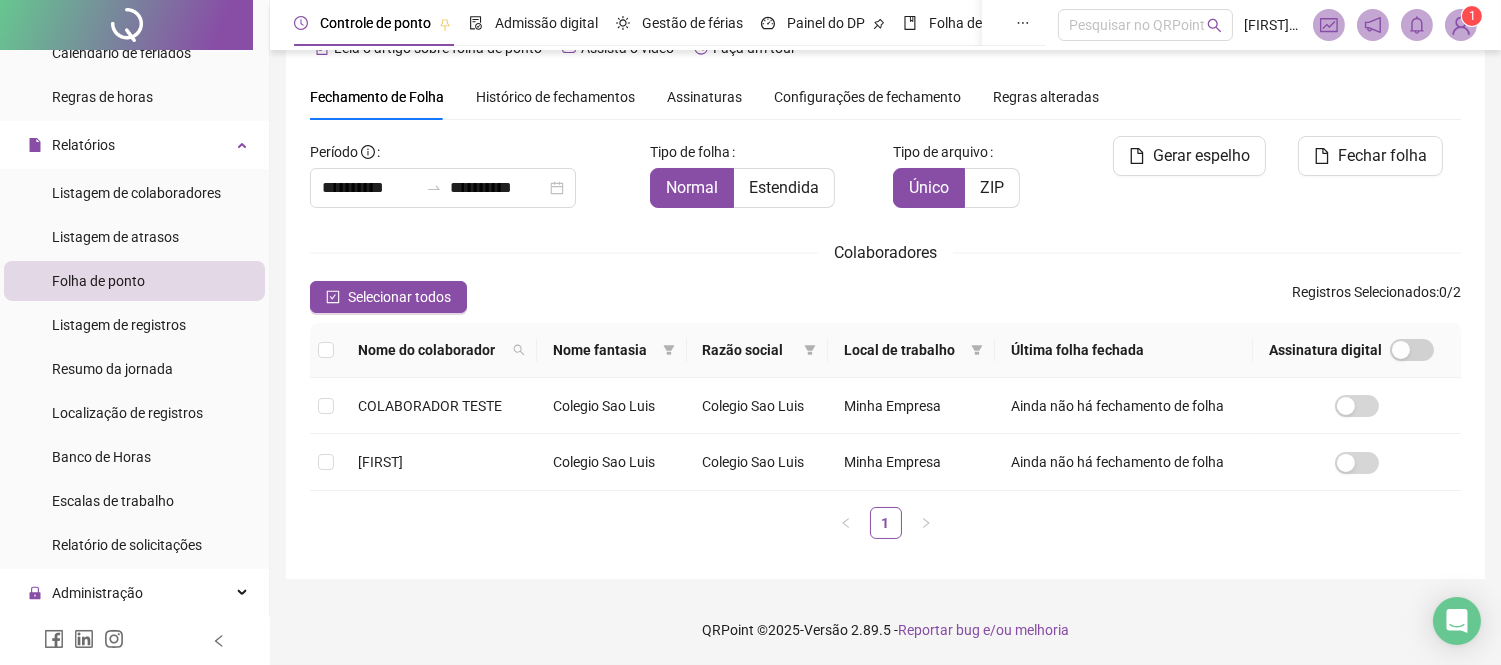 click on "Histórico de fechamentos" at bounding box center (555, 97) 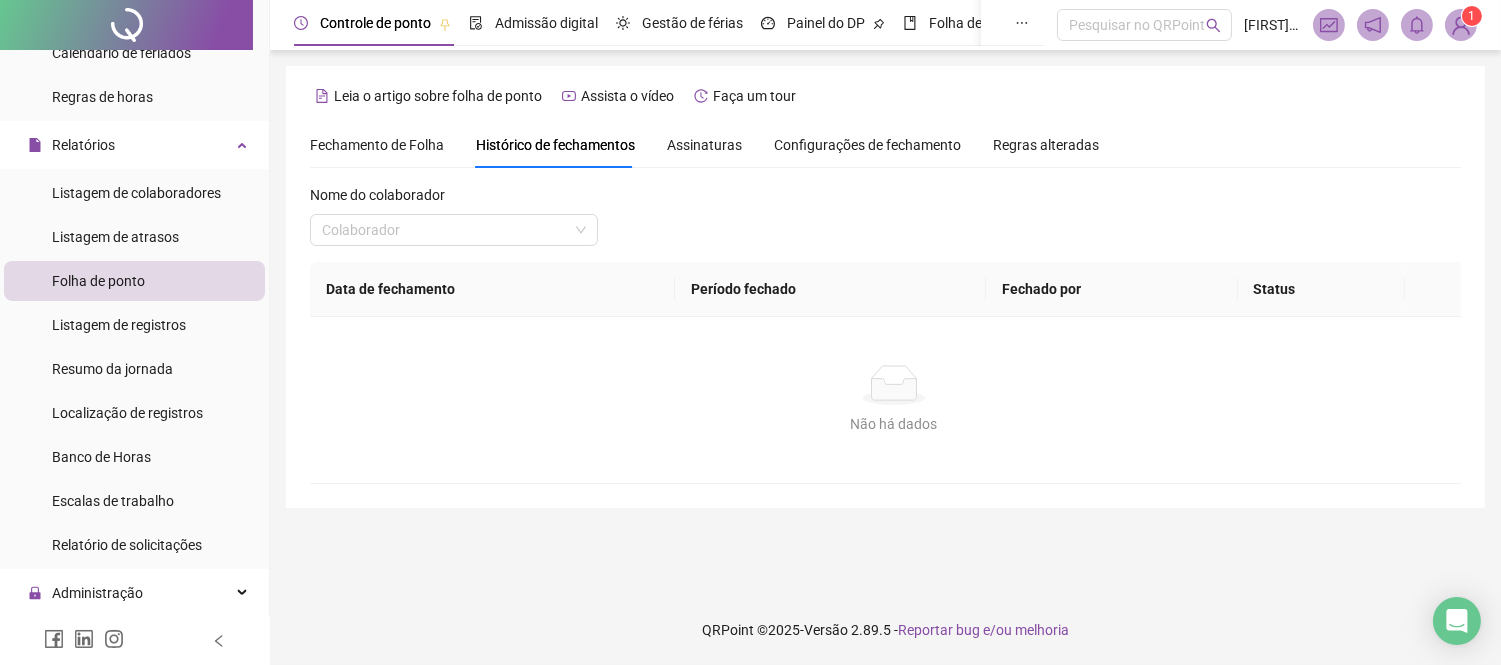 scroll, scrollTop: 0, scrollLeft: 0, axis: both 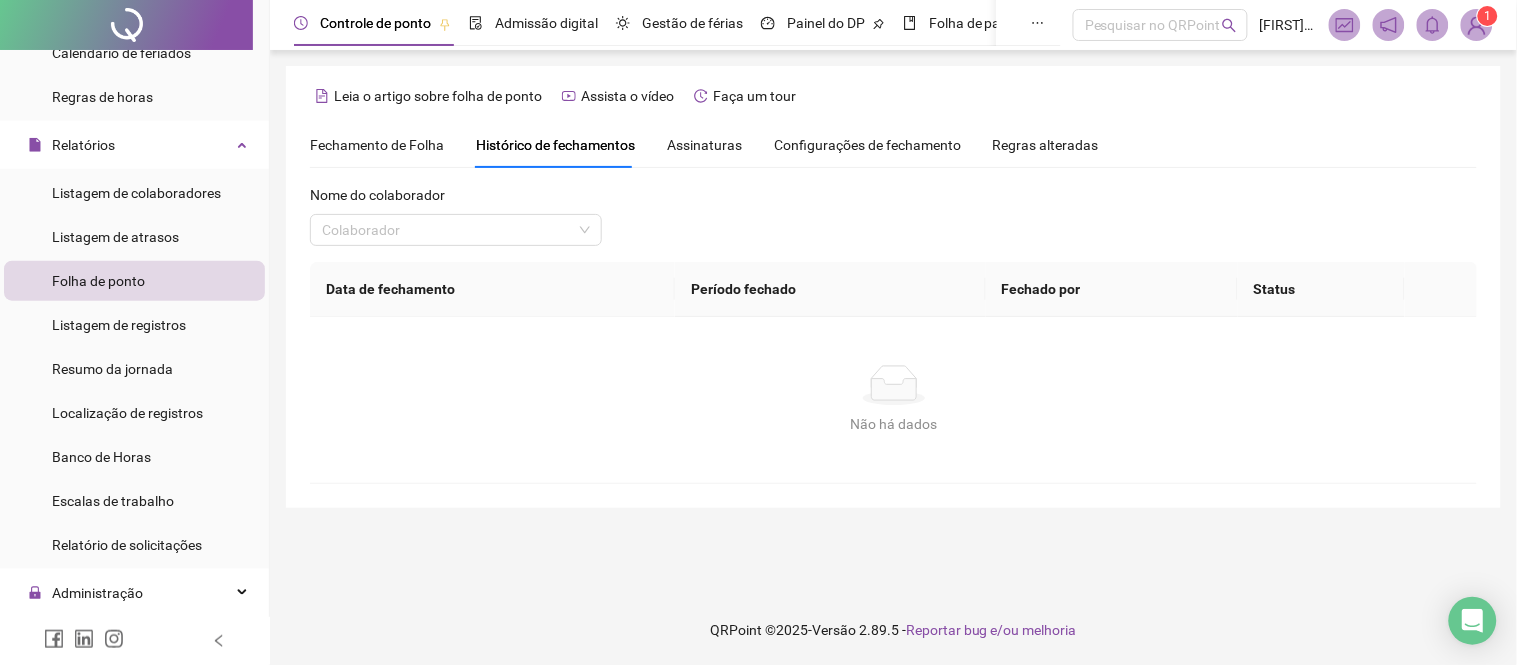 click on "Fechamento de Folha" at bounding box center (377, 145) 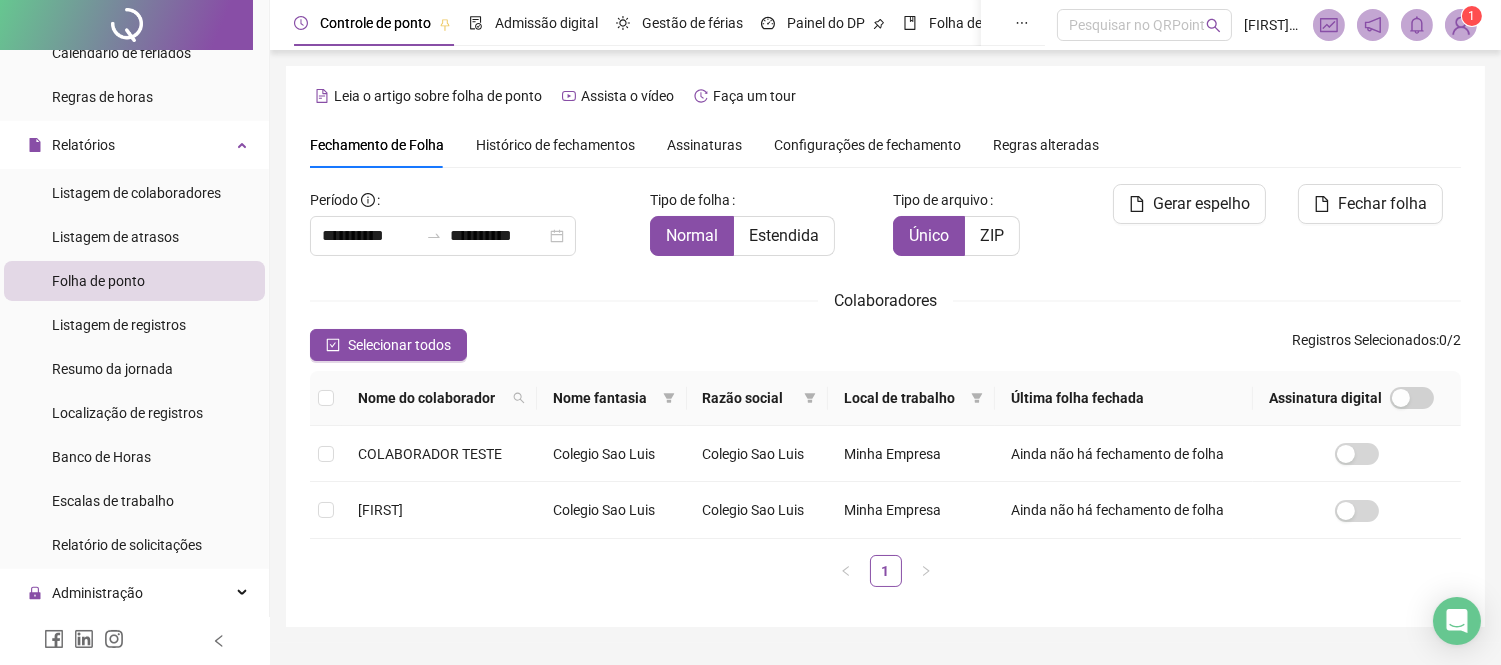 scroll, scrollTop: 48, scrollLeft: 0, axis: vertical 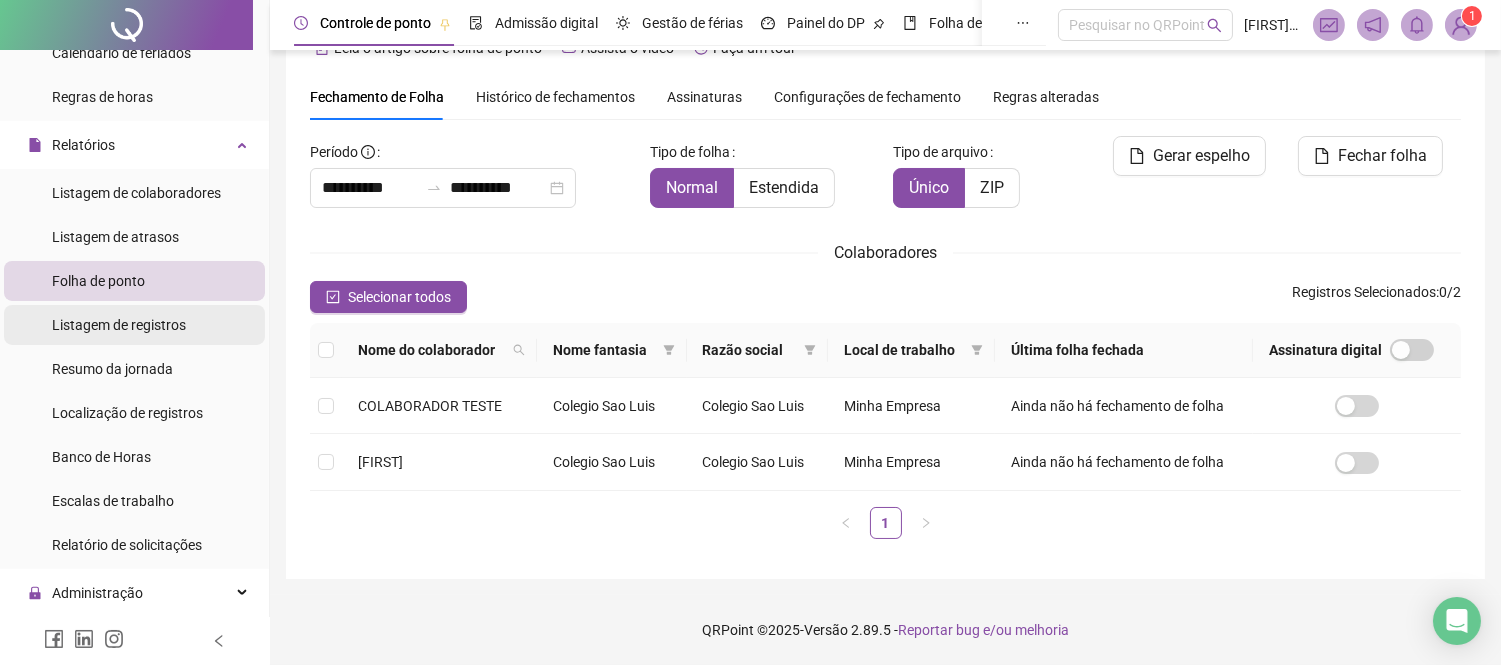 click on "Listagem de registros" at bounding box center [119, 325] 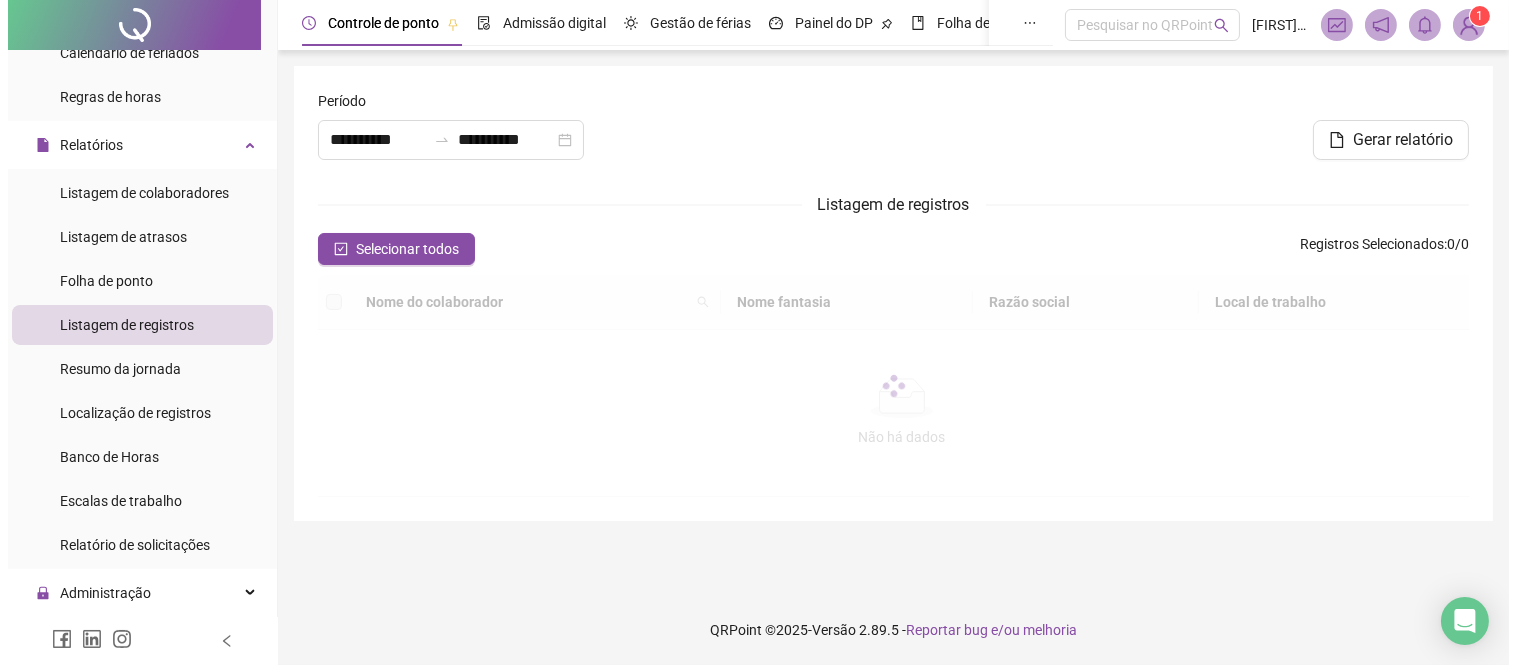 scroll, scrollTop: 0, scrollLeft: 0, axis: both 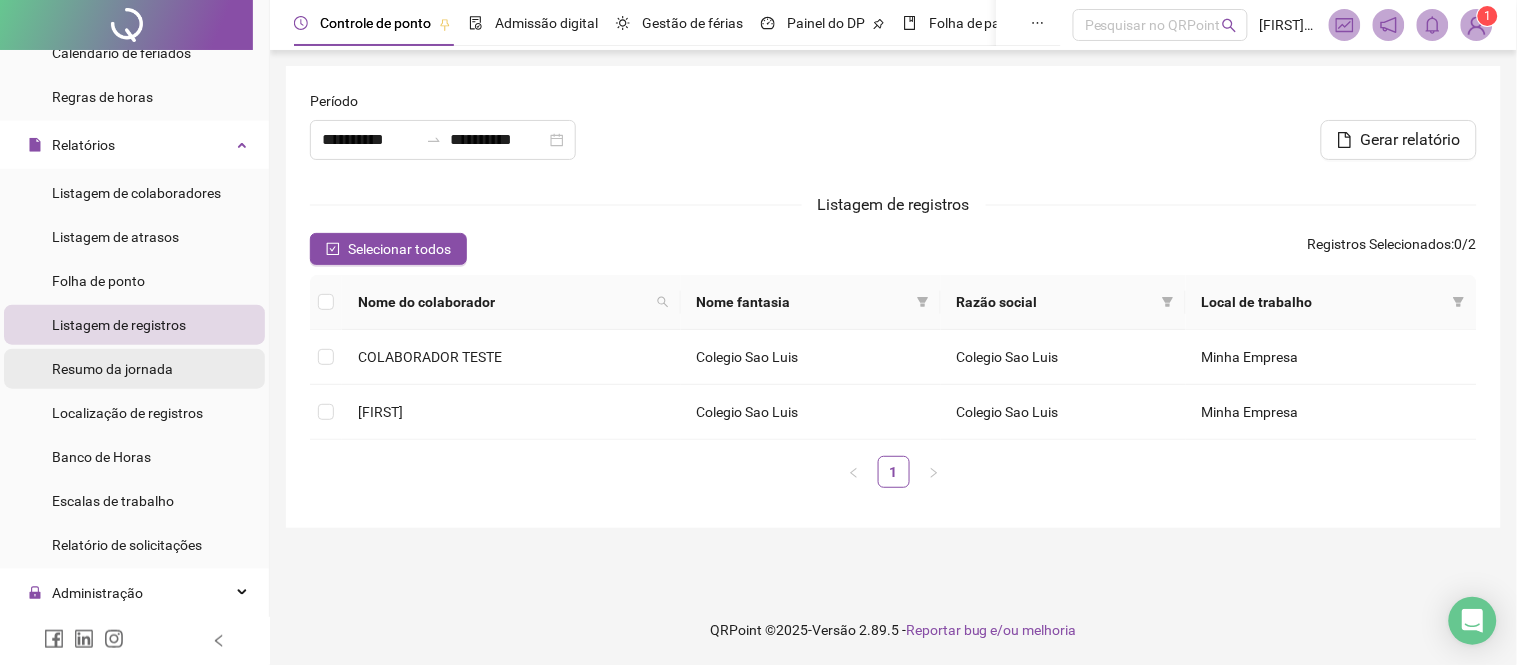 click on "Resumo da jornada" at bounding box center [112, 369] 